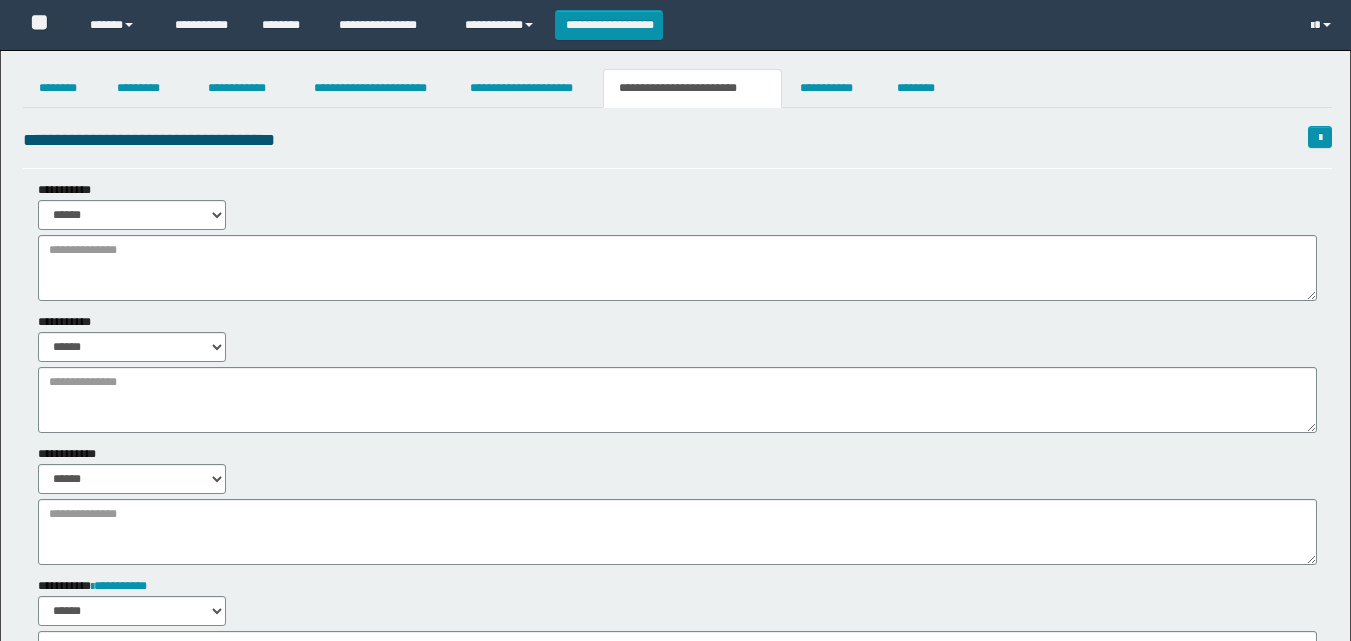 scroll, scrollTop: 0, scrollLeft: 0, axis: both 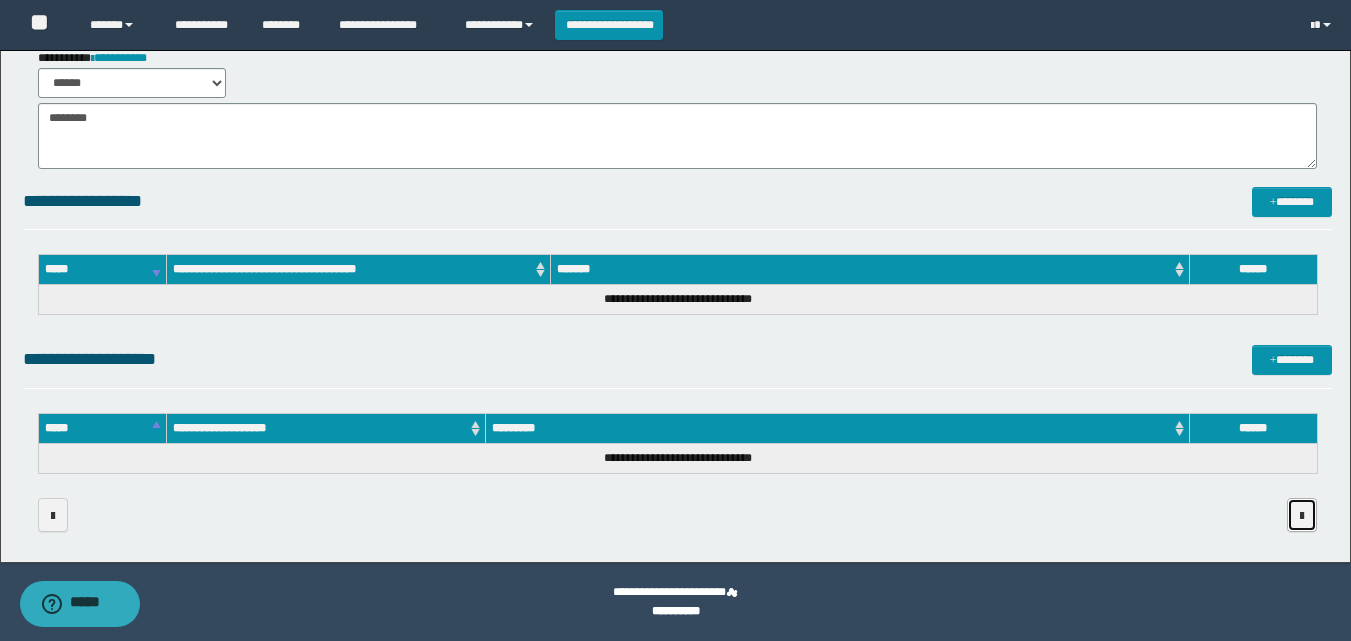 click at bounding box center (1302, 516) 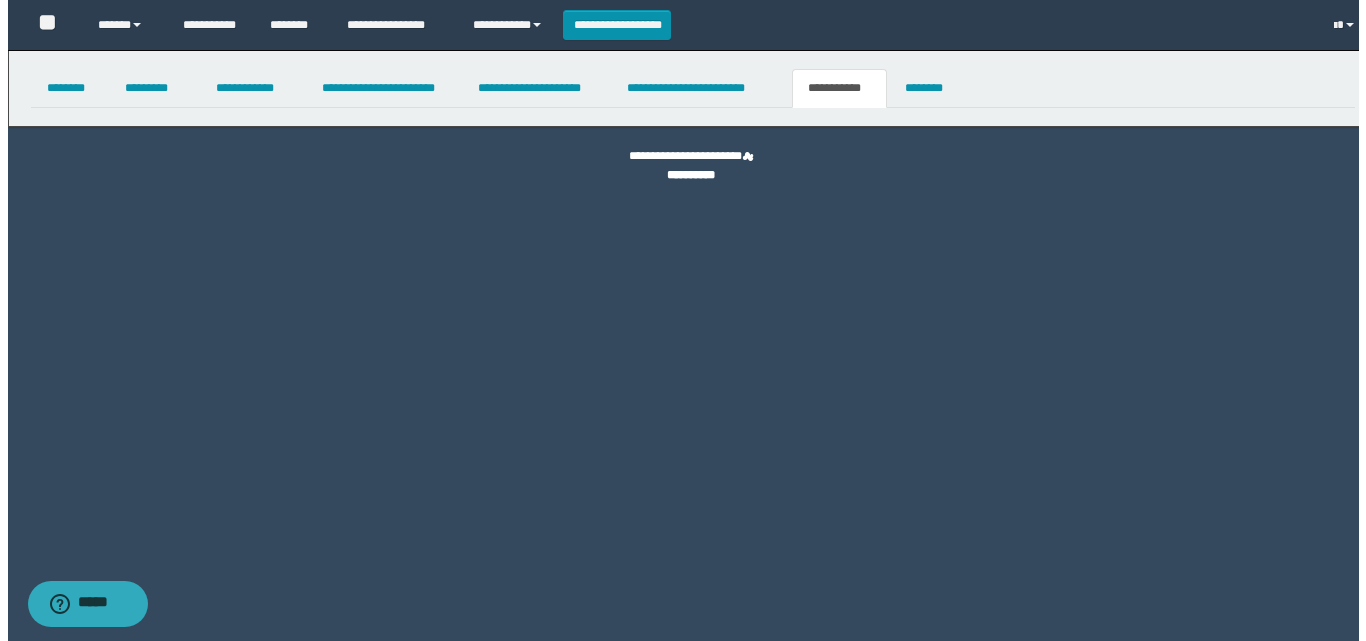 scroll, scrollTop: 0, scrollLeft: 0, axis: both 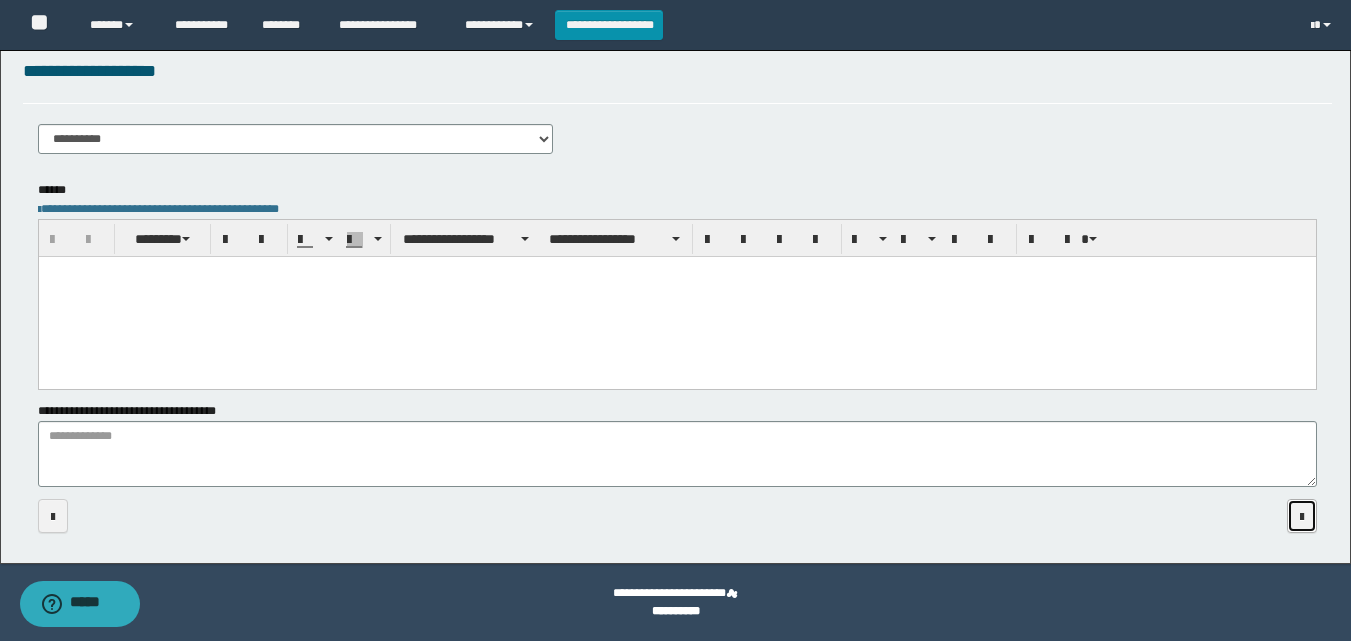 click at bounding box center (1302, 517) 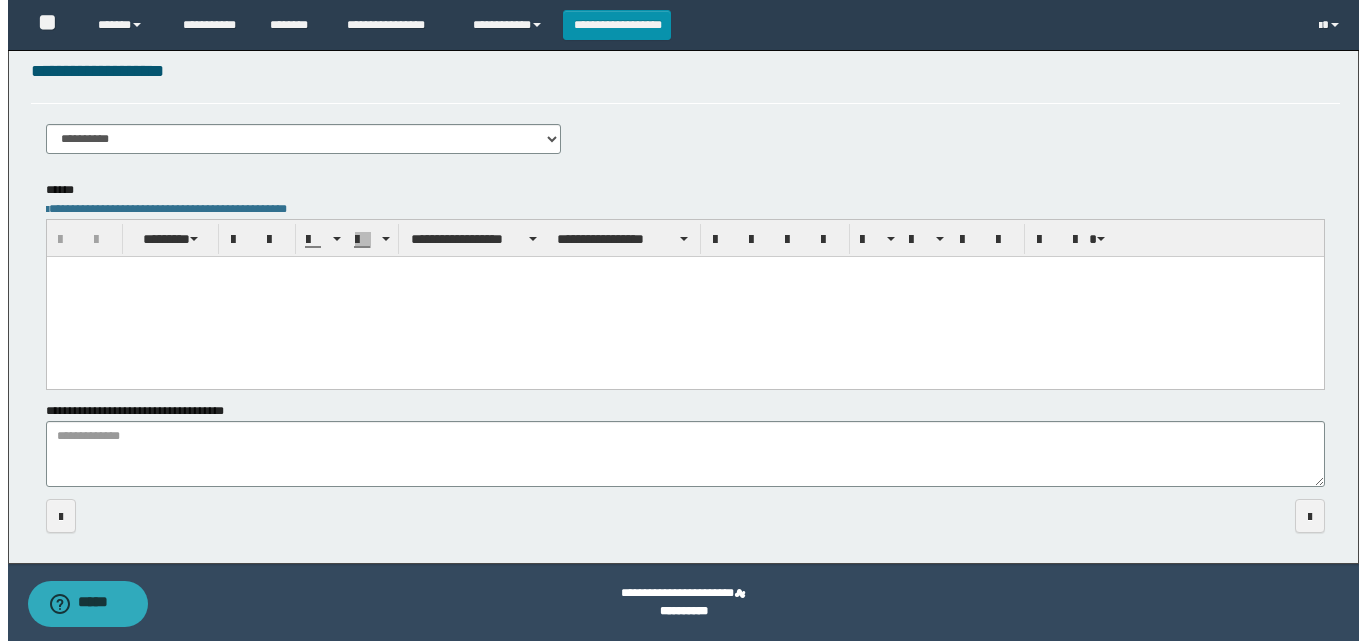 scroll, scrollTop: 0, scrollLeft: 0, axis: both 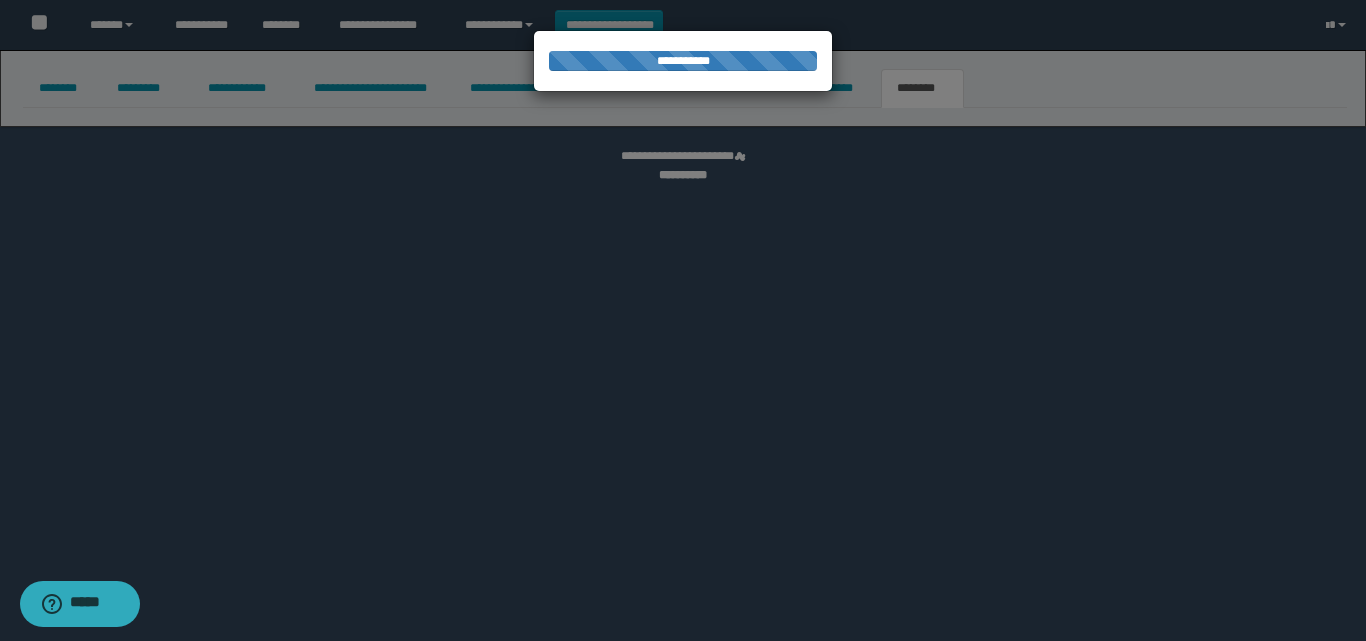 select 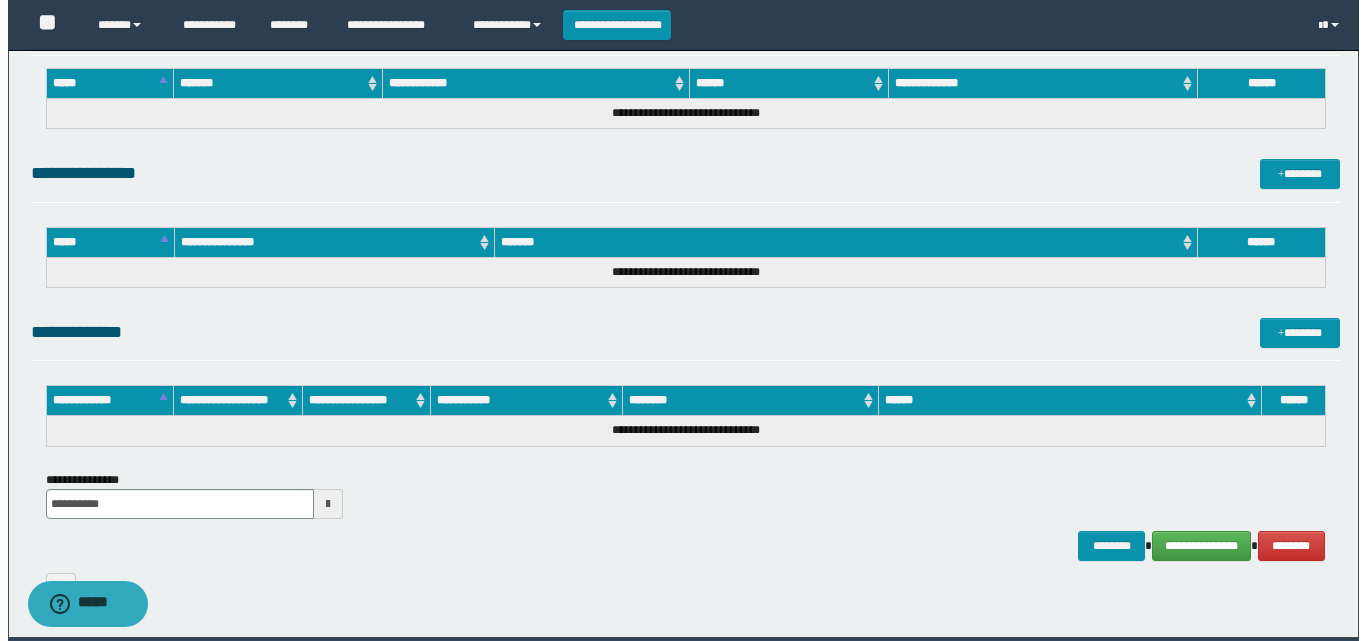 scroll, scrollTop: 990, scrollLeft: 0, axis: vertical 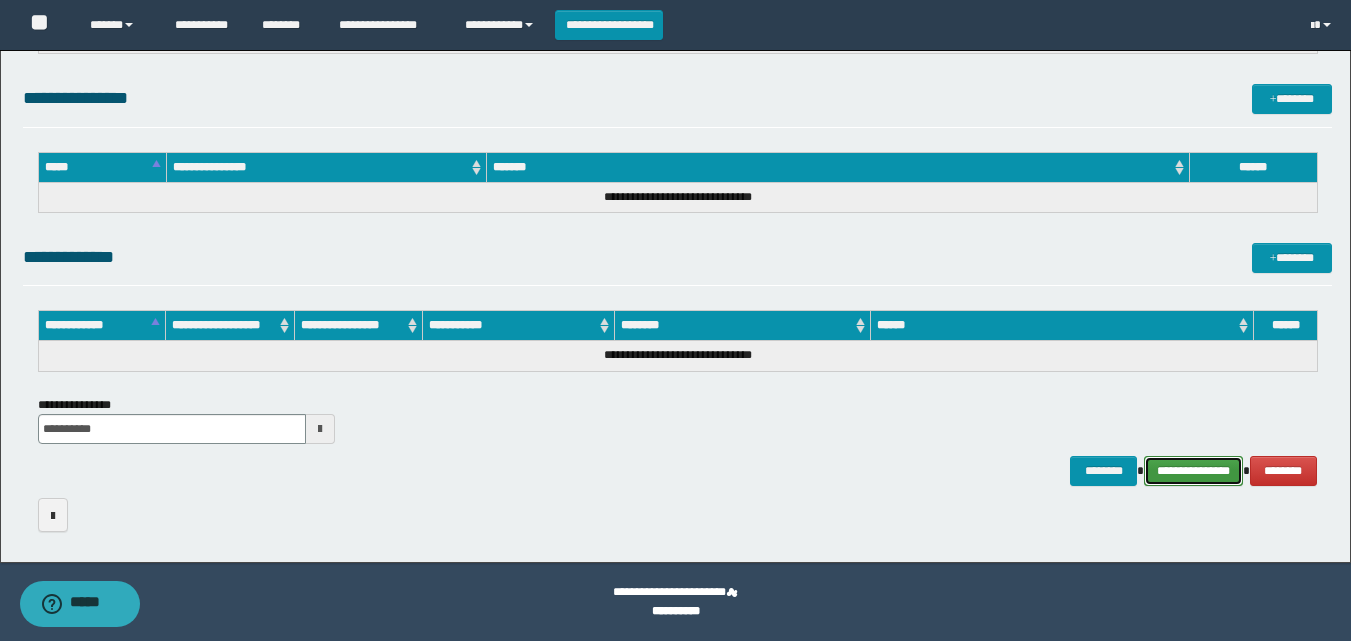click on "**********" at bounding box center [1193, 471] 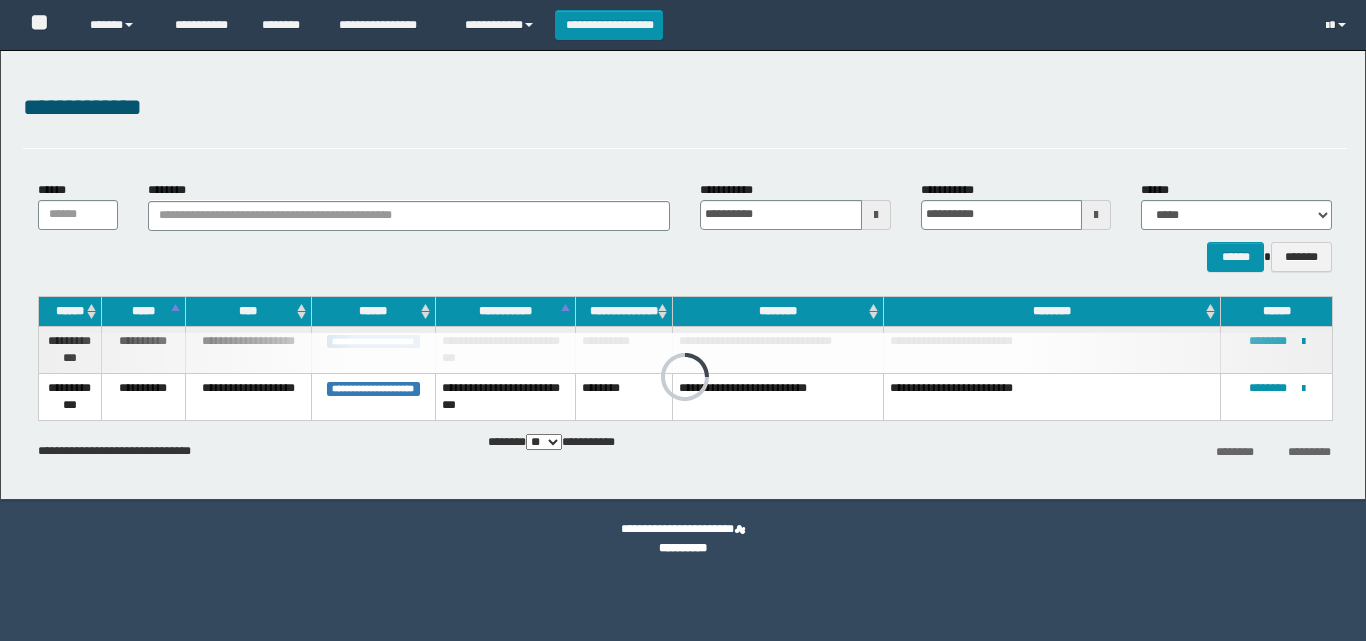 scroll, scrollTop: 0, scrollLeft: 0, axis: both 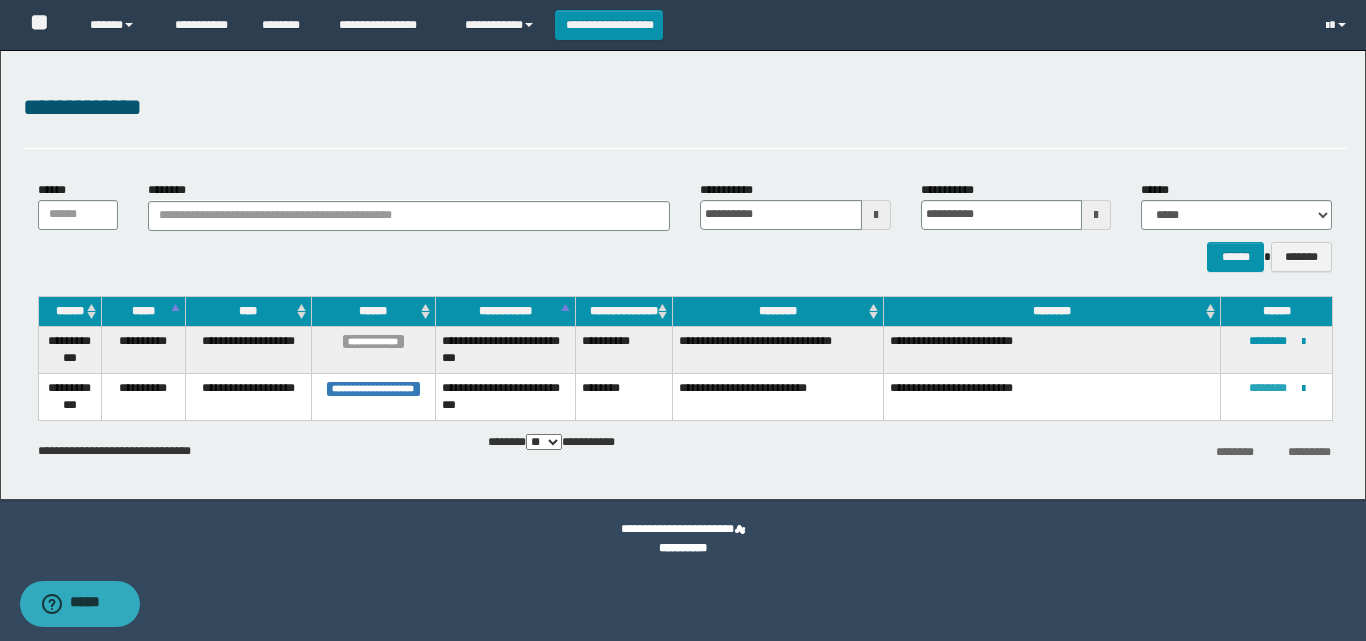 click on "********" at bounding box center (1268, 388) 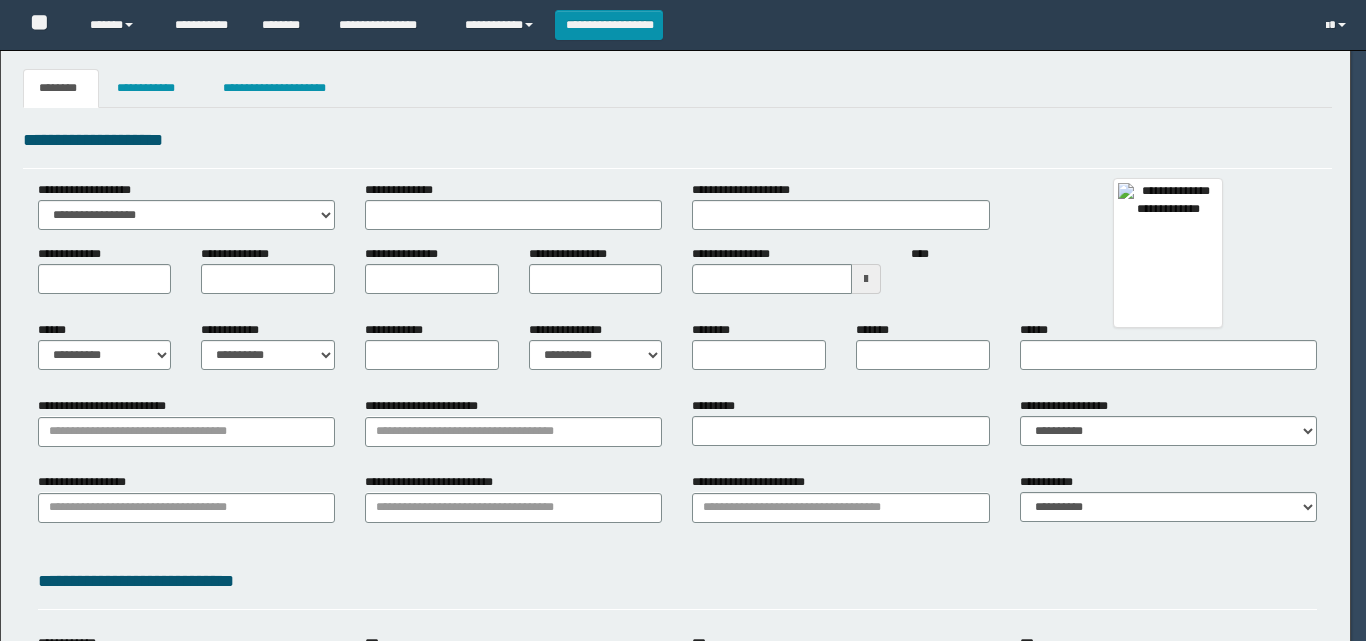 scroll, scrollTop: 0, scrollLeft: 0, axis: both 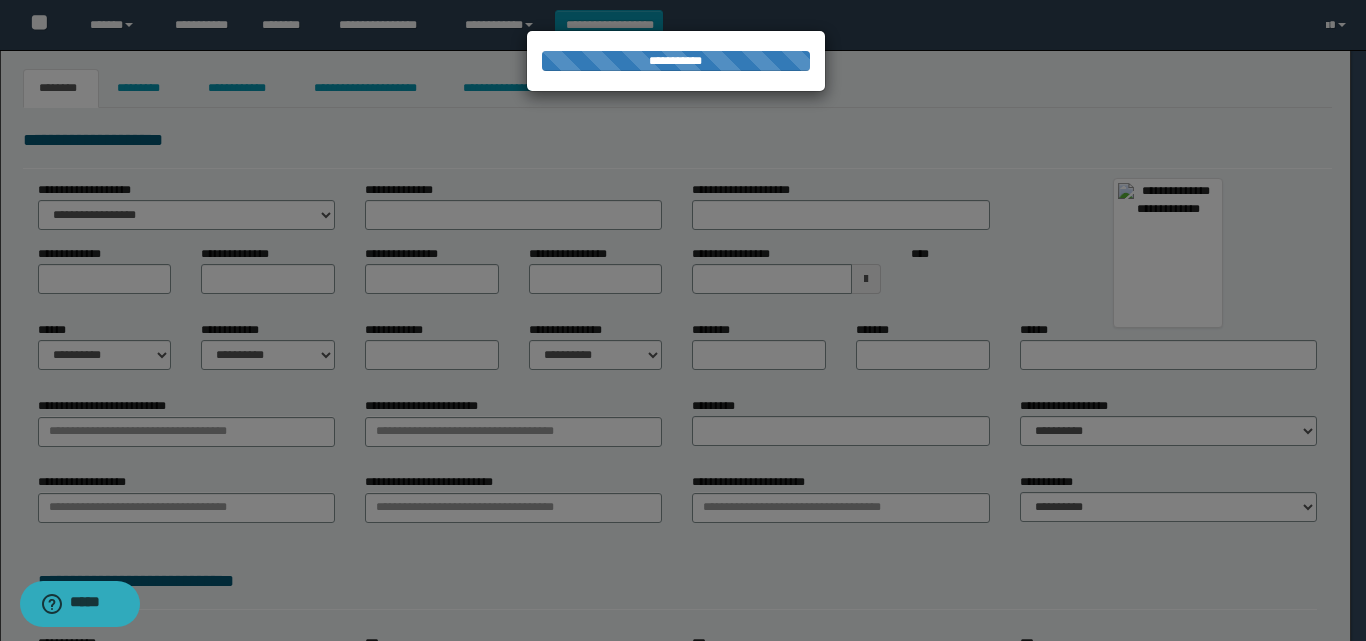 type on "*******" 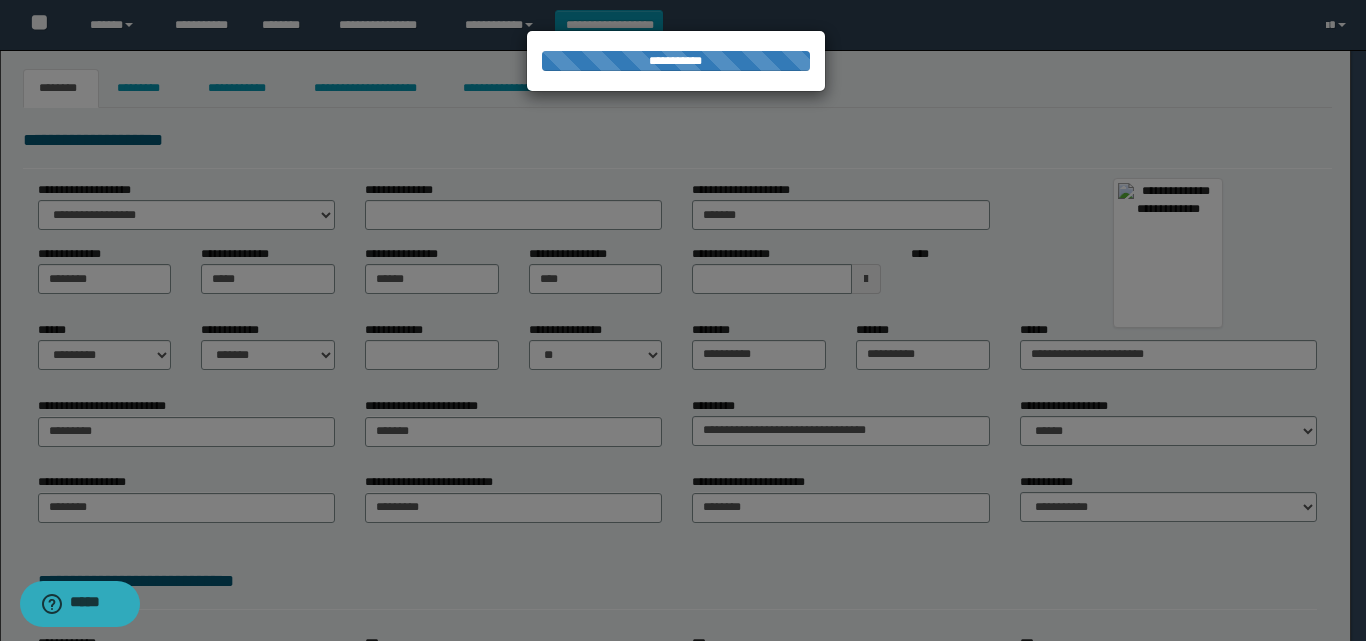type on "**********" 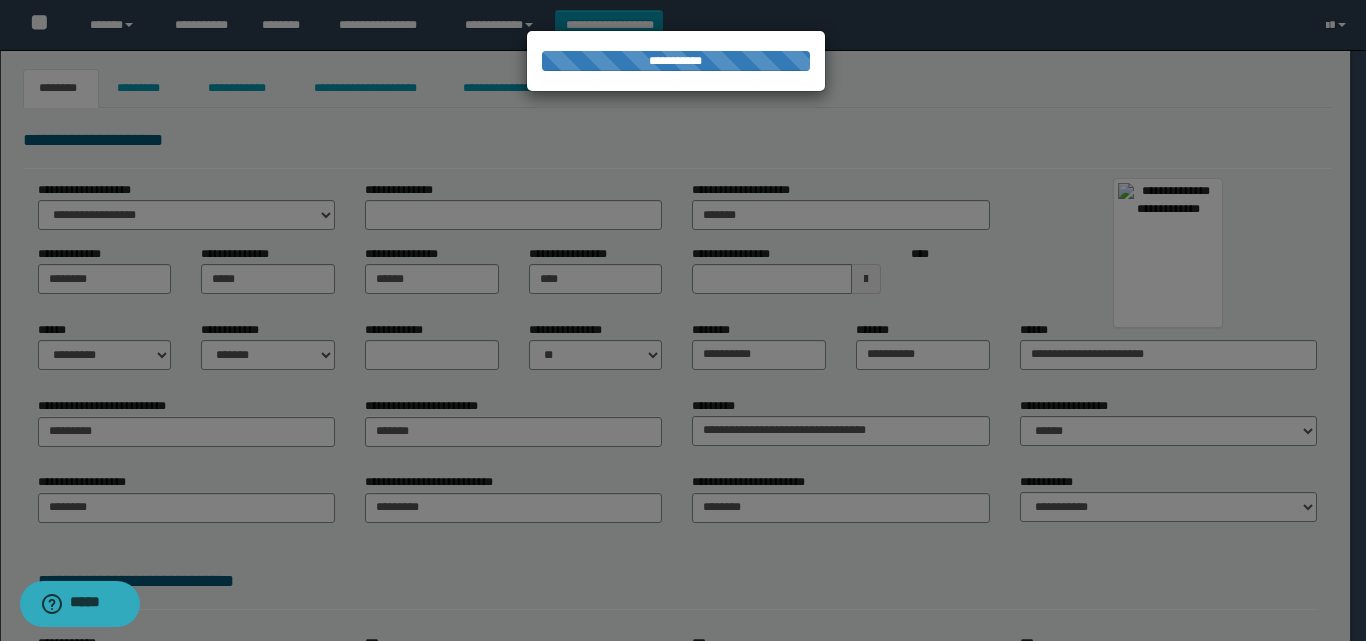 type on "*********" 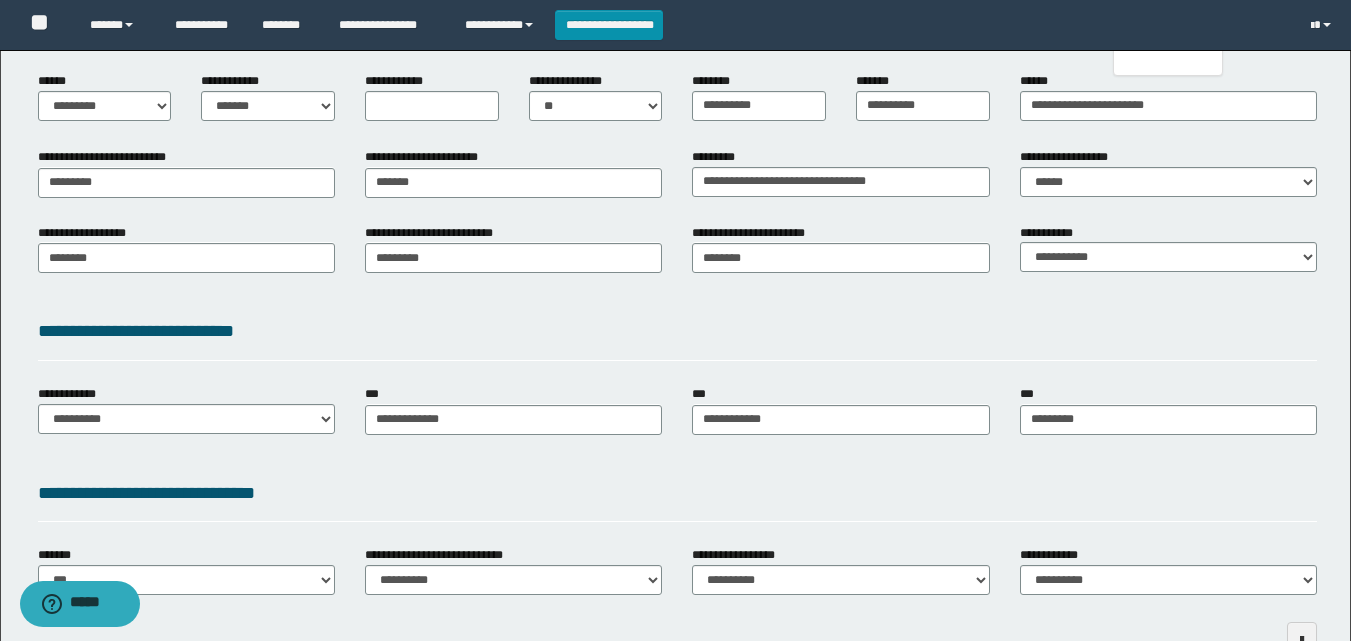 scroll, scrollTop: 288, scrollLeft: 0, axis: vertical 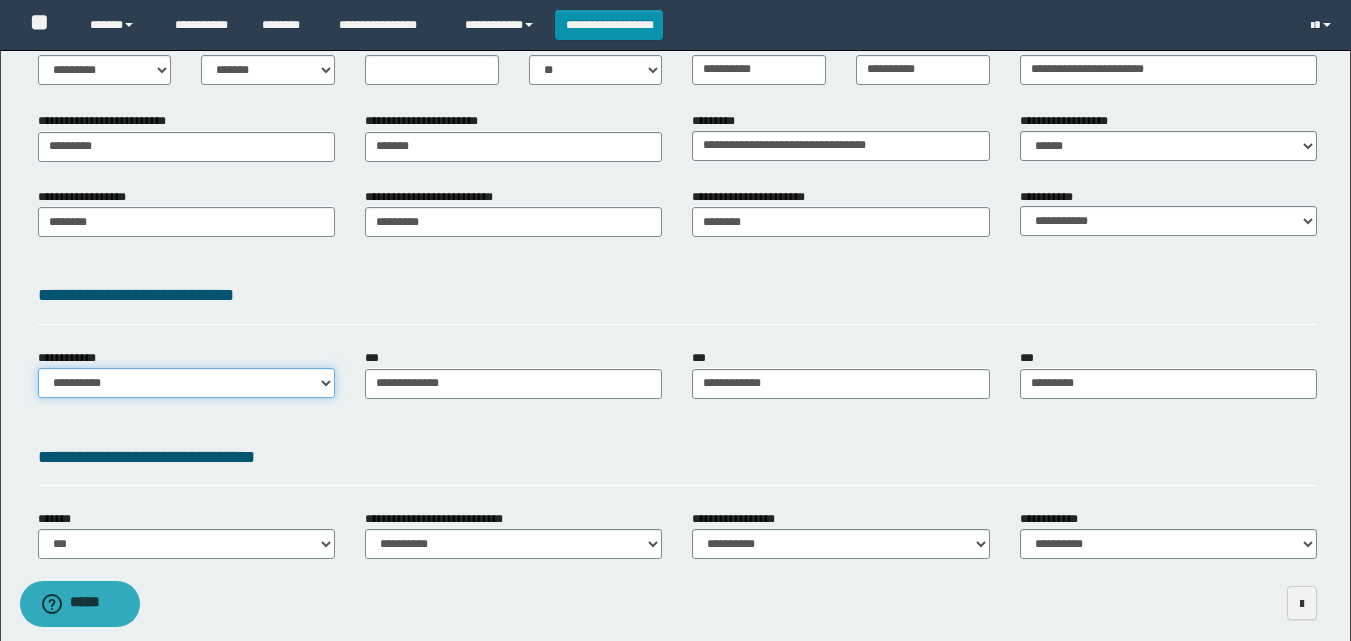 click on "**********" at bounding box center [186, 383] 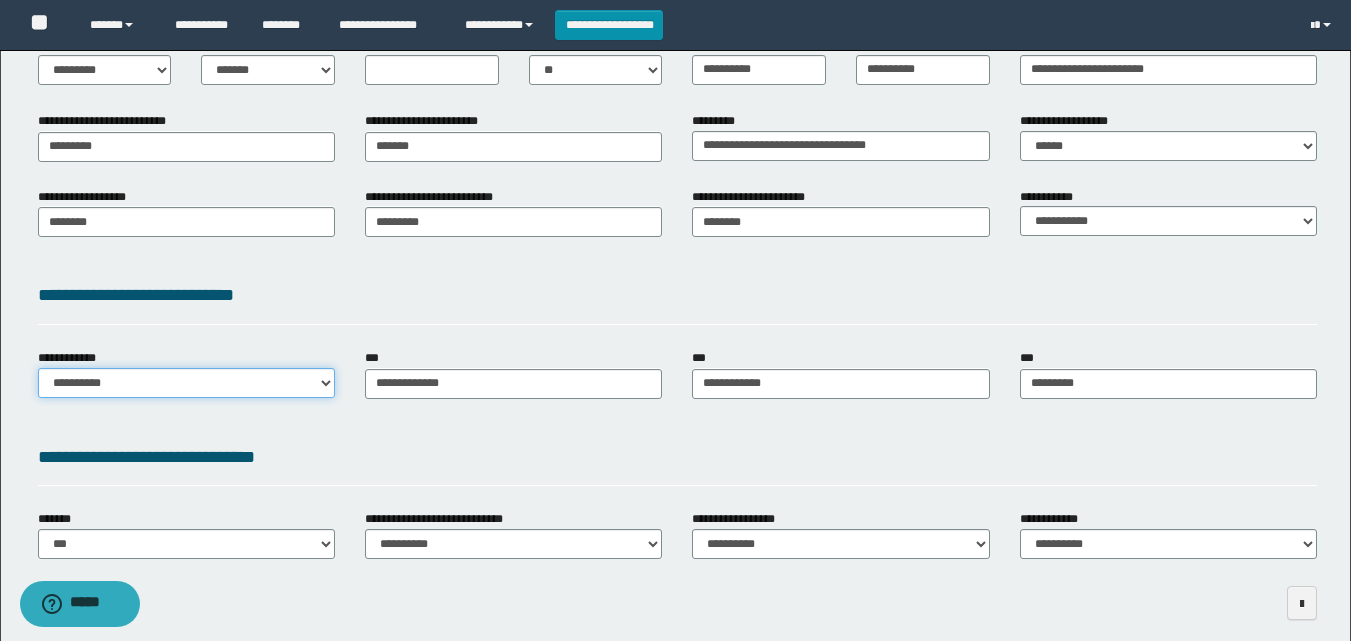 select on "**" 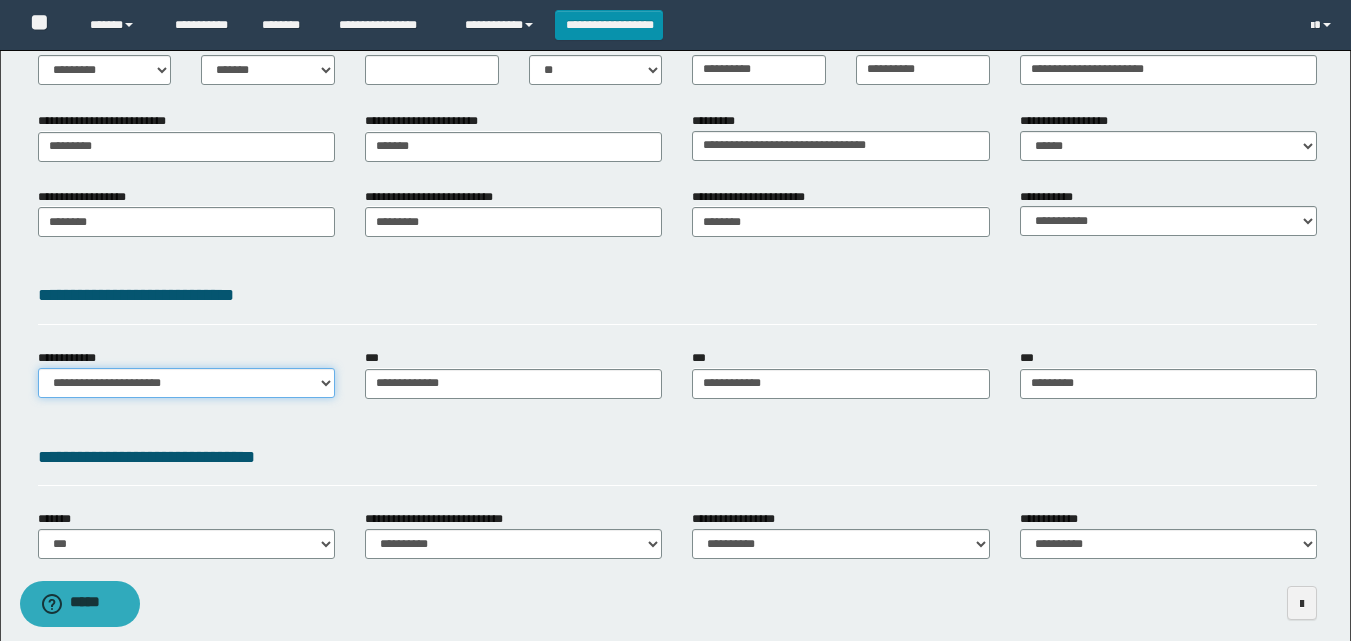 click on "**********" at bounding box center [186, 383] 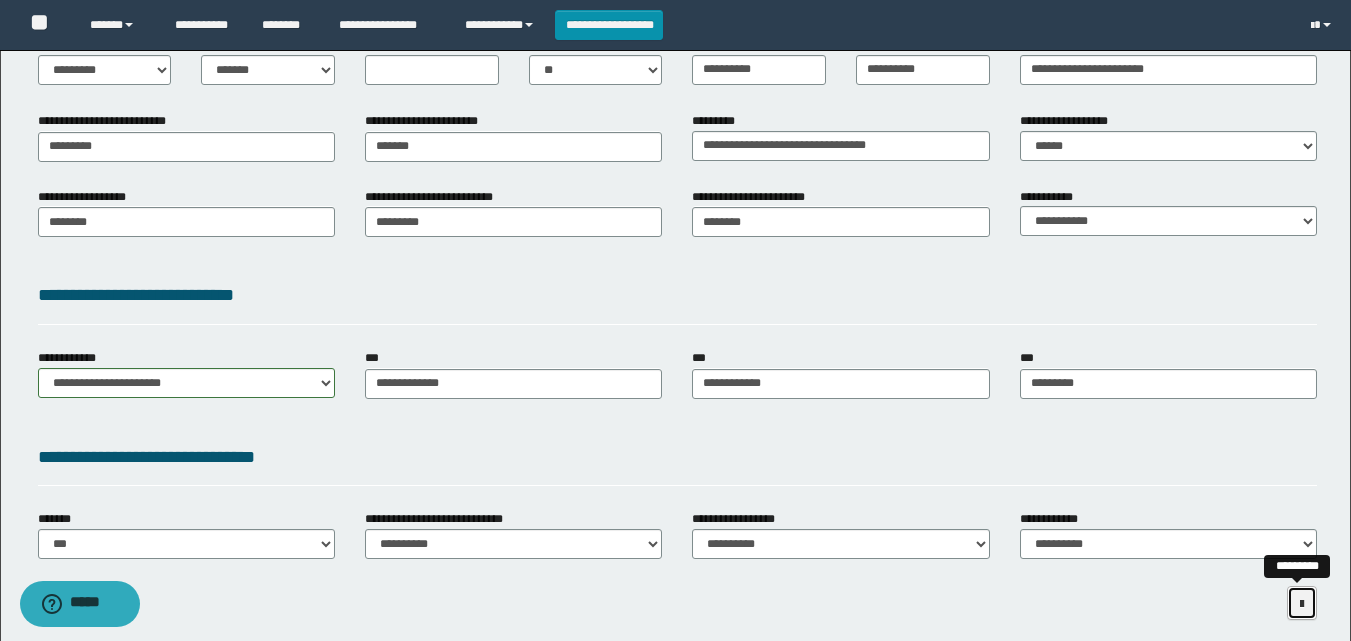 click at bounding box center [1302, 604] 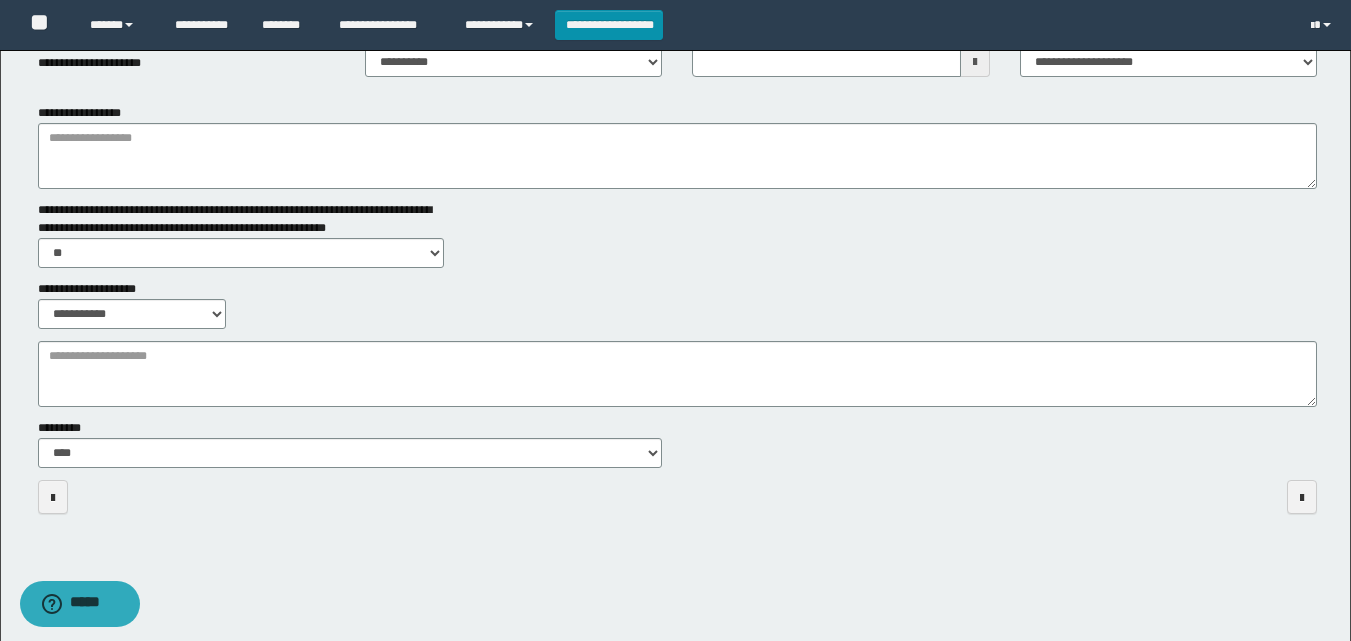 scroll, scrollTop: 287, scrollLeft: 0, axis: vertical 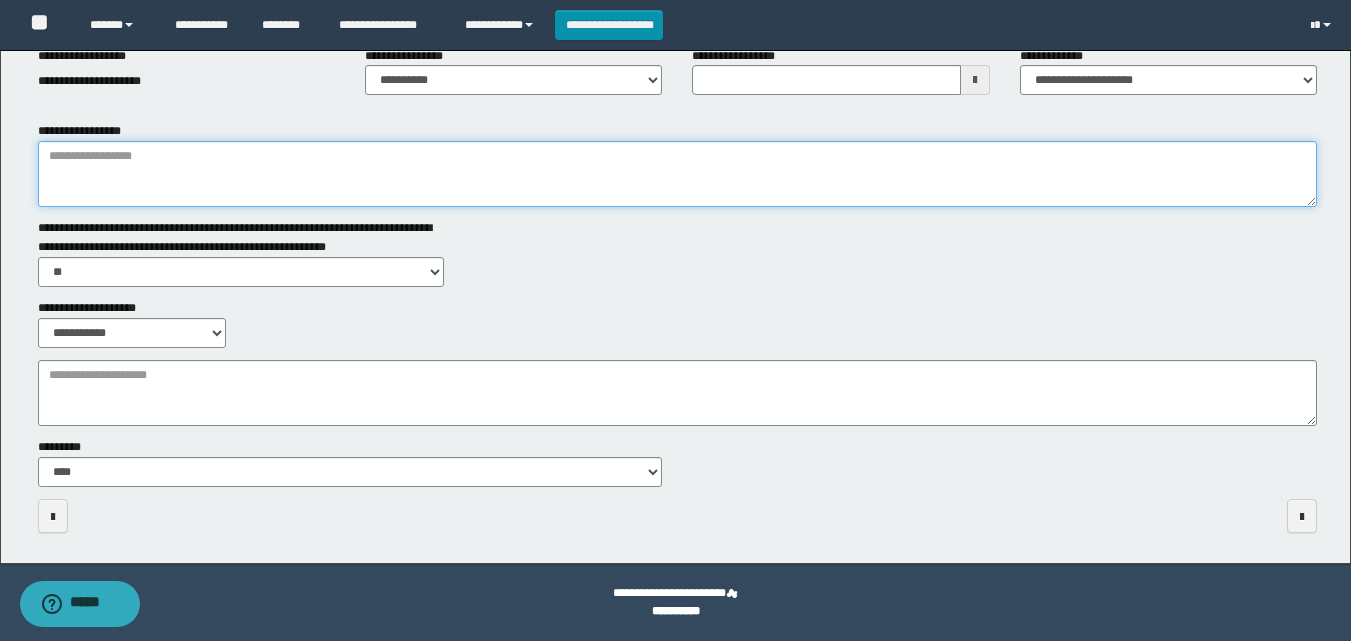 click on "**********" at bounding box center (677, 174) 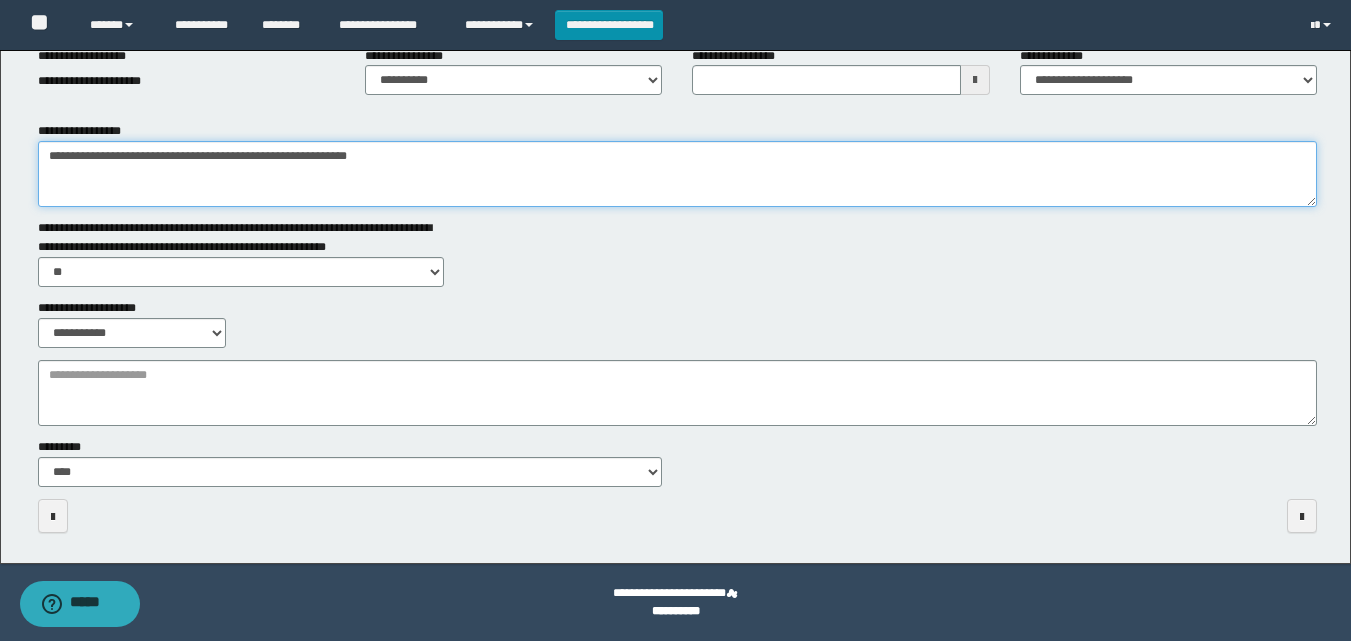 type on "**********" 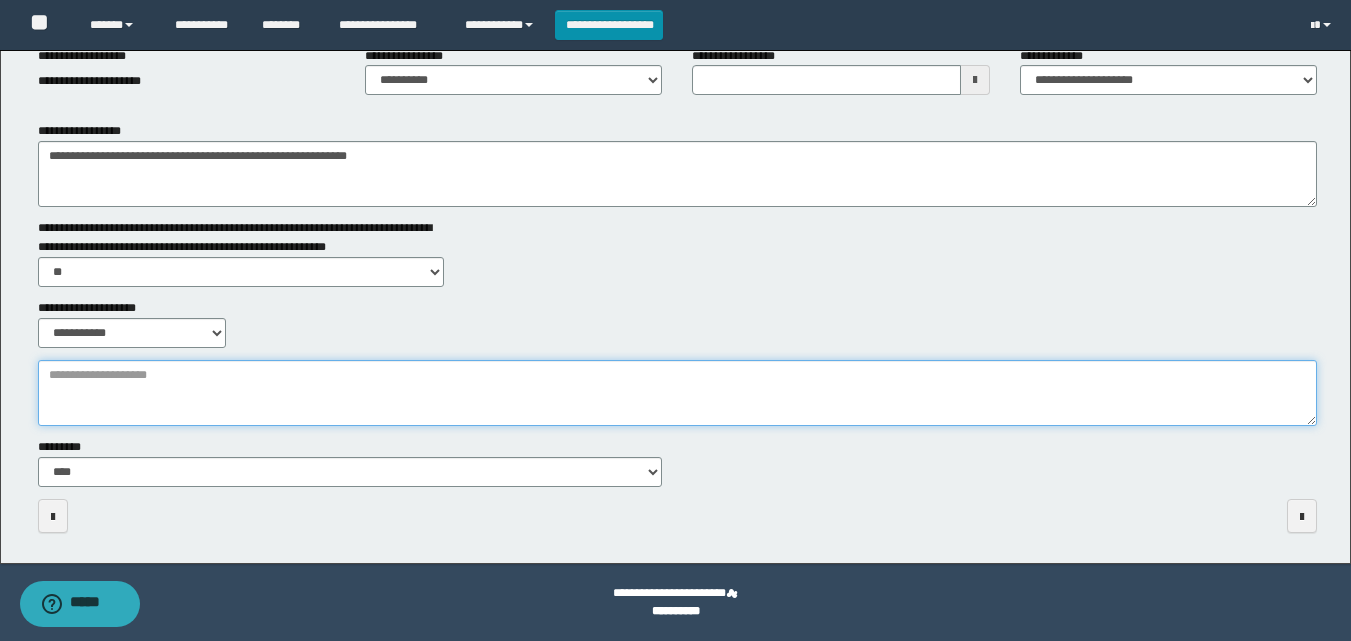 click on "**********" at bounding box center (677, 393) 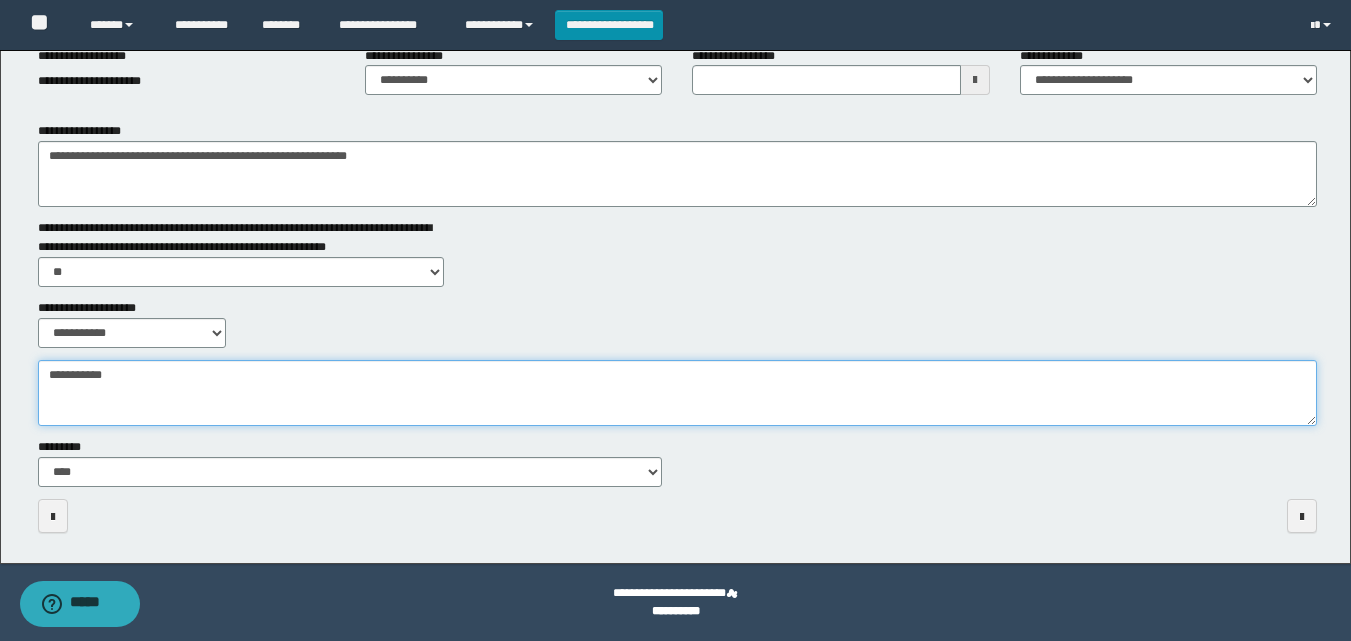 click on "**********" at bounding box center (677, 393) 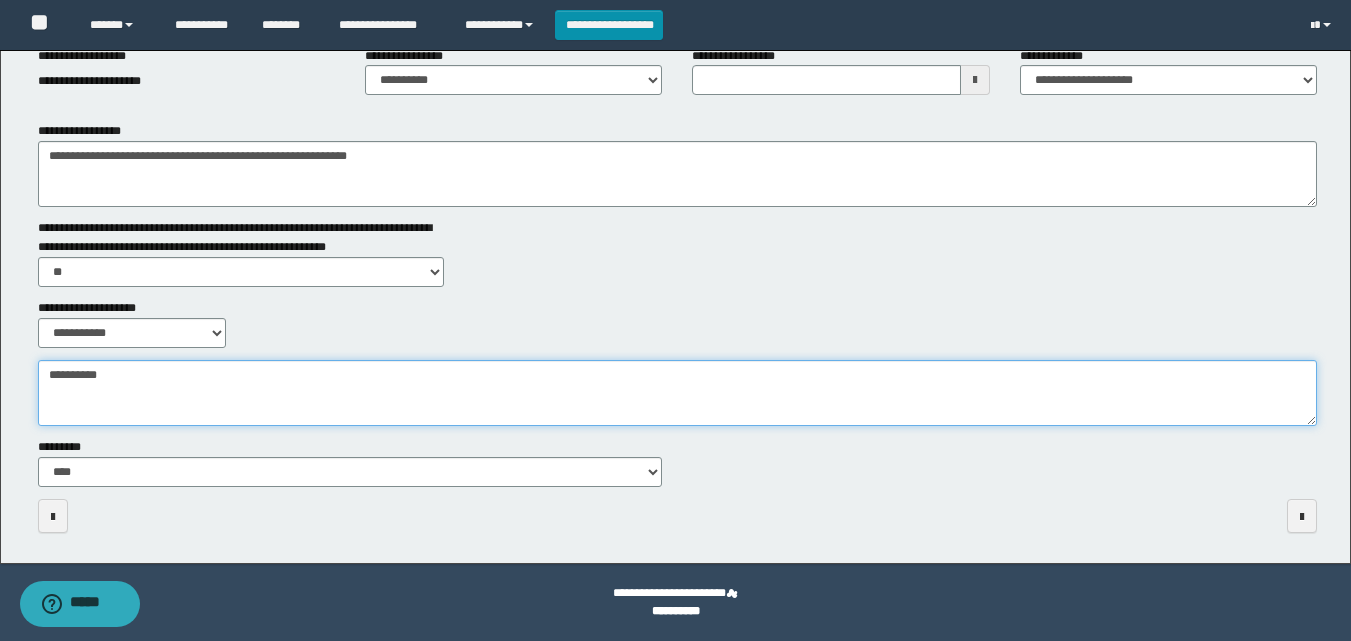 click on "**********" at bounding box center (677, 393) 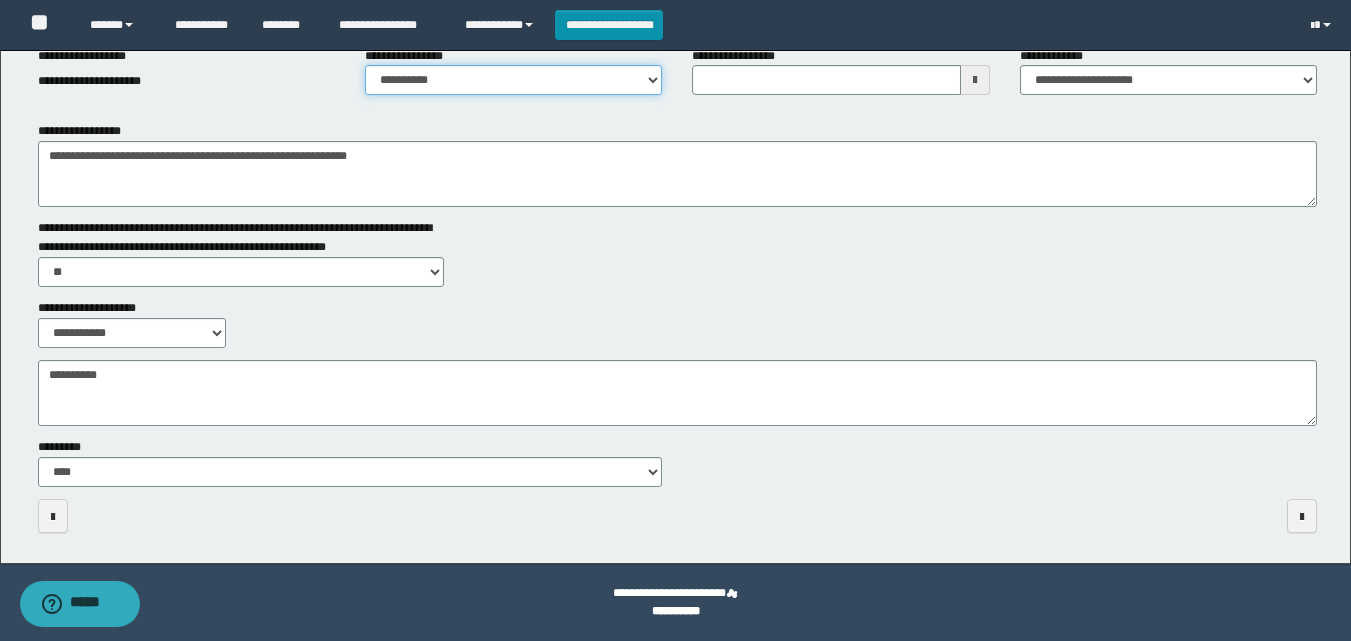 click on "**********" at bounding box center [513, 80] 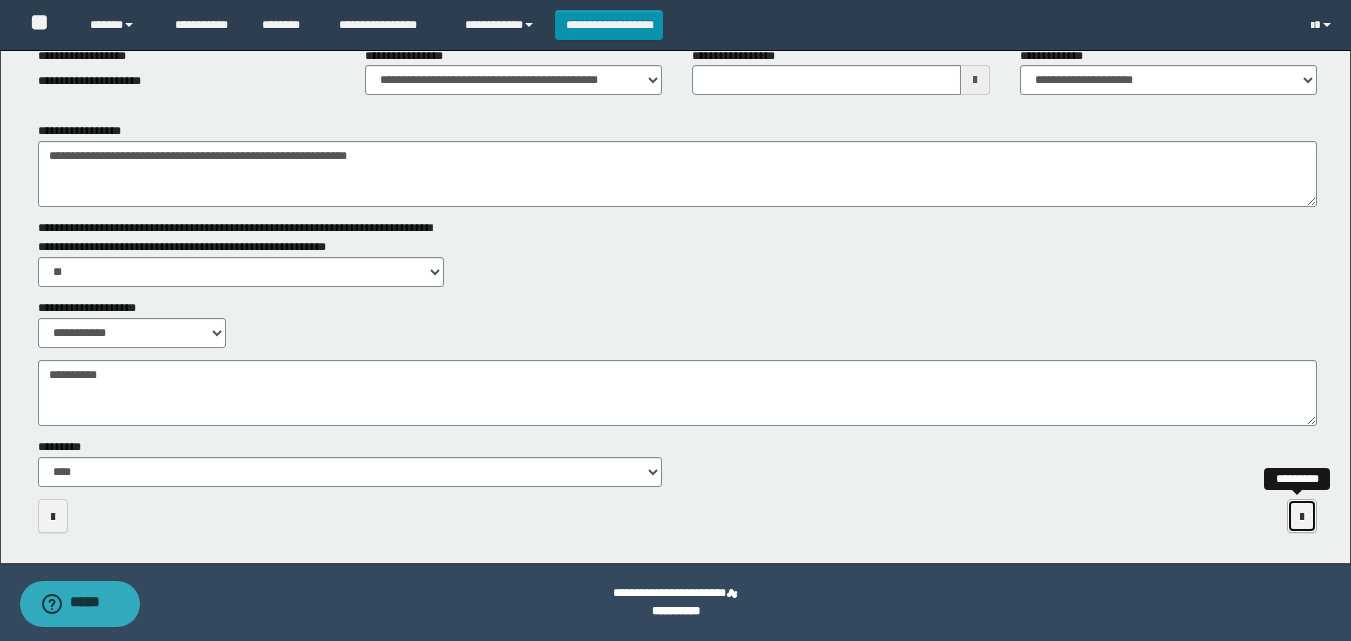 click at bounding box center [1302, 516] 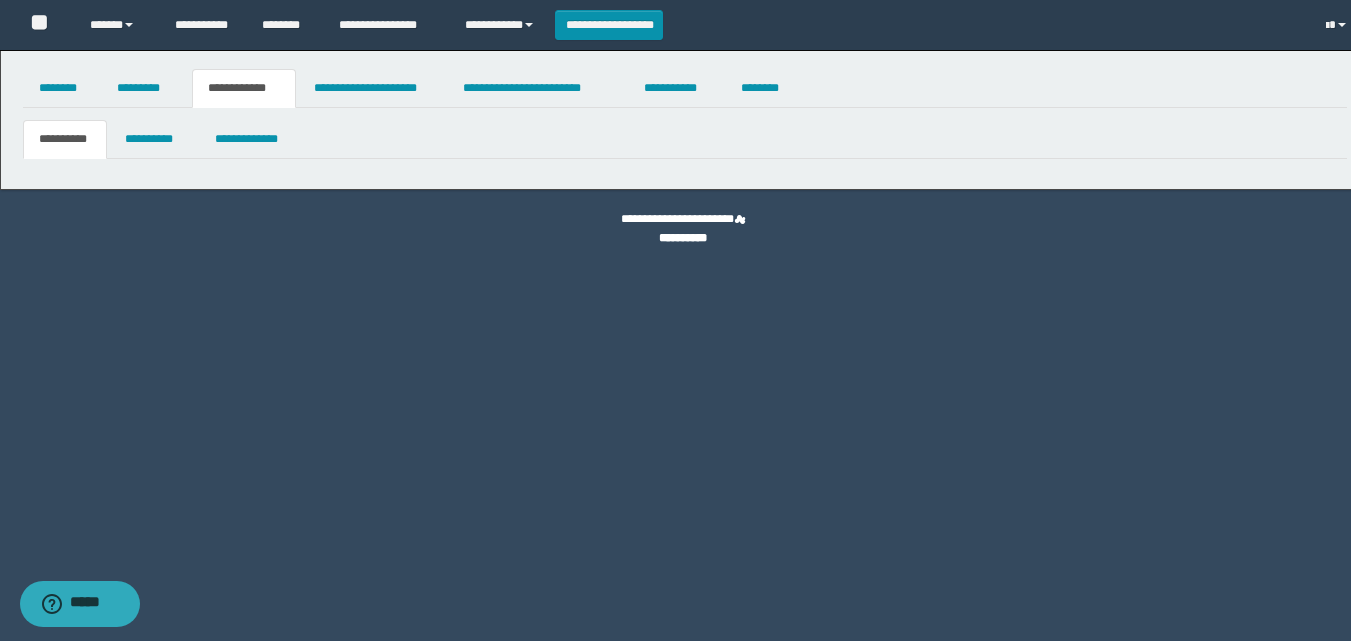 scroll, scrollTop: 0, scrollLeft: 0, axis: both 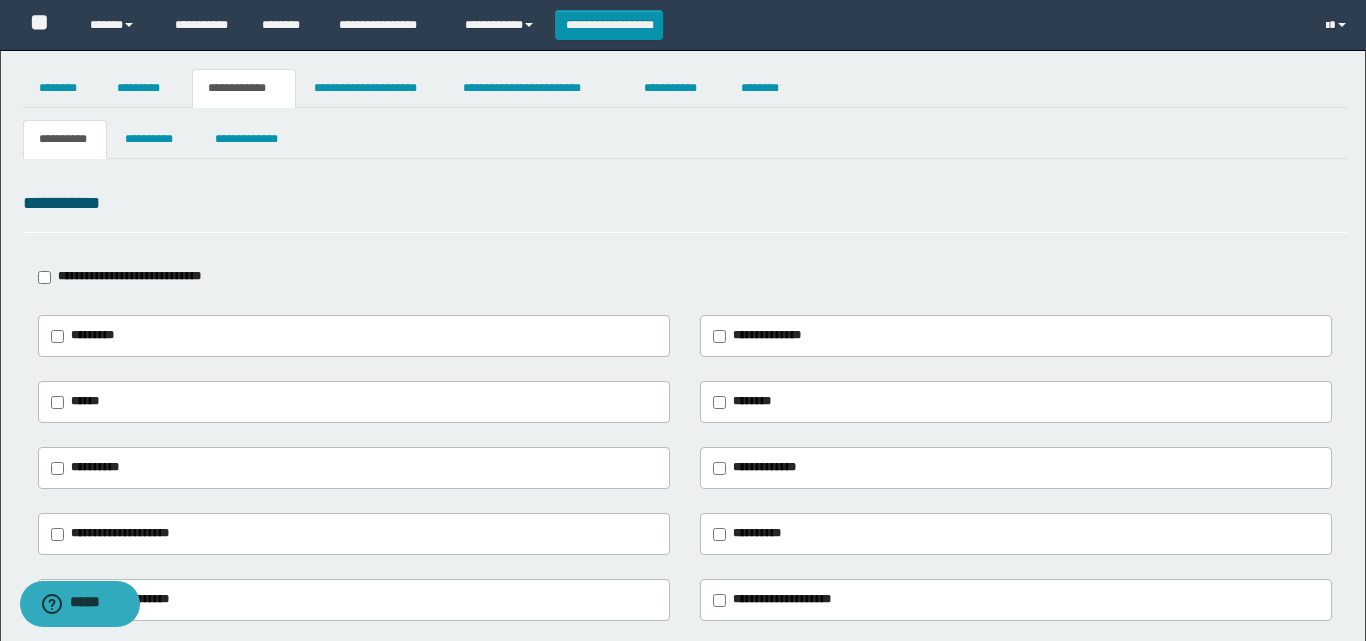 type on "**********" 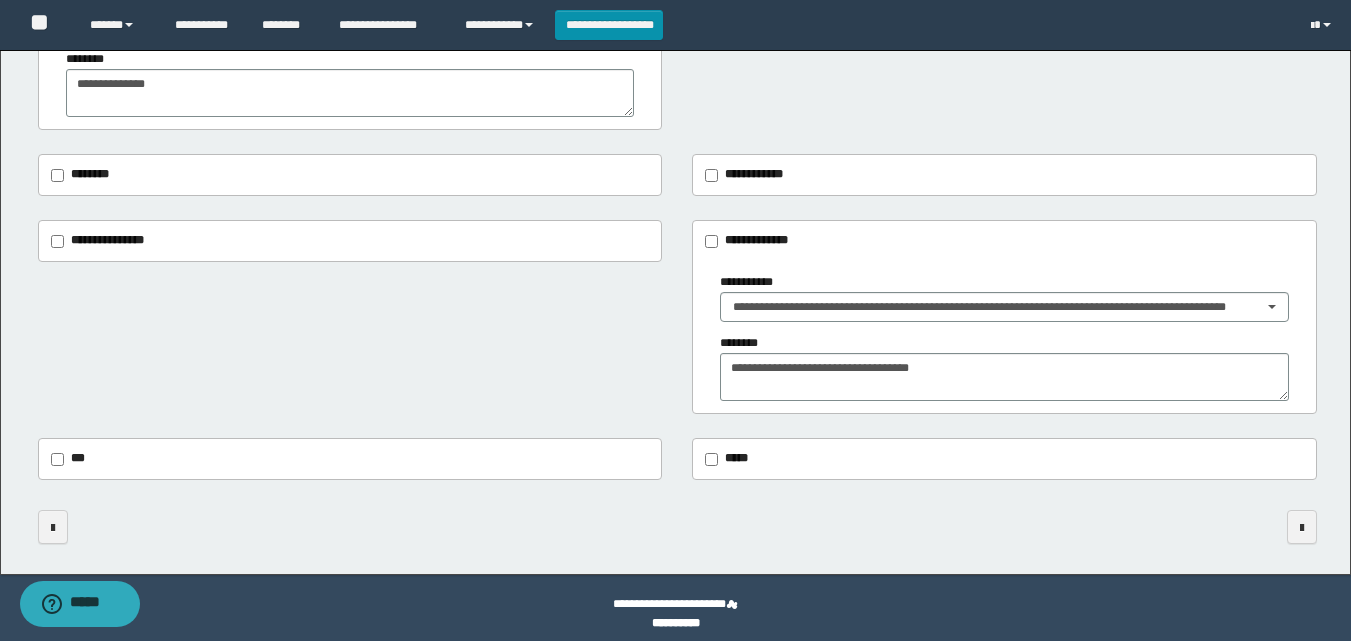 scroll, scrollTop: 1109, scrollLeft: 0, axis: vertical 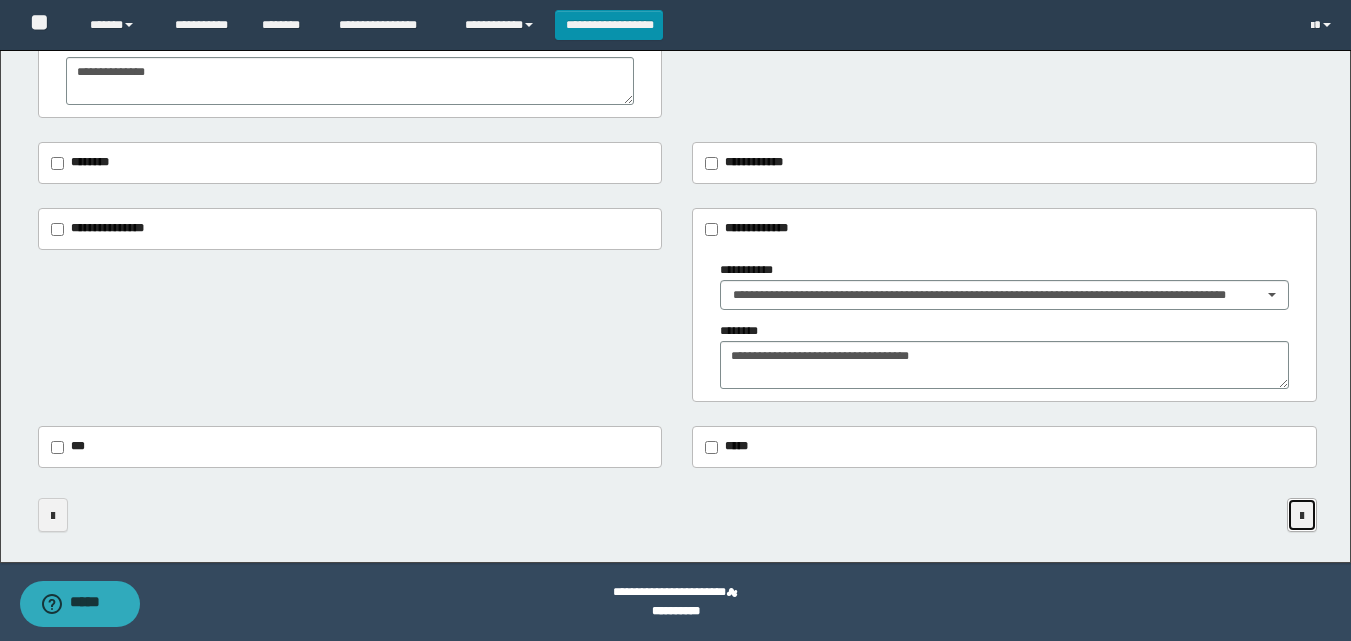 click at bounding box center (1302, 516) 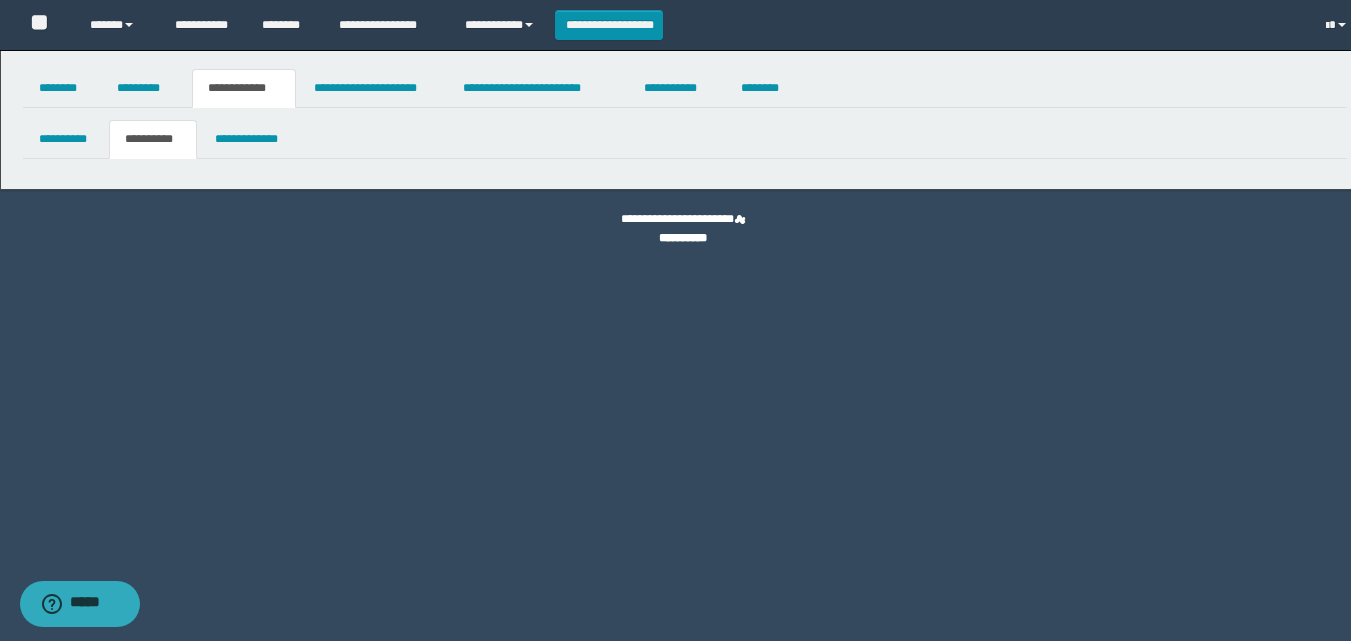 scroll, scrollTop: 0, scrollLeft: 0, axis: both 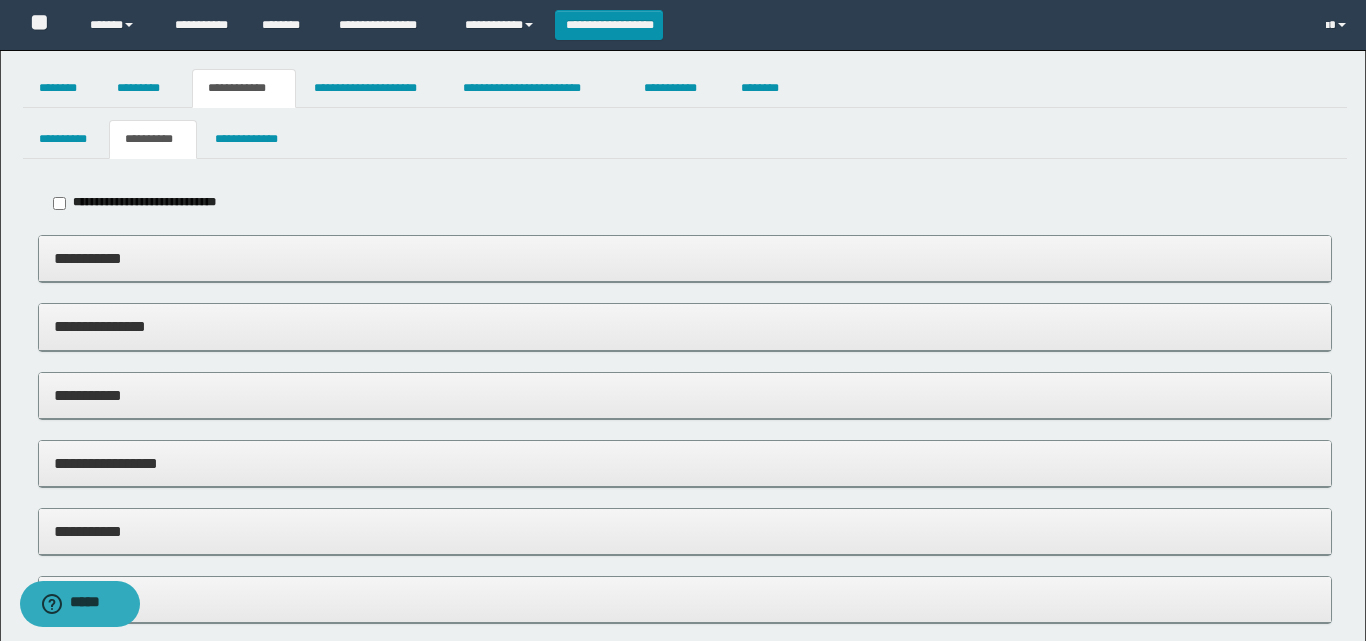 type on "**********" 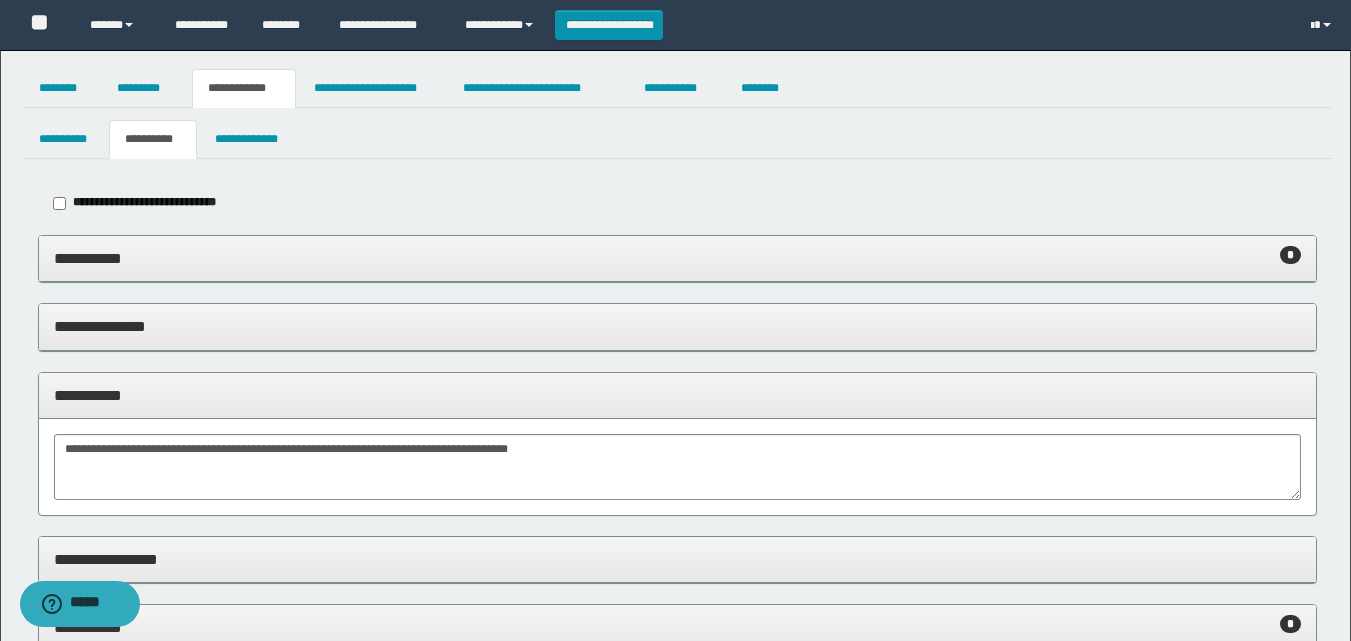 click on "**********" at bounding box center (677, 258) 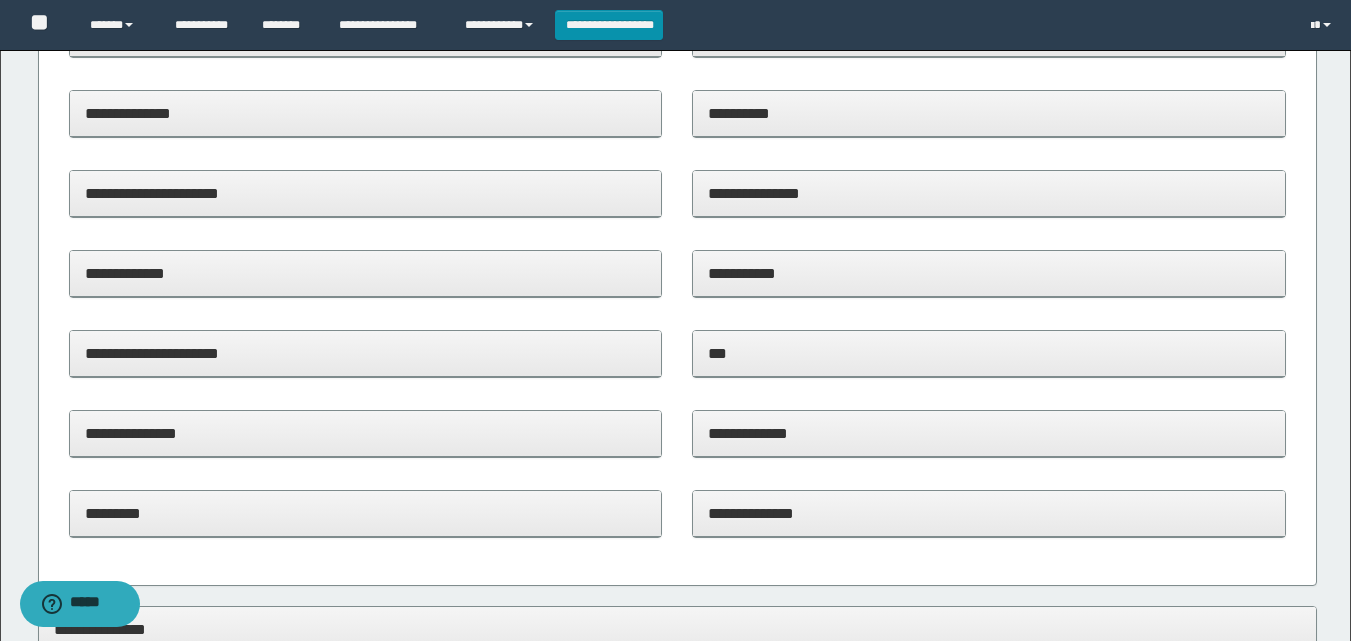 scroll, scrollTop: 100, scrollLeft: 0, axis: vertical 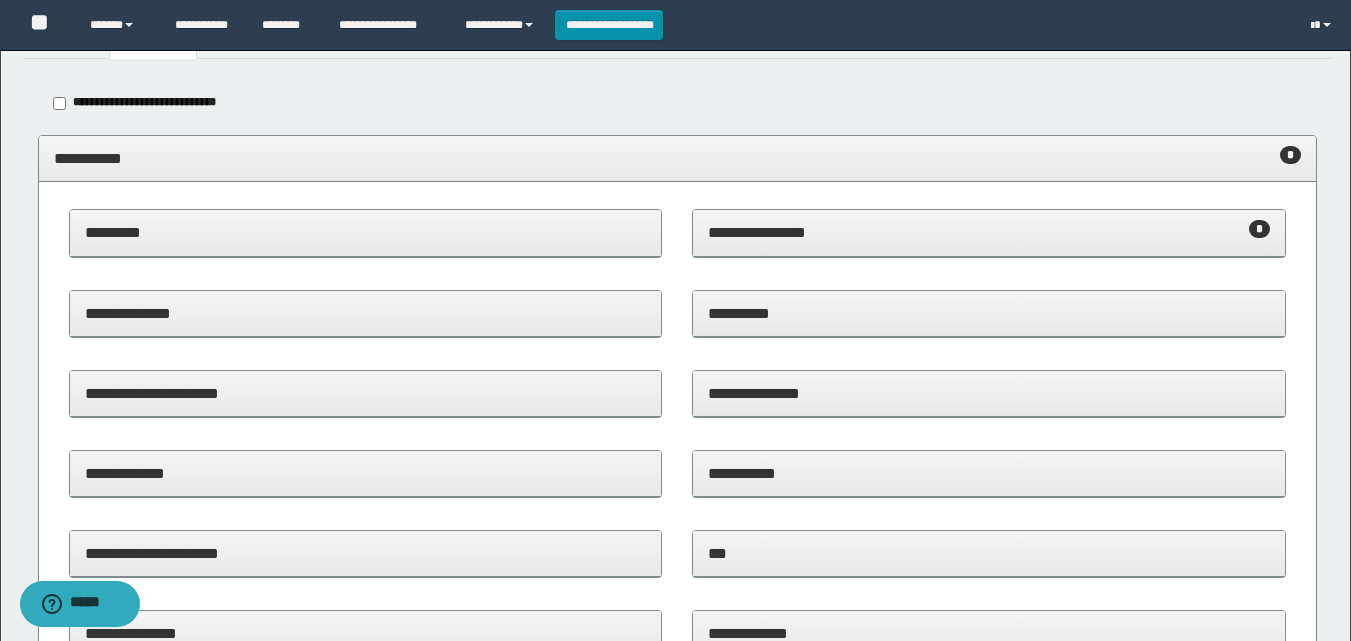 click on "**********" at bounding box center [989, 232] 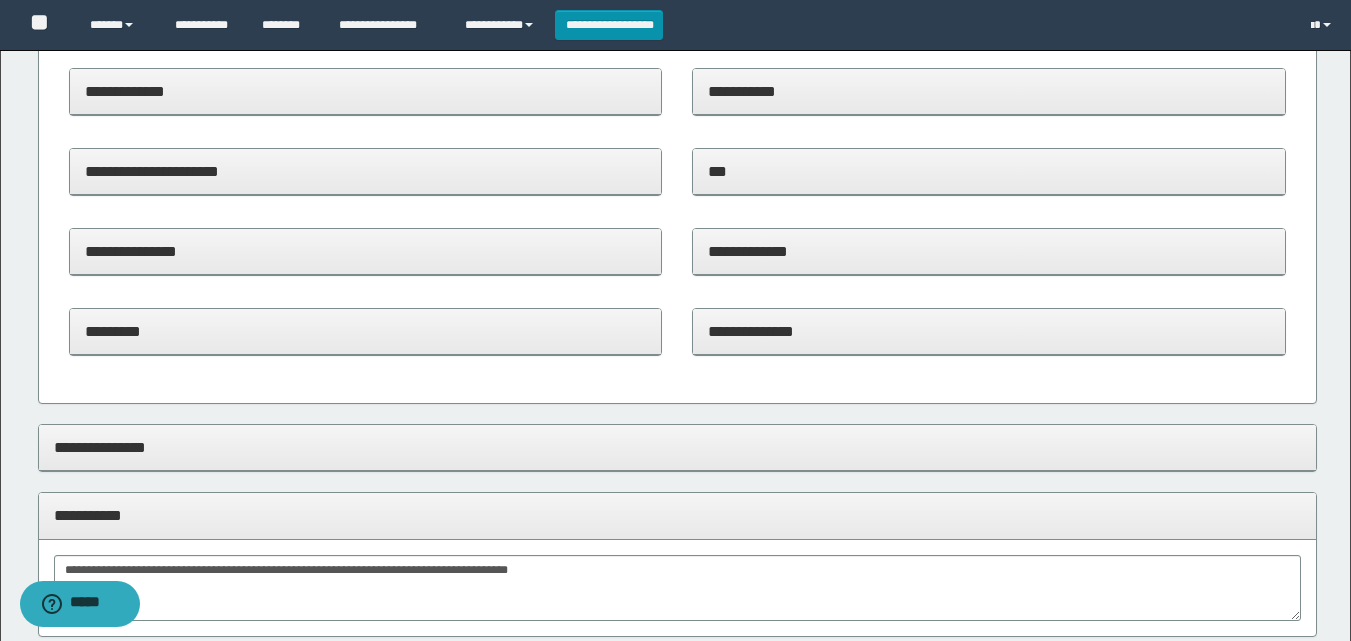 scroll, scrollTop: 1300, scrollLeft: 0, axis: vertical 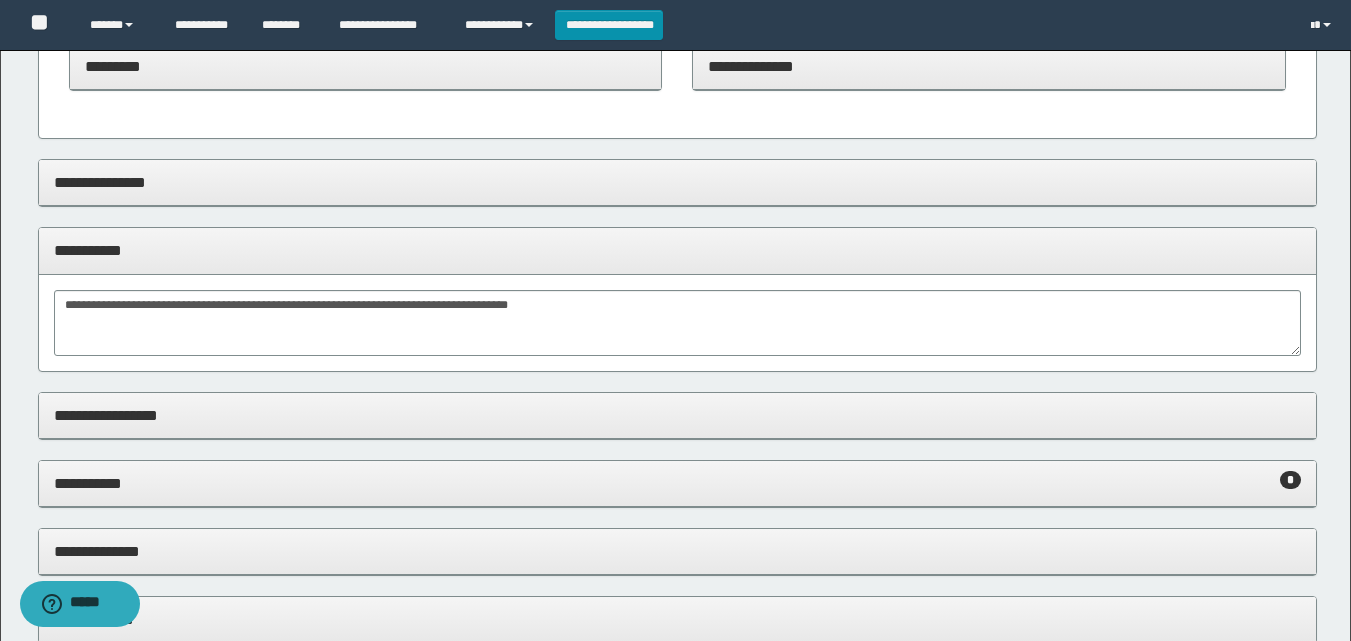 click on "**********" at bounding box center [677, 182] 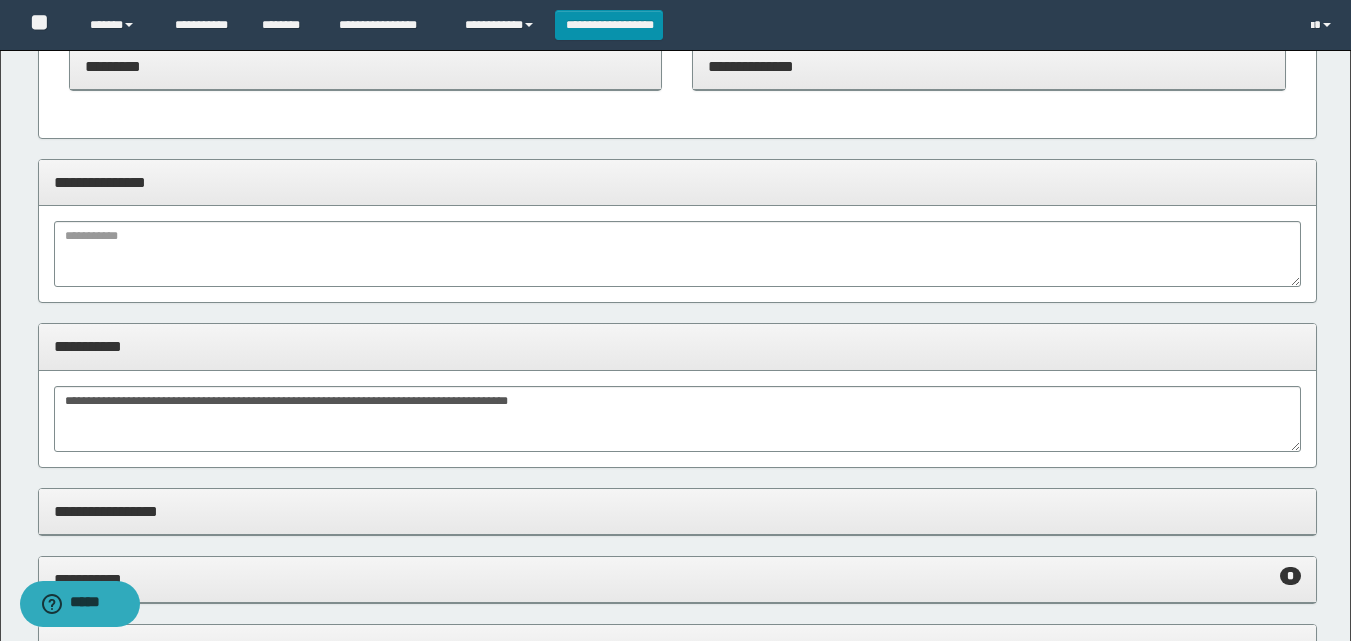 click on "**********" at bounding box center [677, 182] 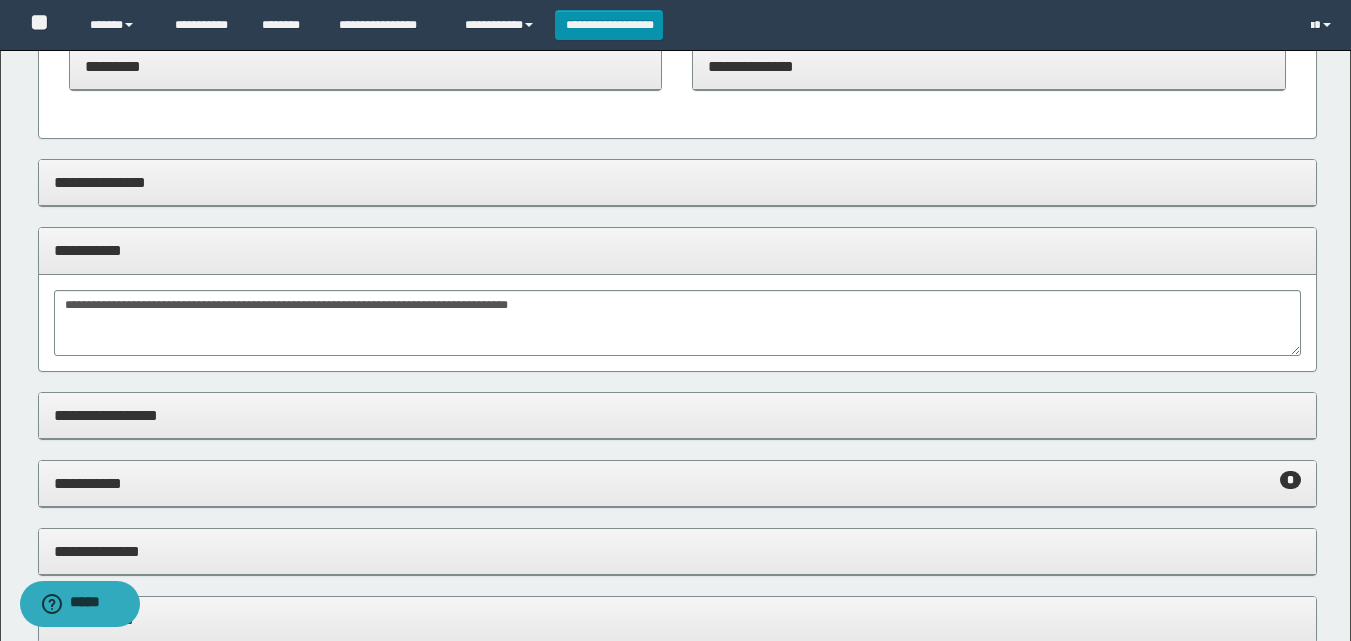 click on "**********" at bounding box center (677, 415) 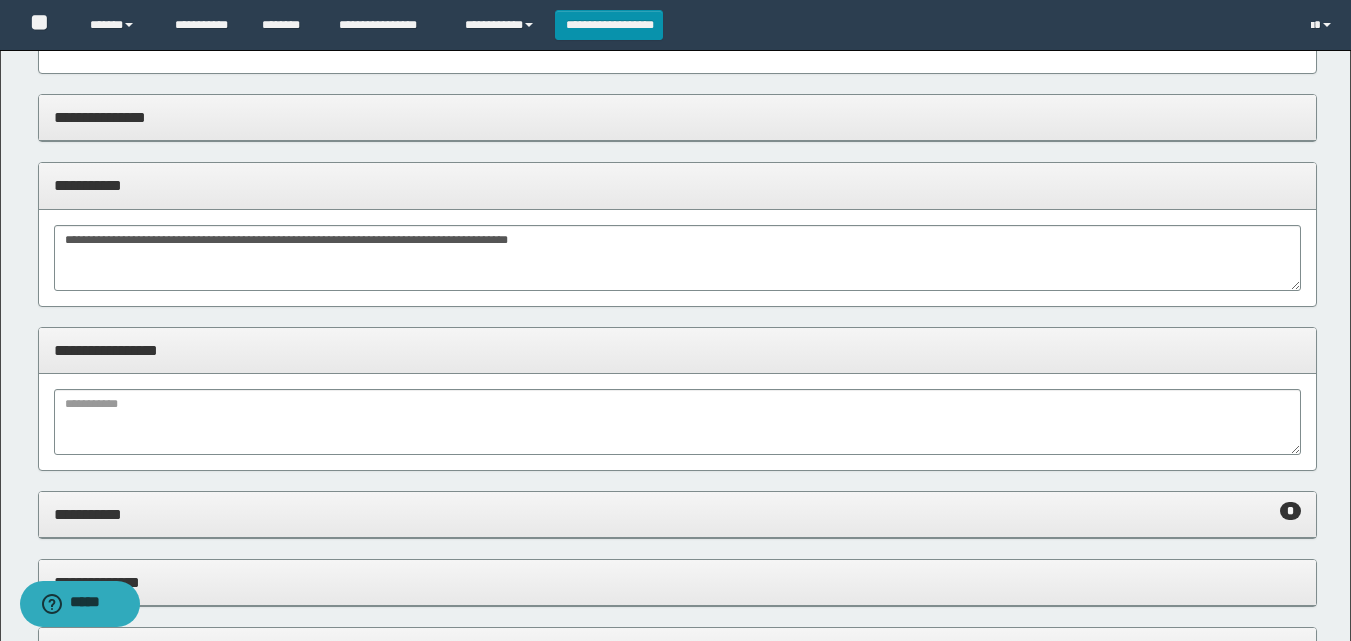 scroll, scrollTop: 1400, scrollLeft: 0, axis: vertical 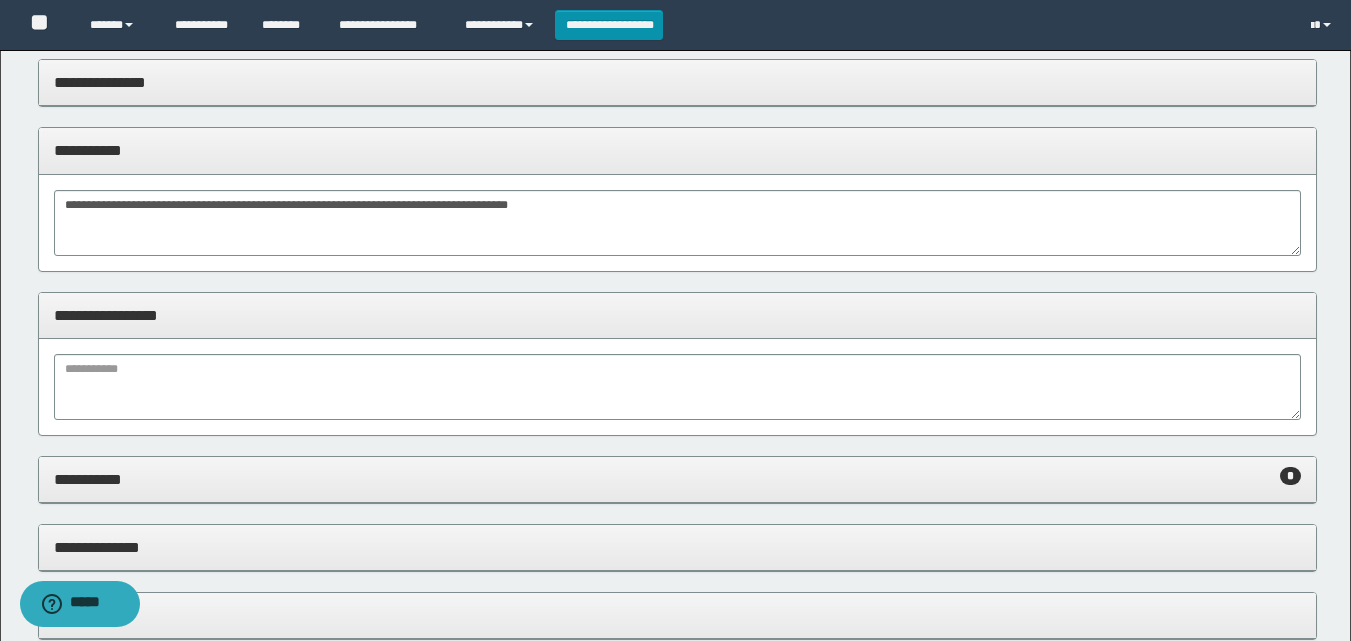 click on "**********" at bounding box center (677, 316) 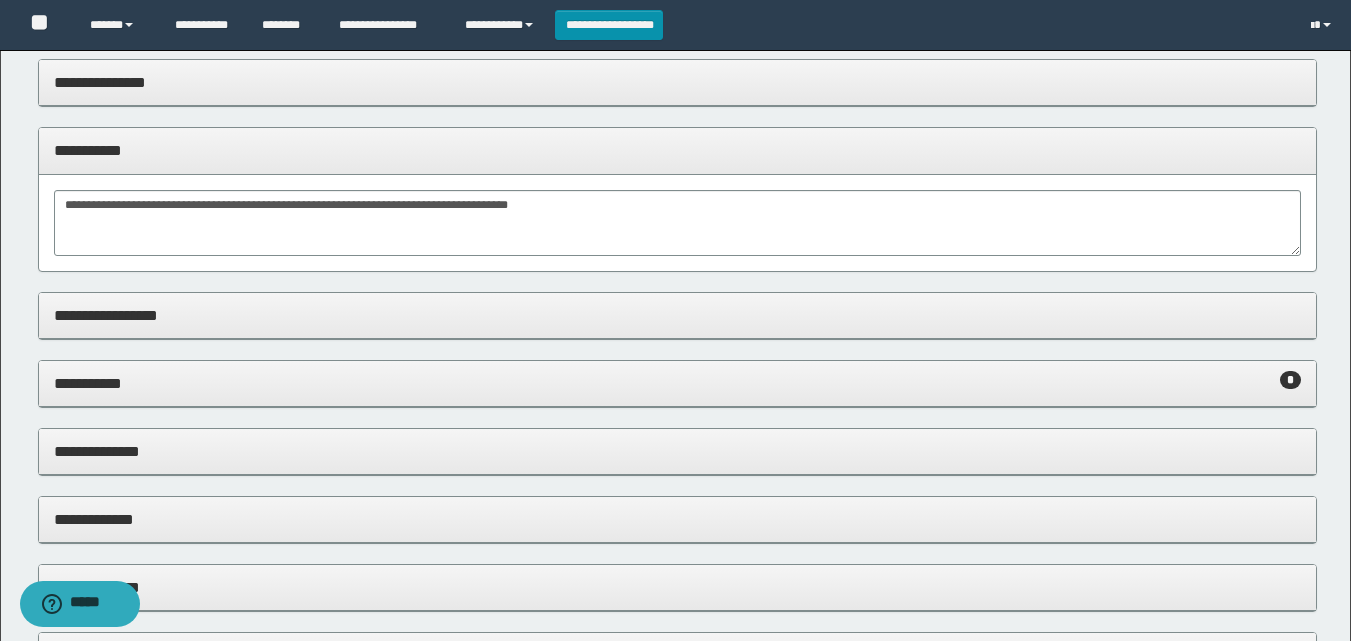 click on "**********" at bounding box center [677, 383] 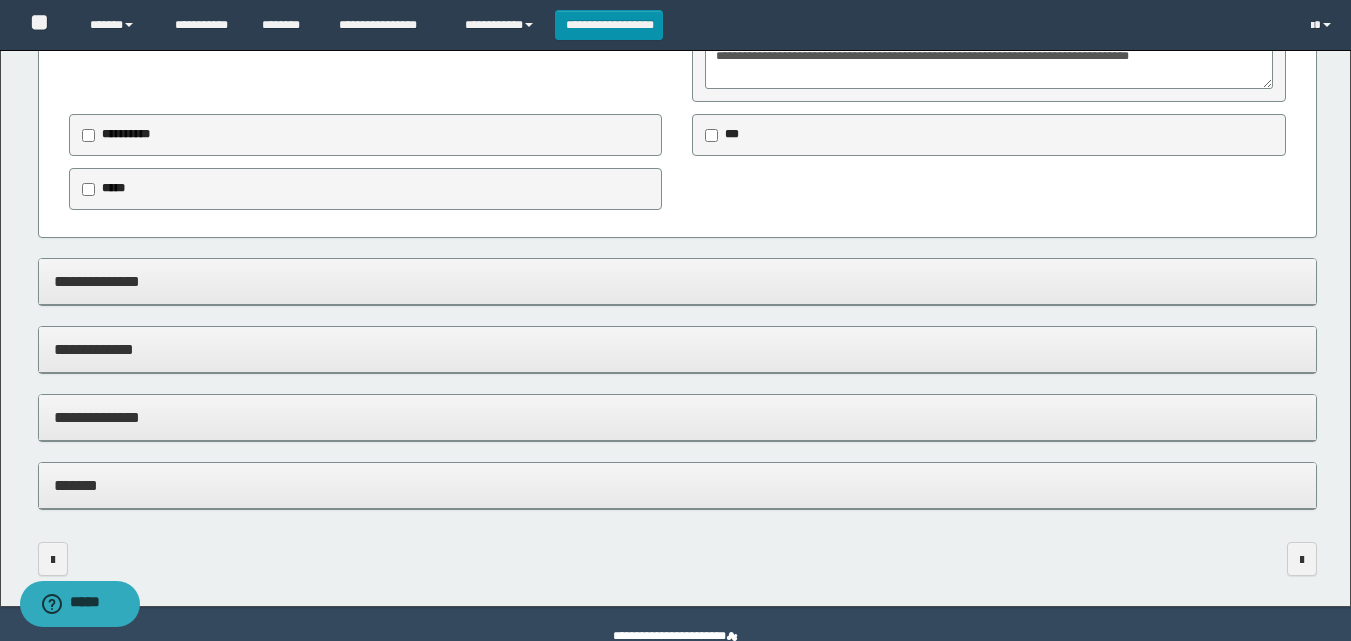 scroll, scrollTop: 1897, scrollLeft: 0, axis: vertical 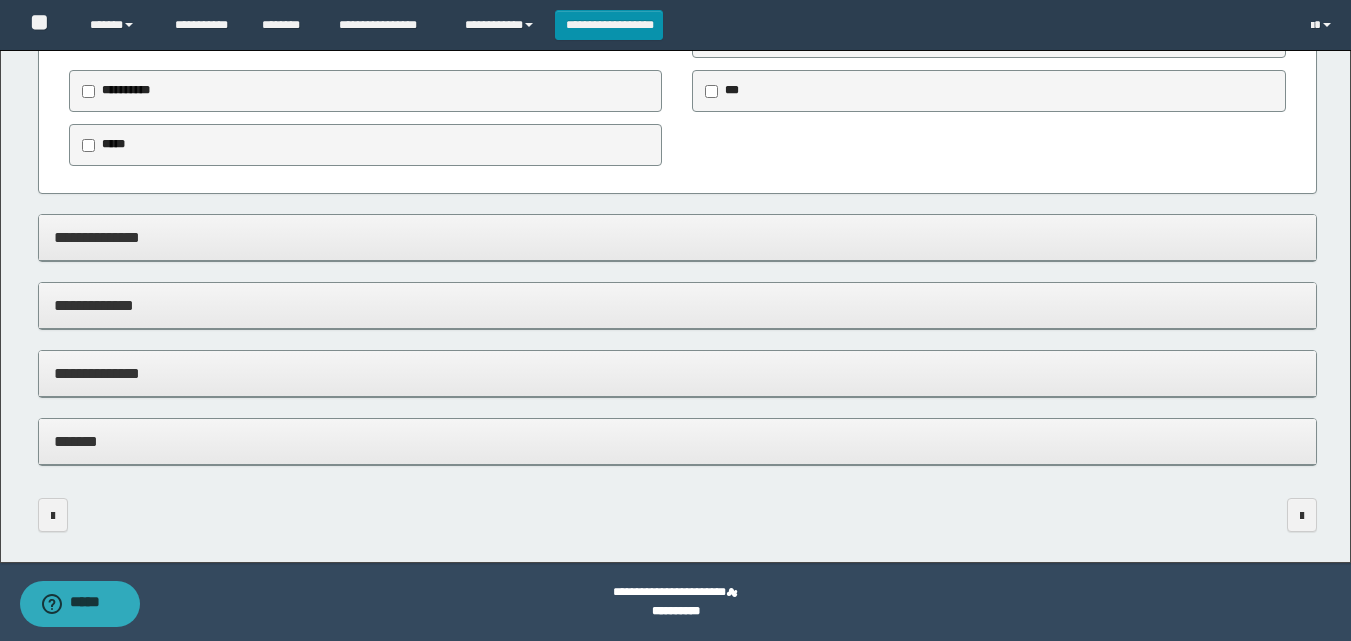 click on "*******" at bounding box center (677, 441) 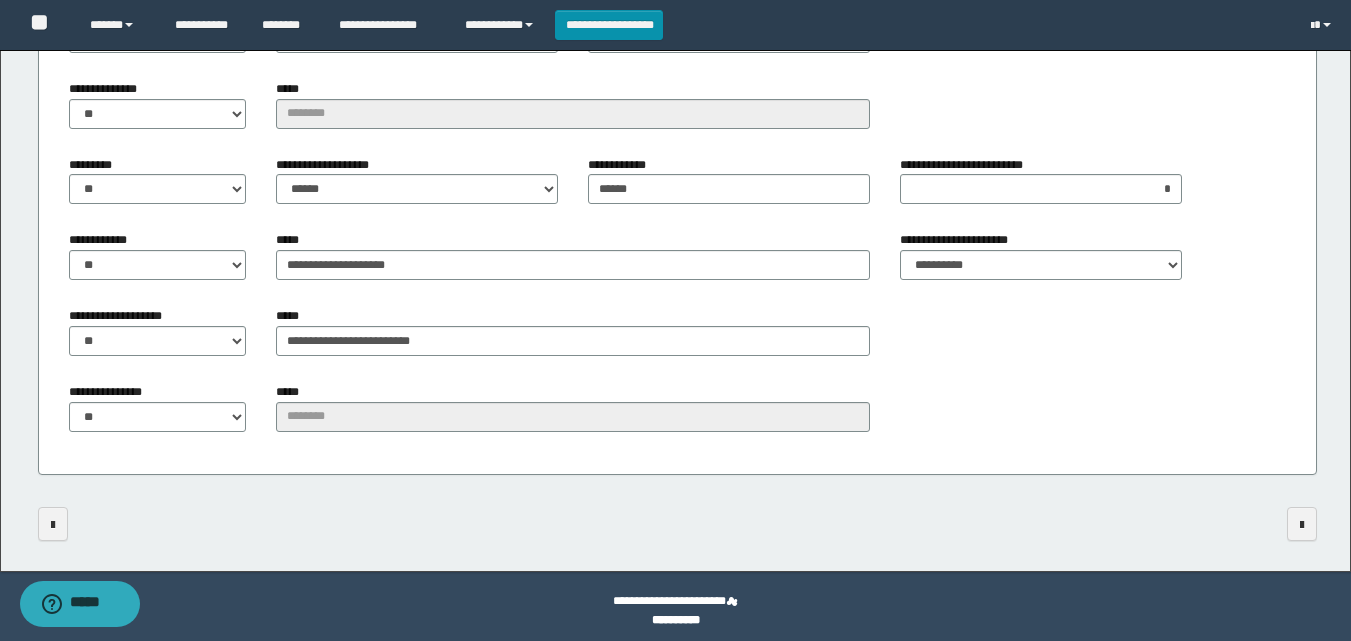 scroll, scrollTop: 2546, scrollLeft: 0, axis: vertical 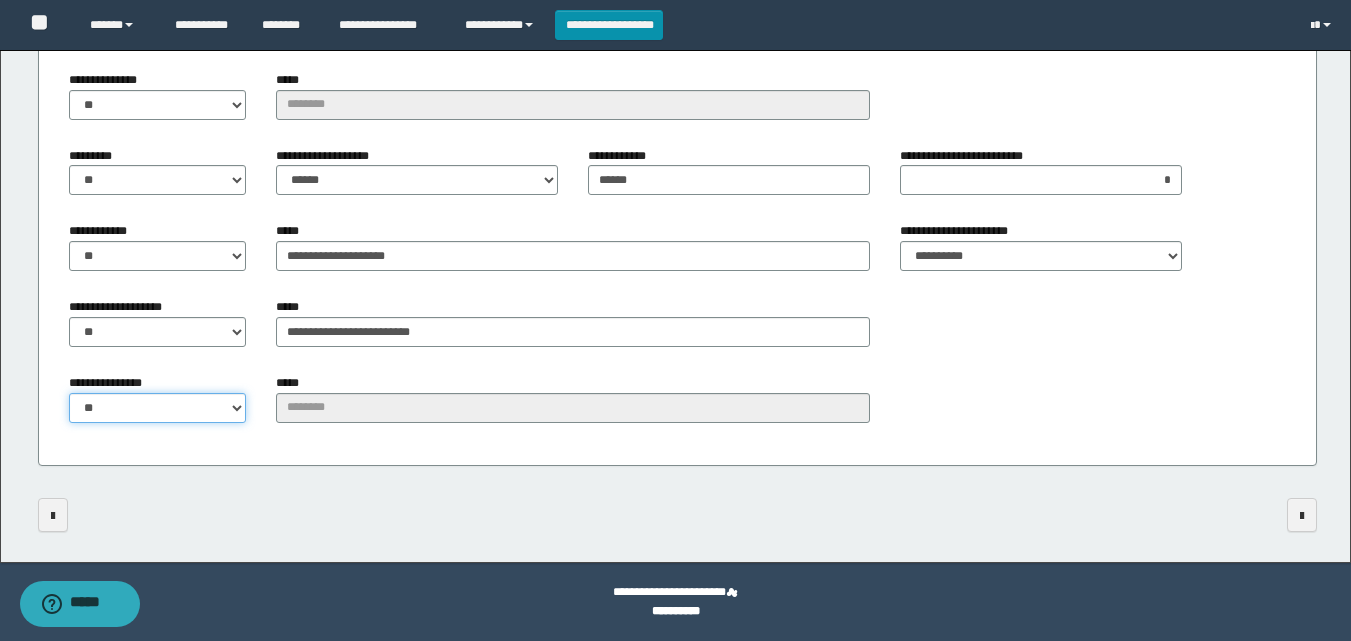 click on "**
**" at bounding box center (158, 408) 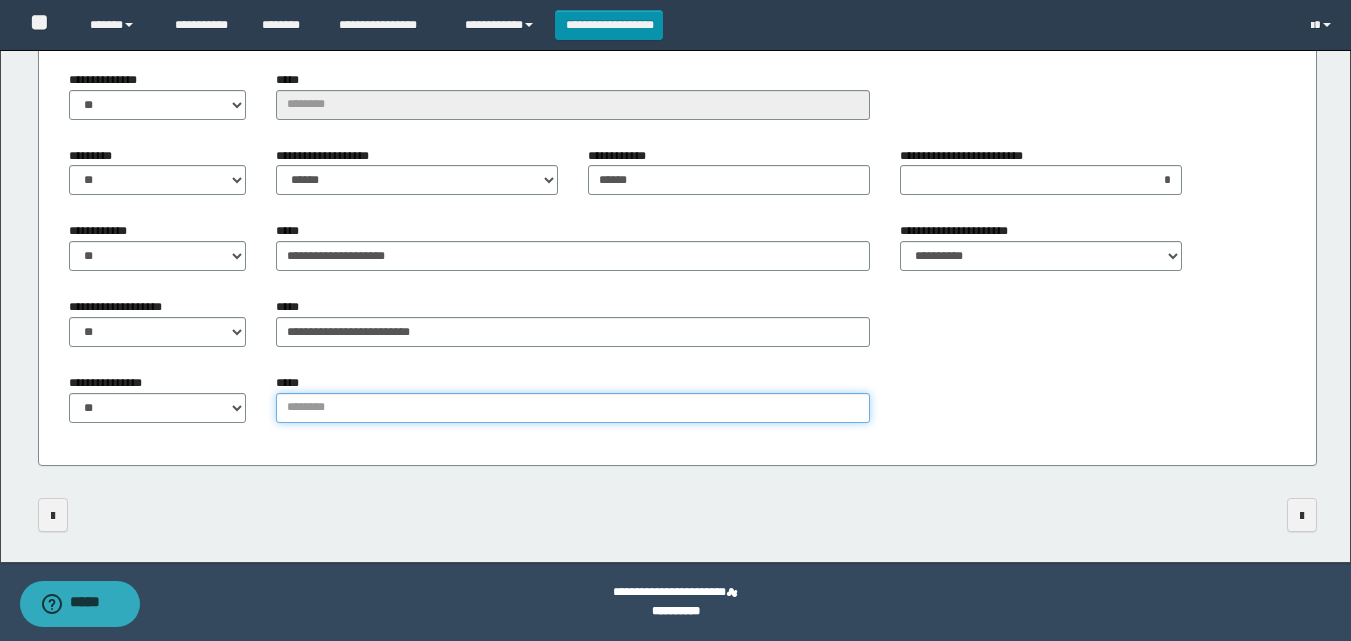 click on "*****" at bounding box center (573, 408) 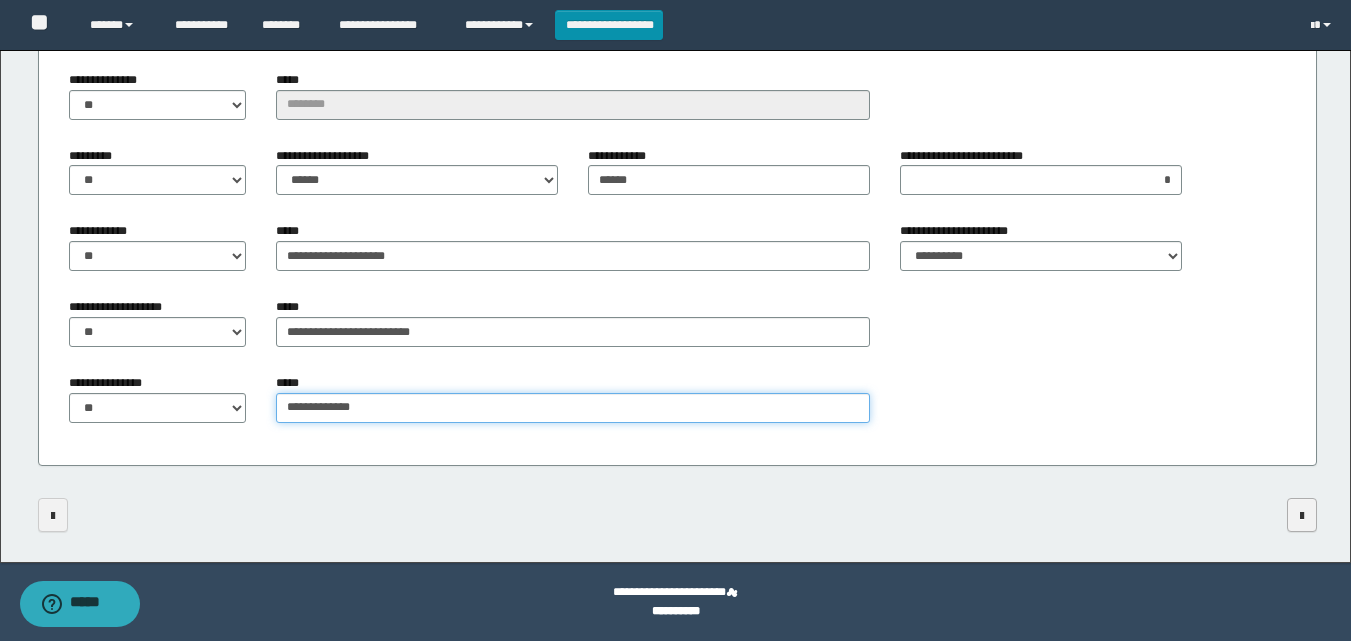 type on "**********" 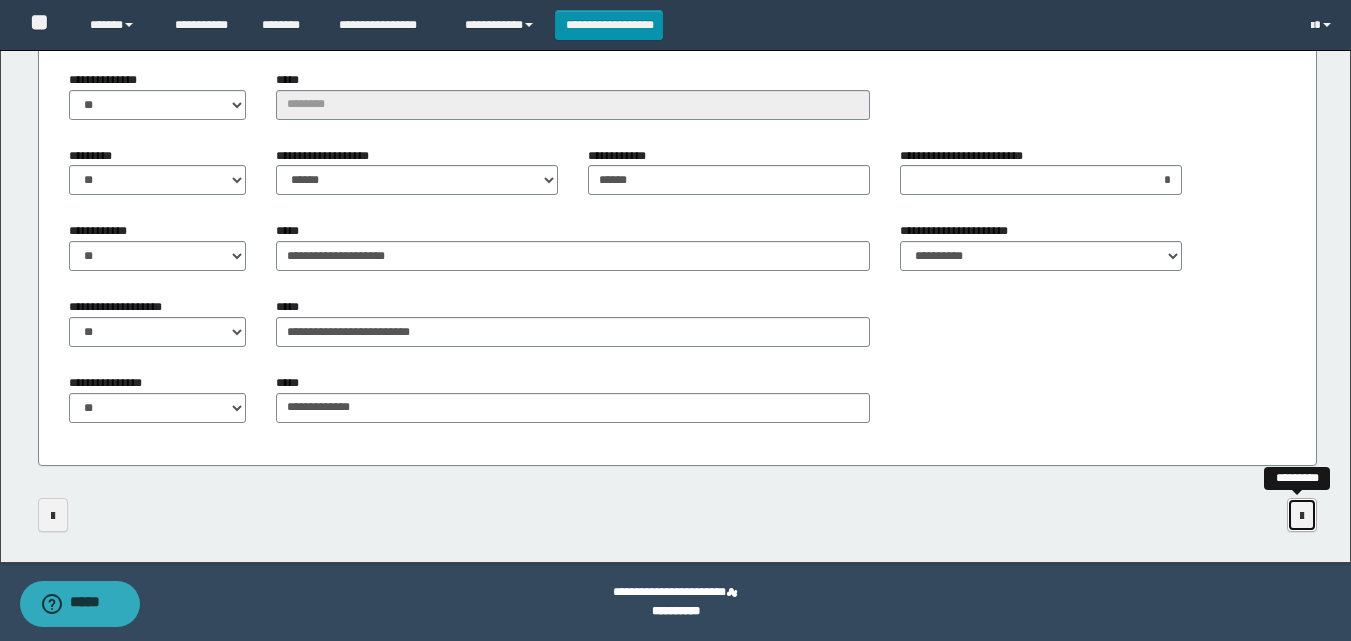 click at bounding box center (1302, 516) 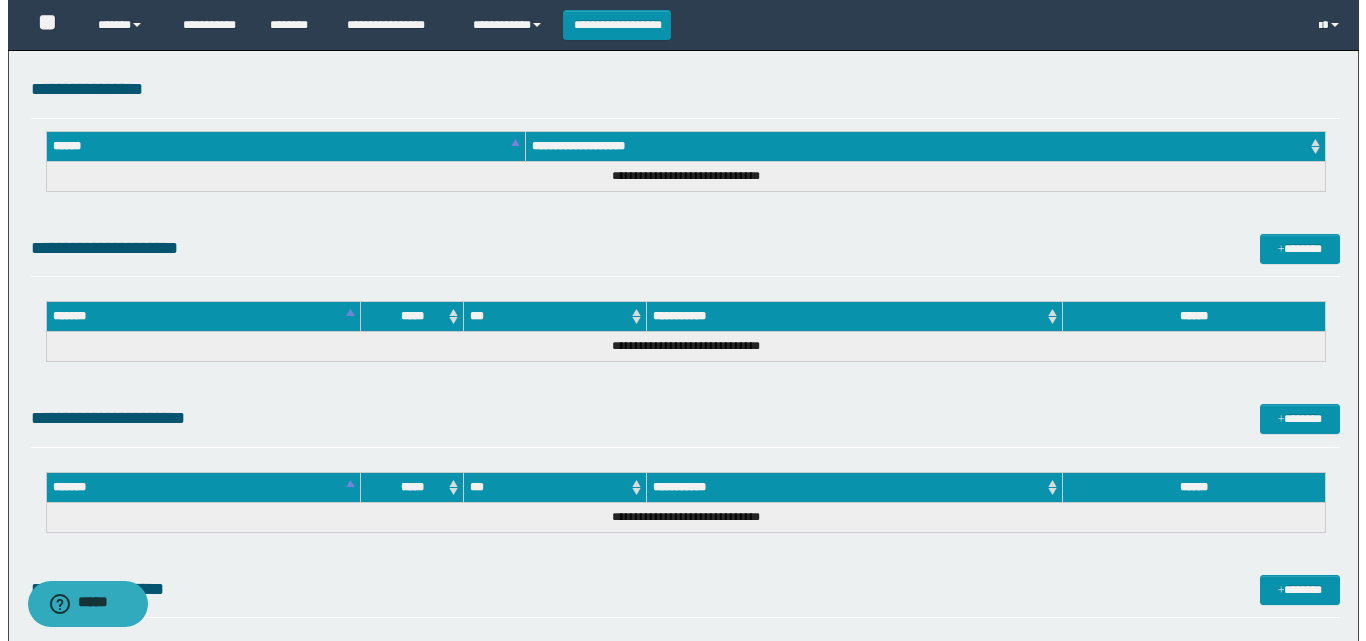 scroll, scrollTop: 800, scrollLeft: 0, axis: vertical 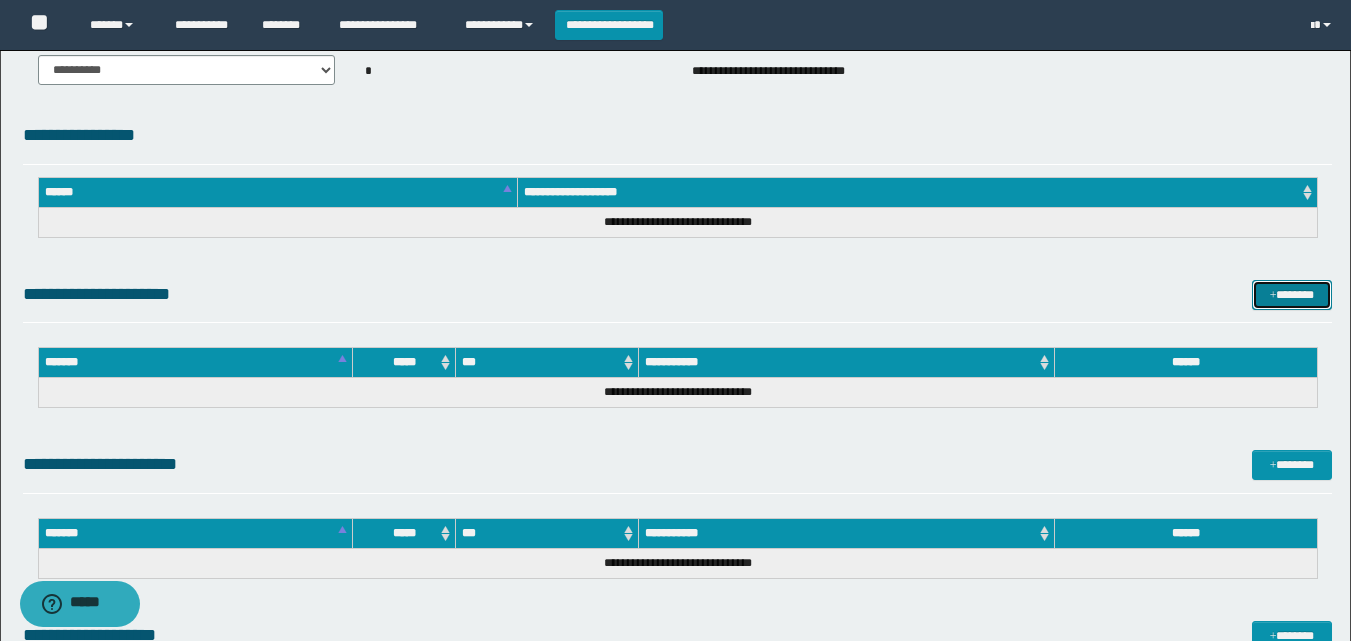 click on "*******" at bounding box center [1292, 295] 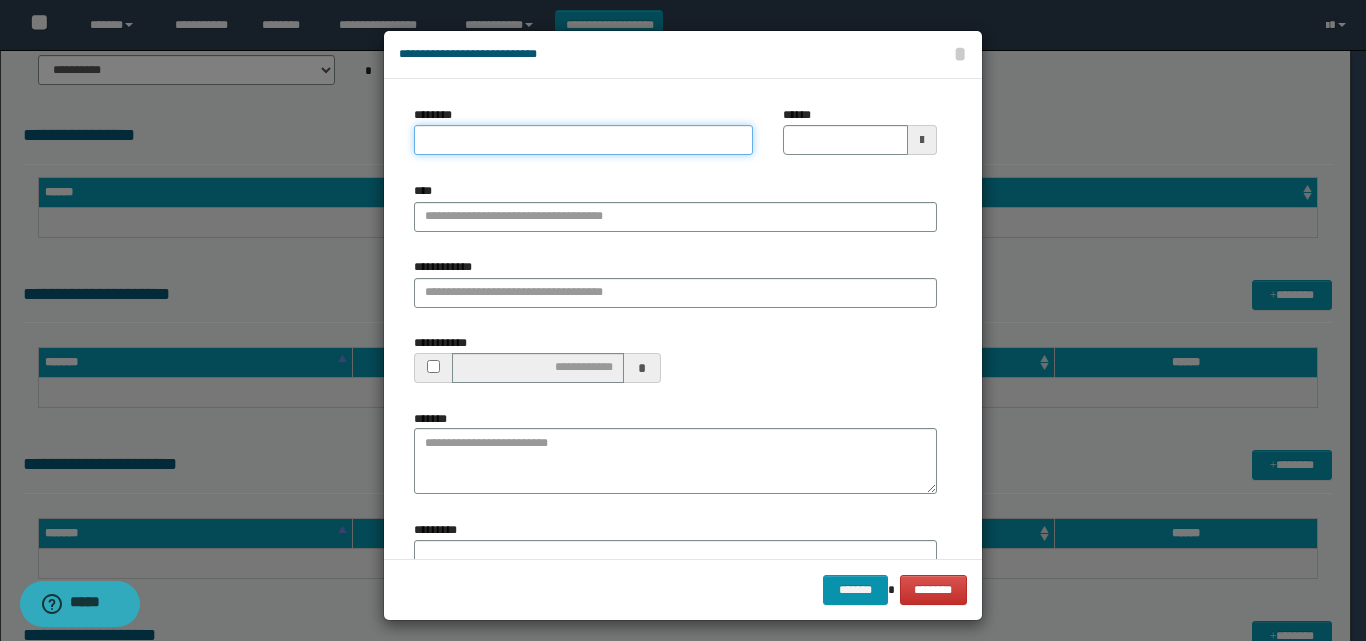 click on "********" at bounding box center [583, 140] 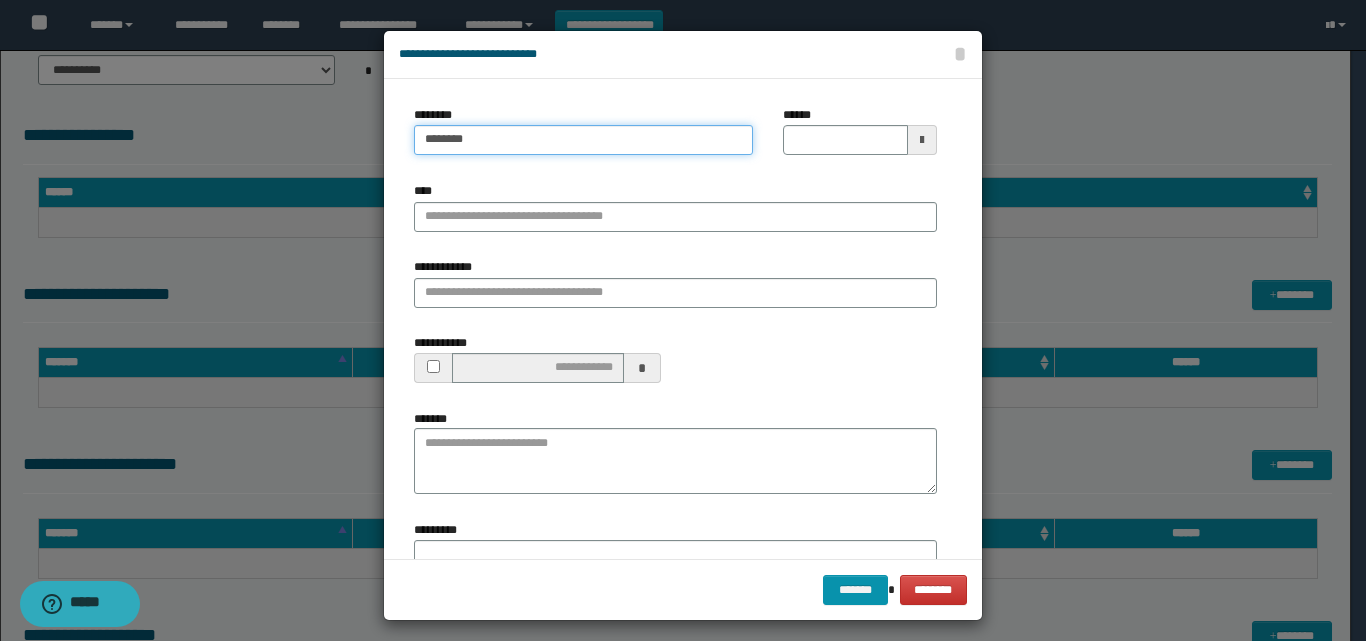 type on "*********" 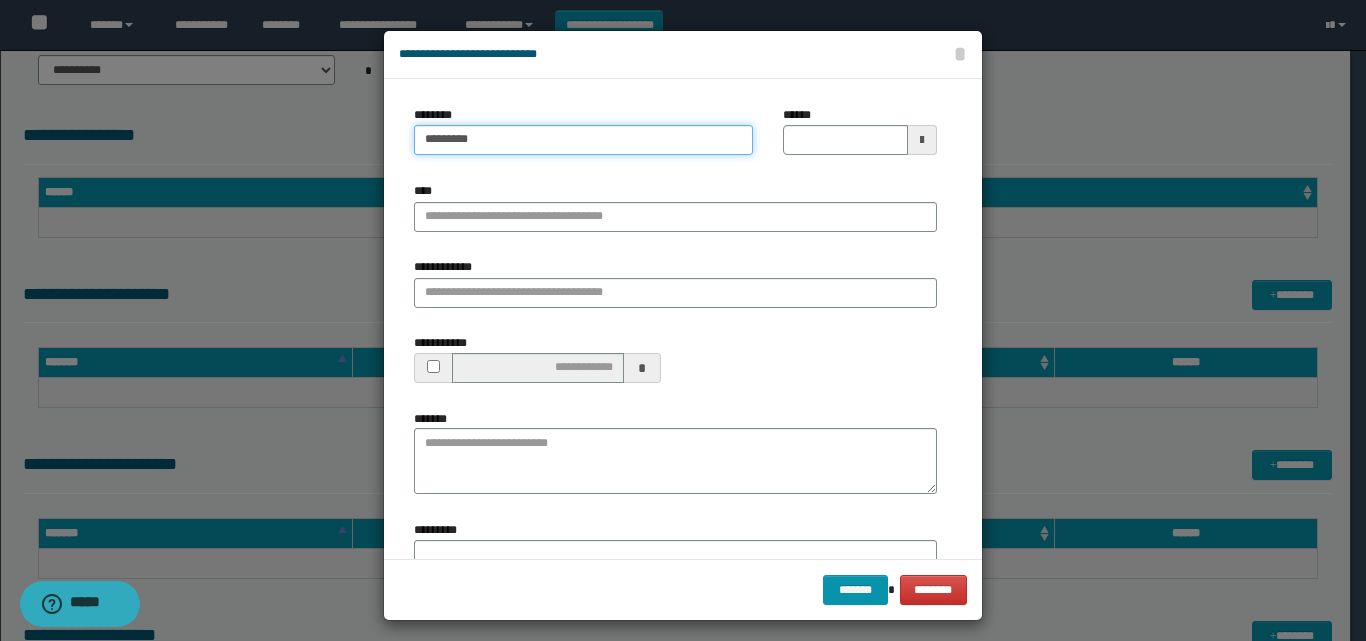 type 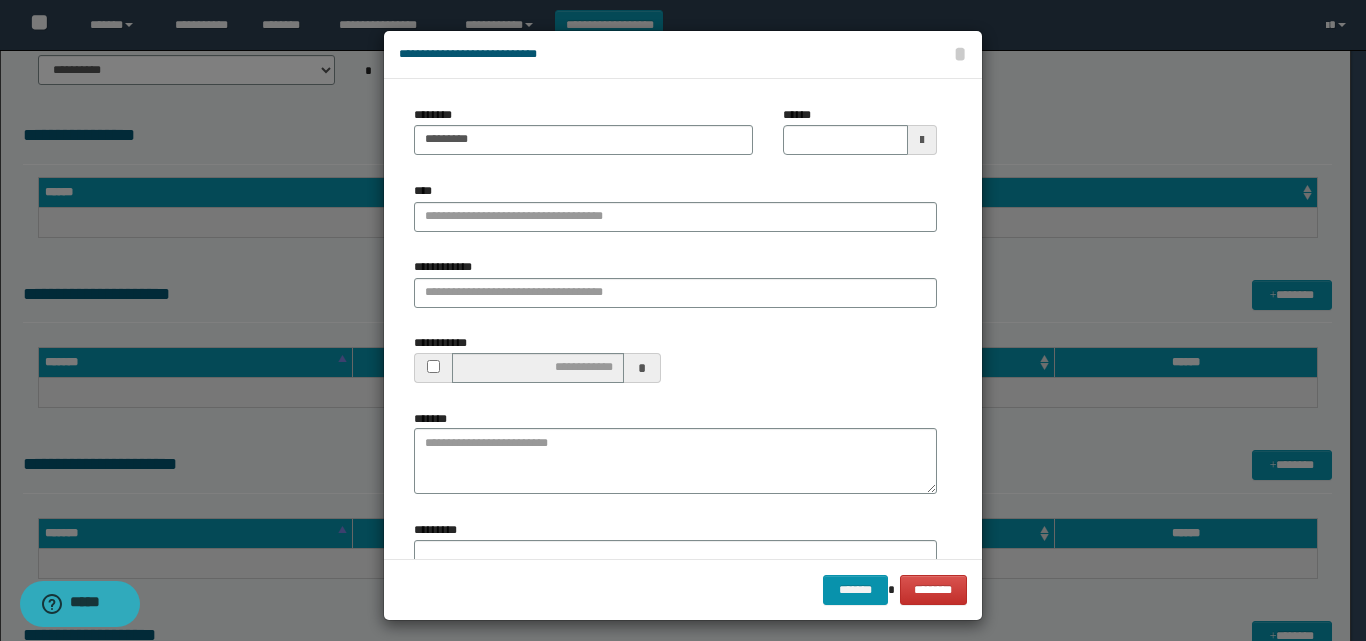 click at bounding box center (922, 140) 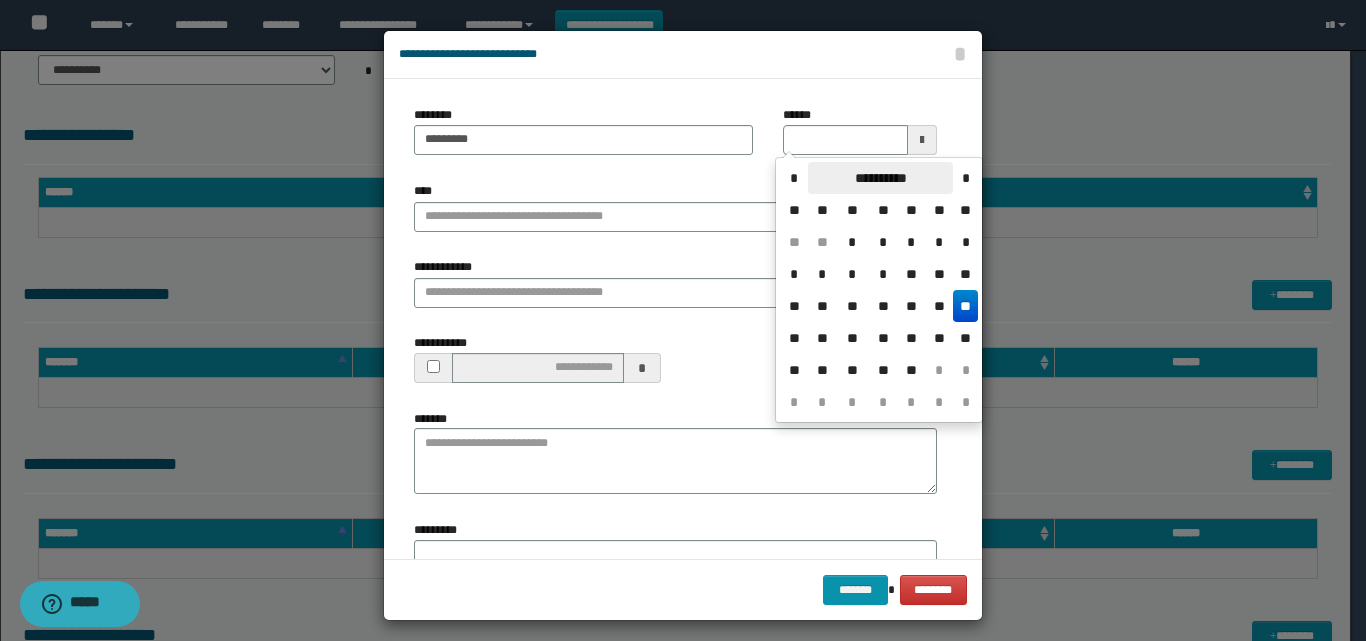click on "**********" at bounding box center [880, 178] 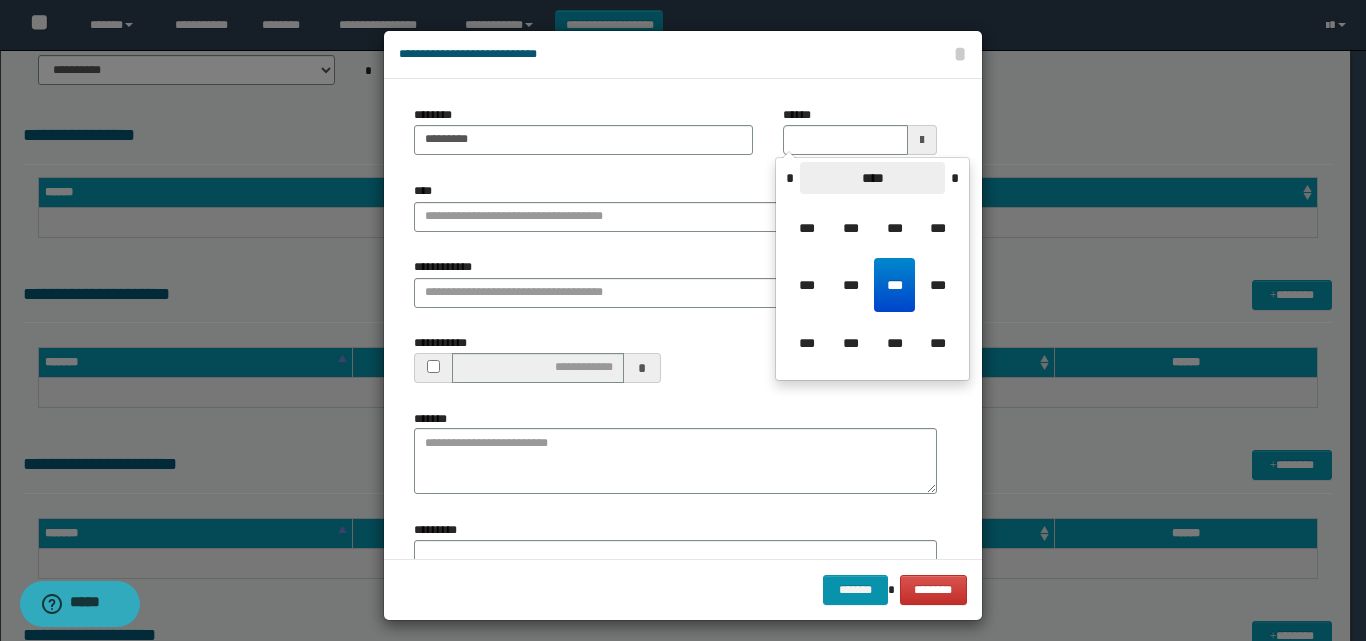 click on "****" at bounding box center (872, 178) 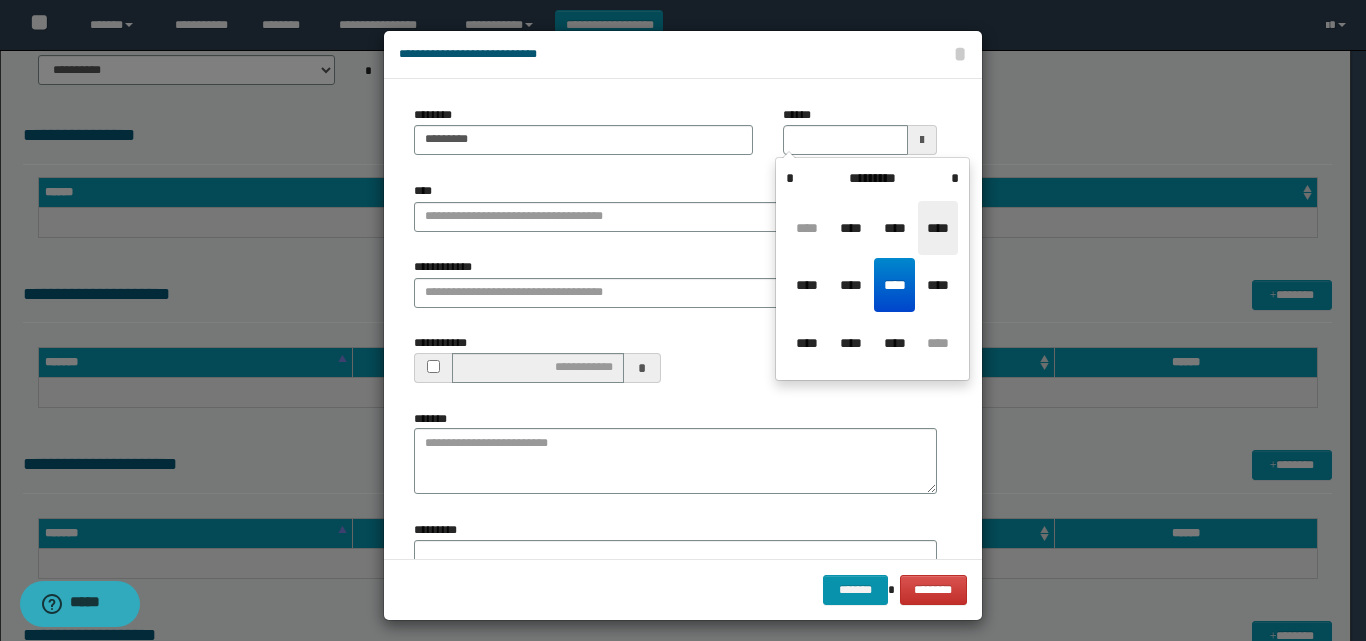 click on "****" at bounding box center [938, 228] 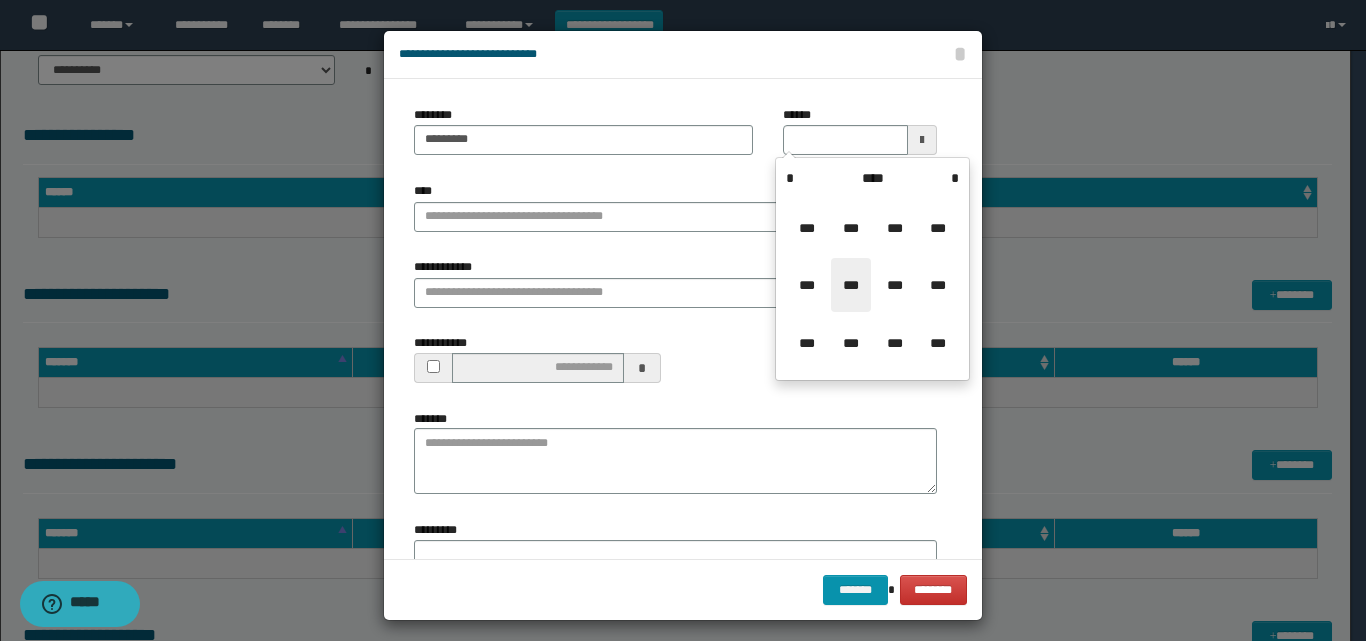 click on "***" at bounding box center (851, 285) 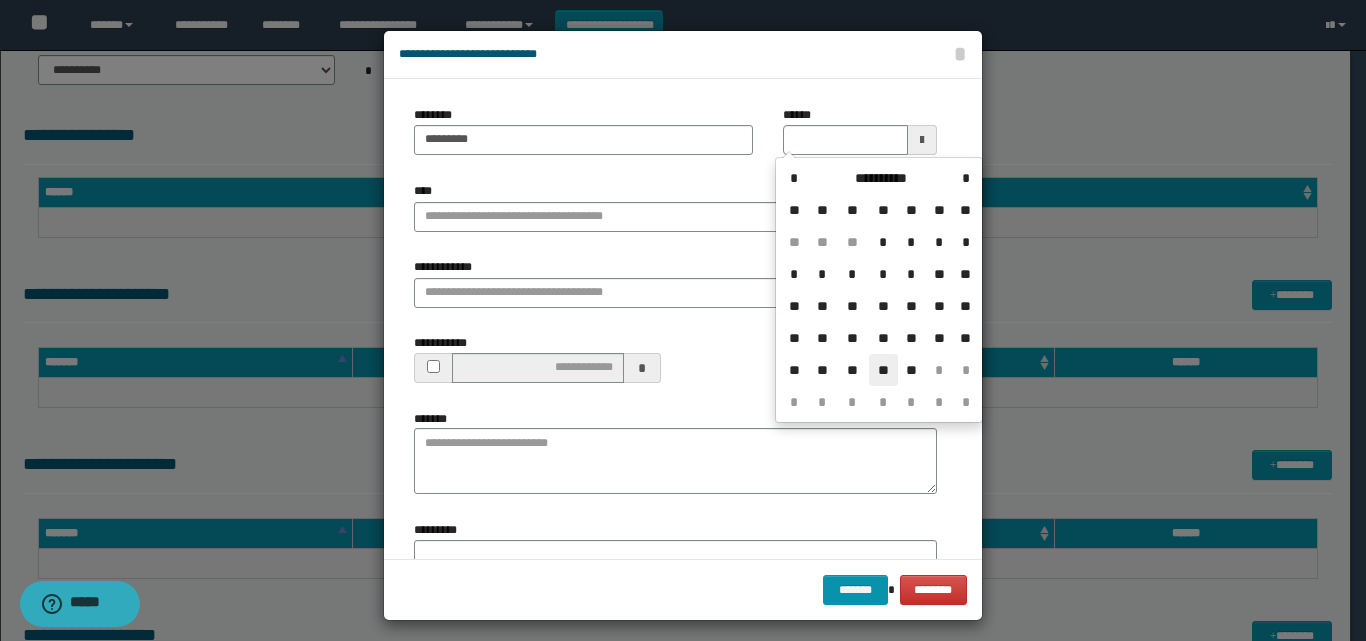 click on "**" at bounding box center (883, 370) 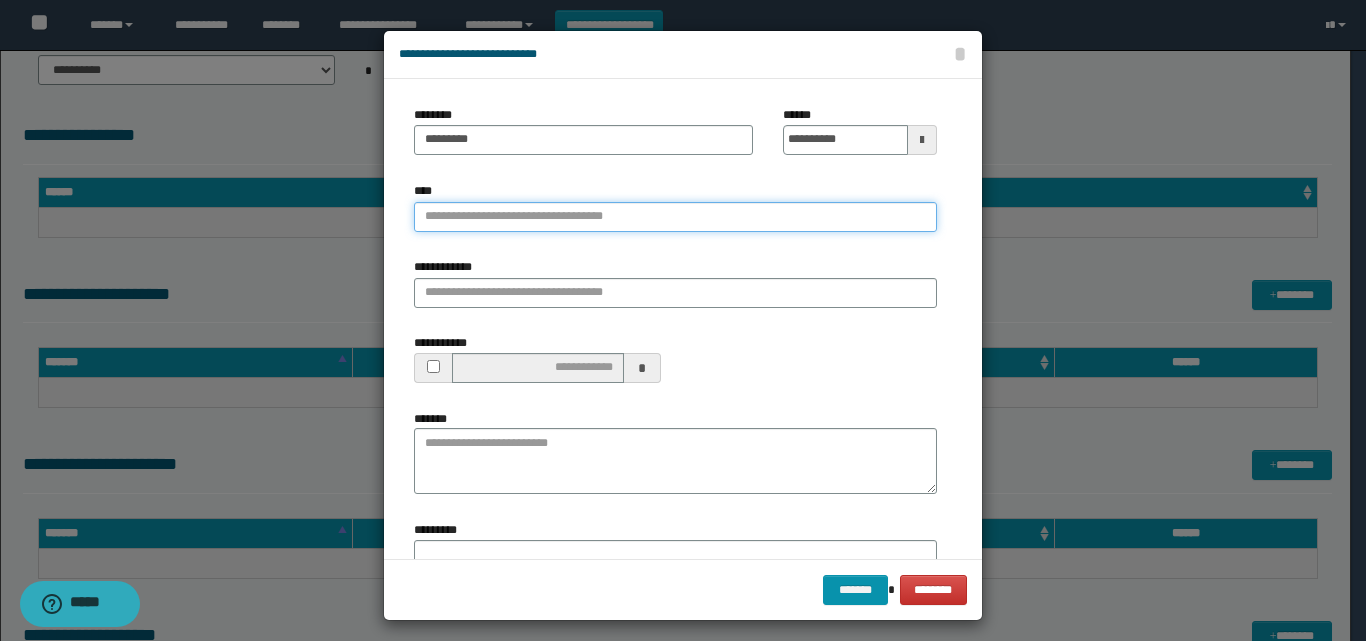 click on "****" at bounding box center (675, 217) 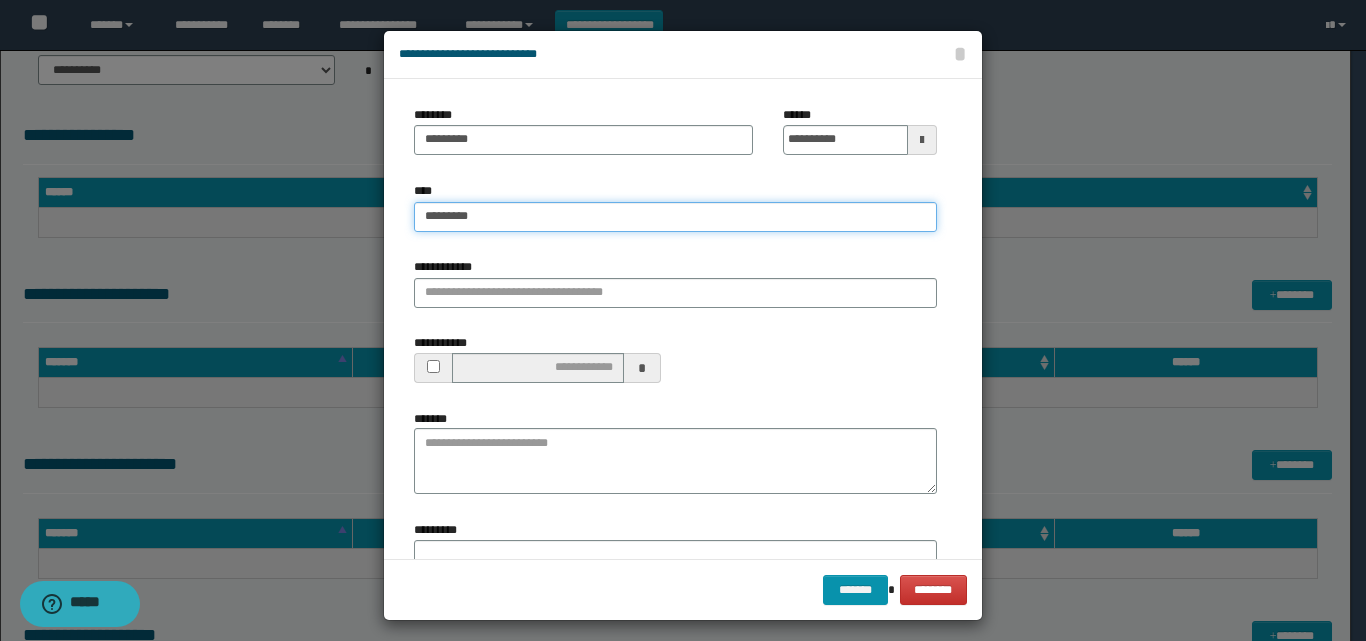 click on "*********" at bounding box center [675, 217] 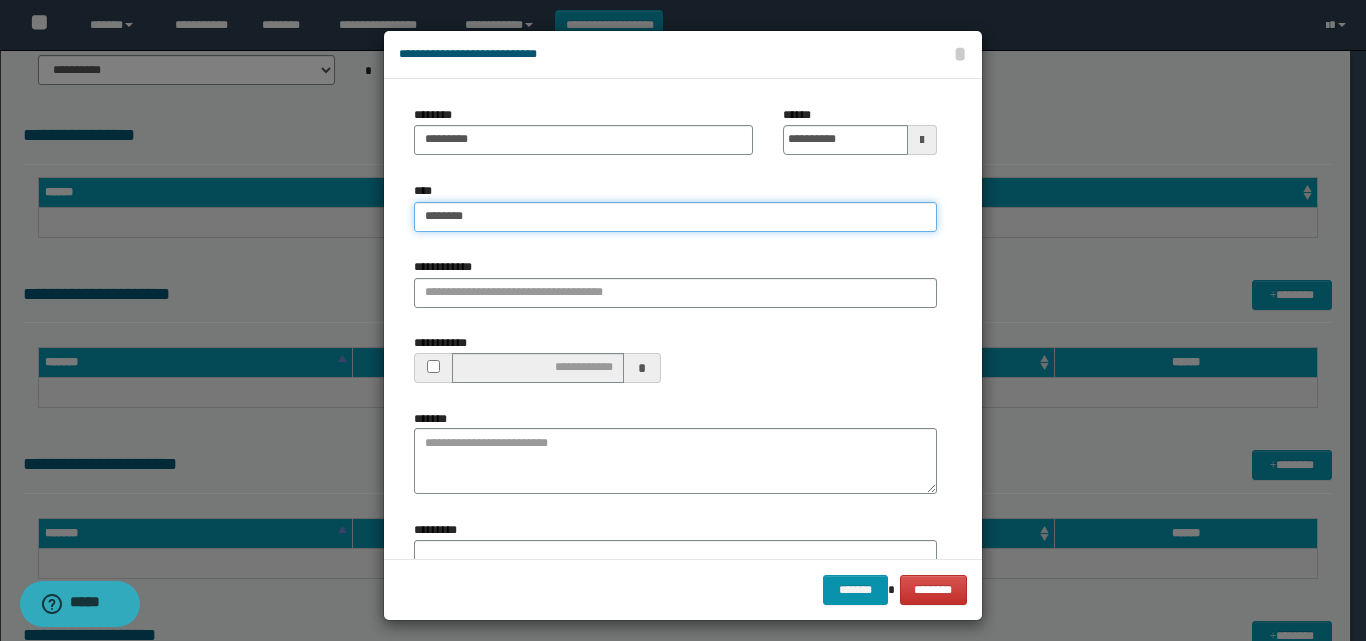type on "********" 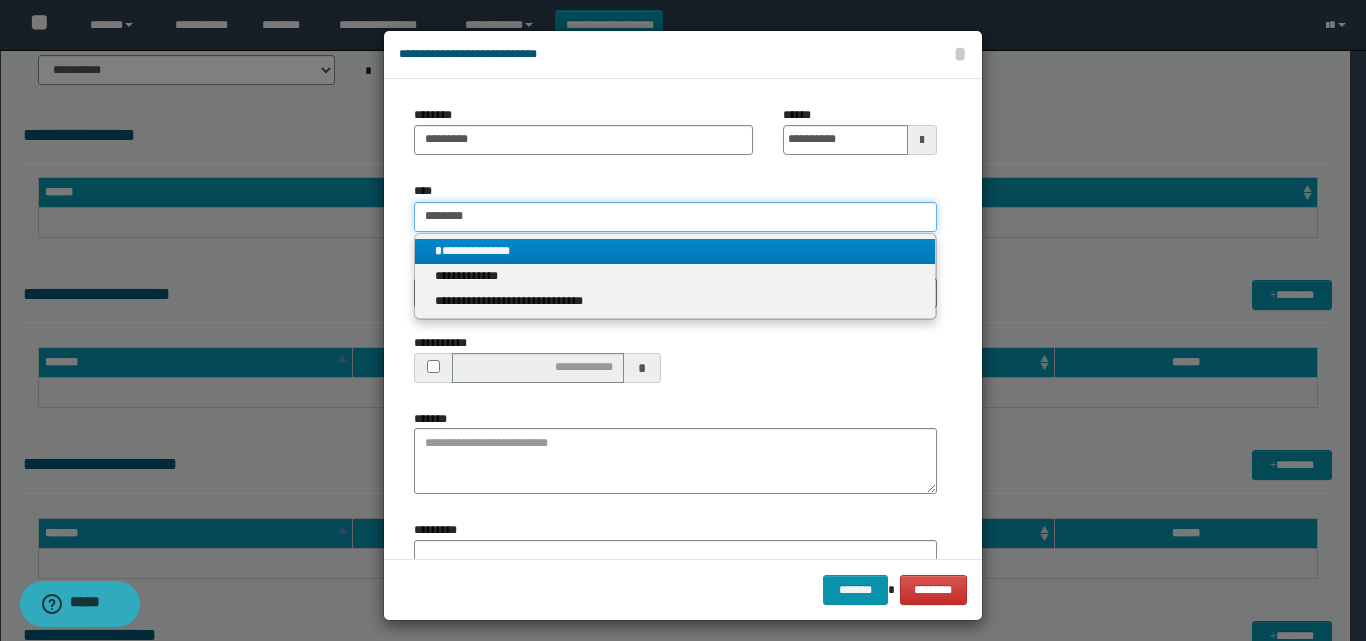 type on "********" 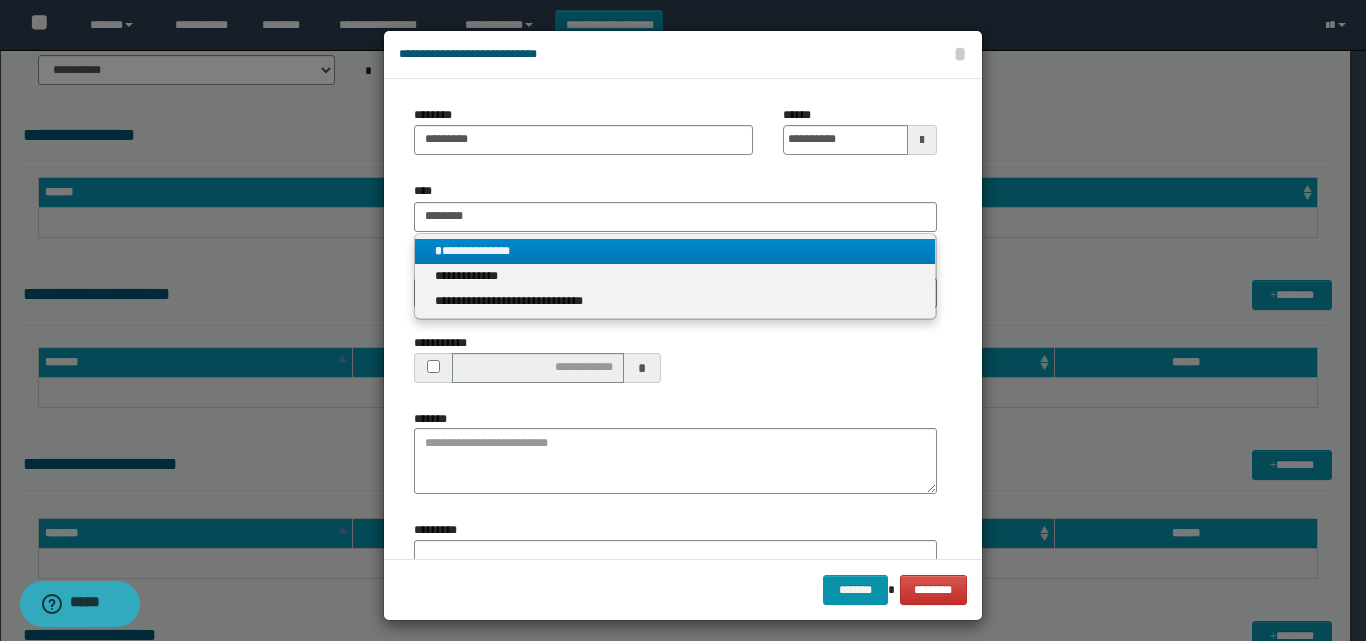 click on "**********" at bounding box center [675, 251] 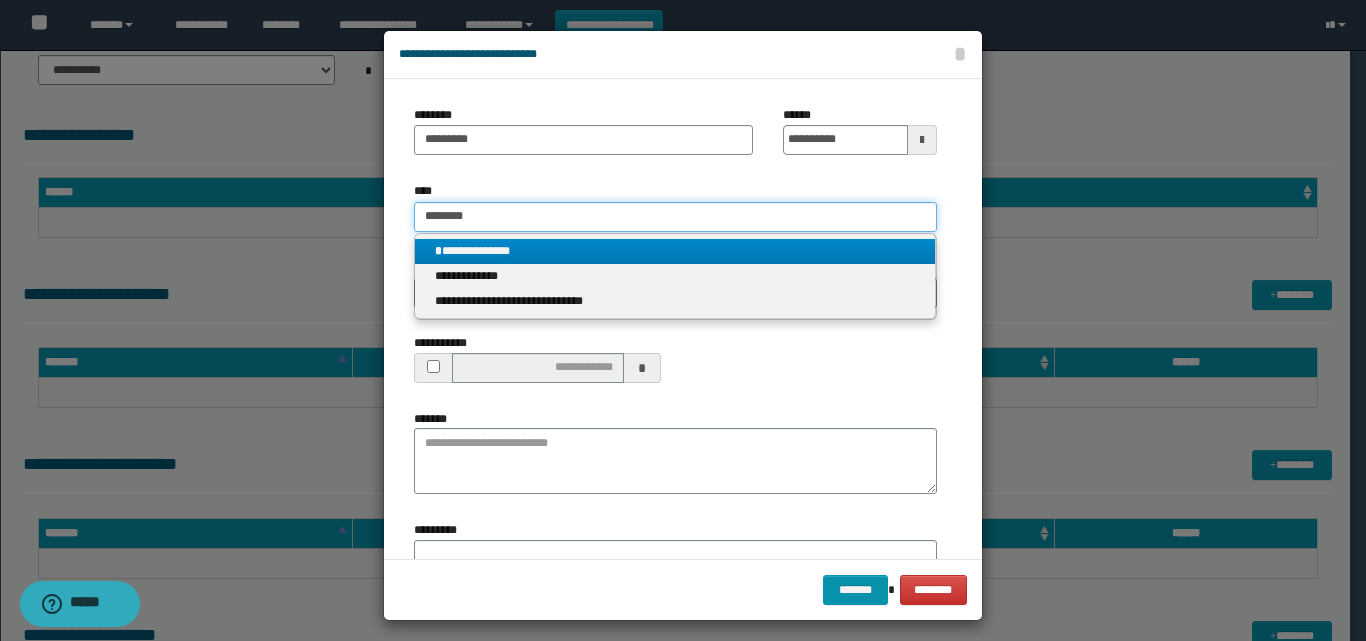type 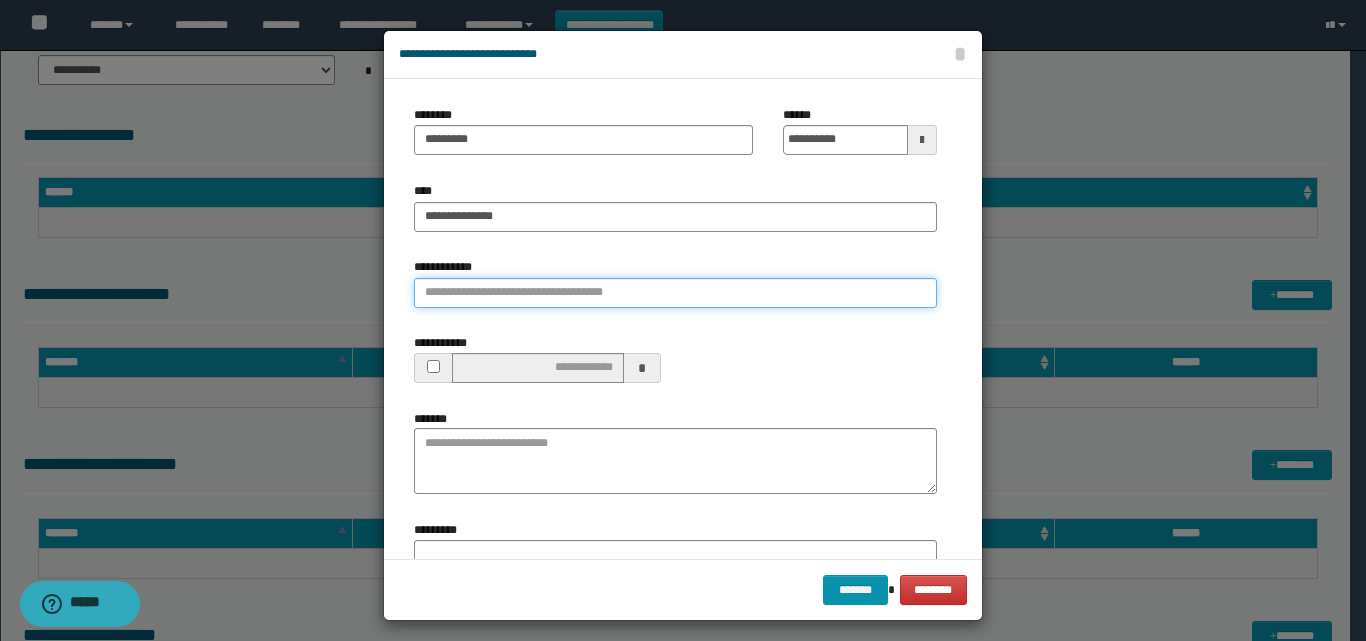 click on "**********" at bounding box center [675, 293] 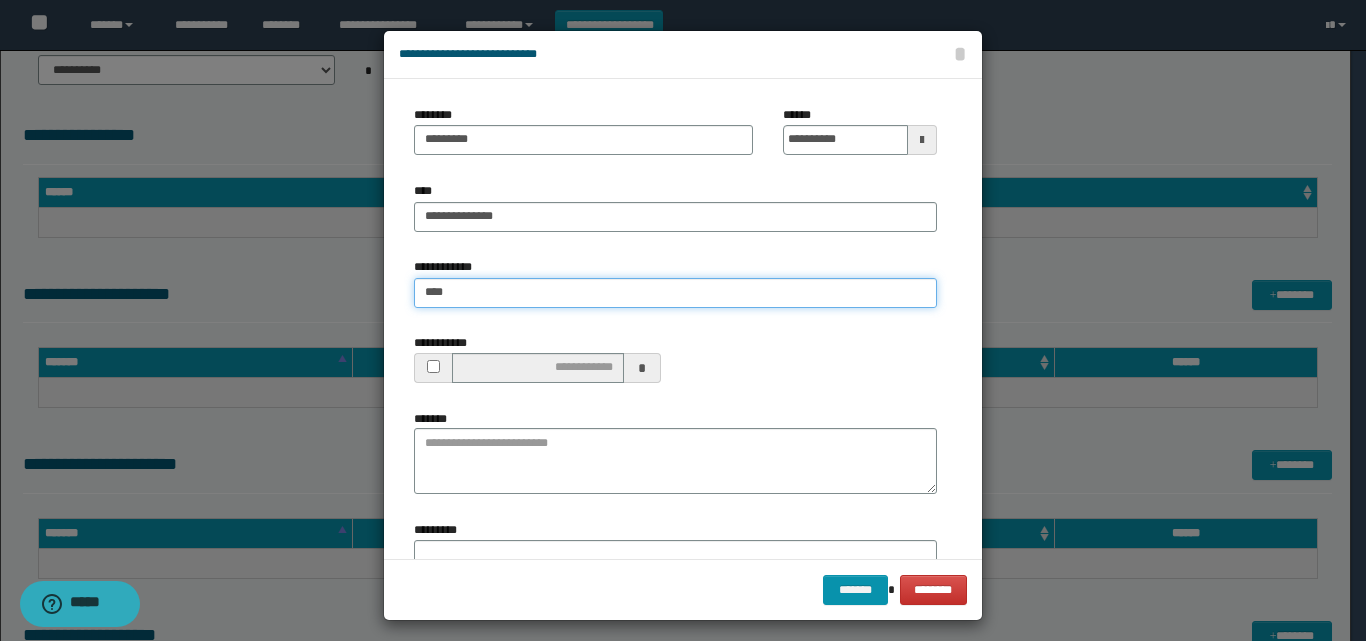 type on "*****" 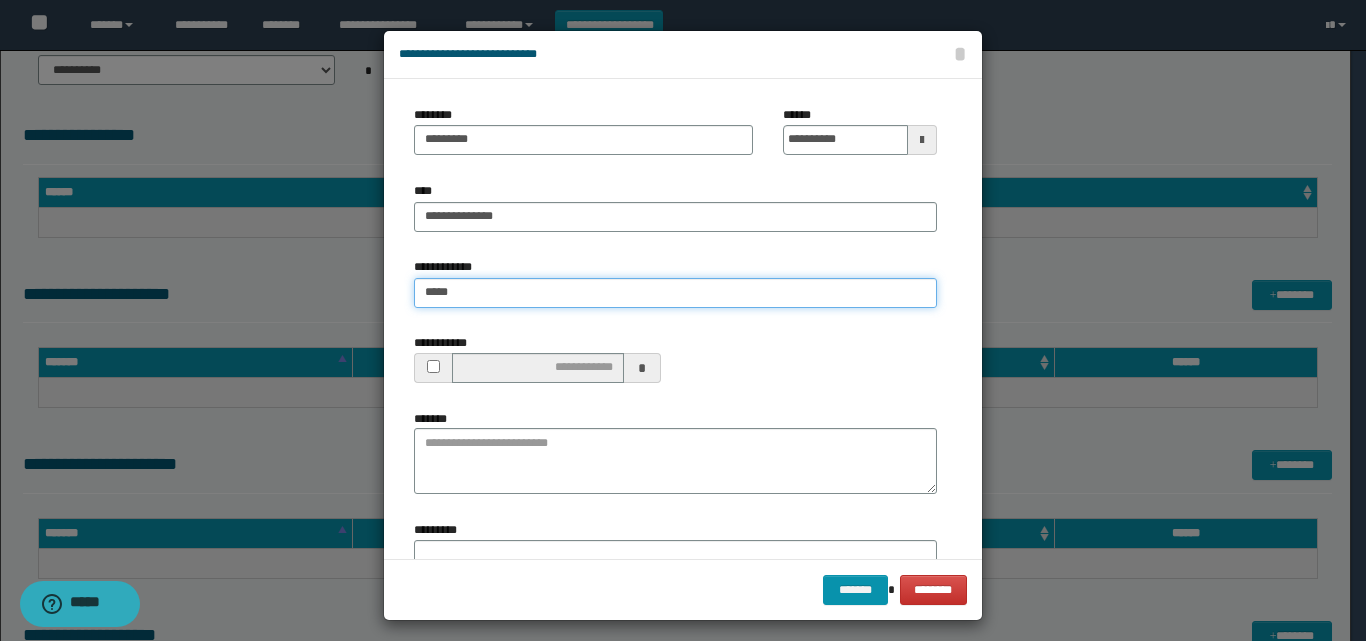 type on "*****" 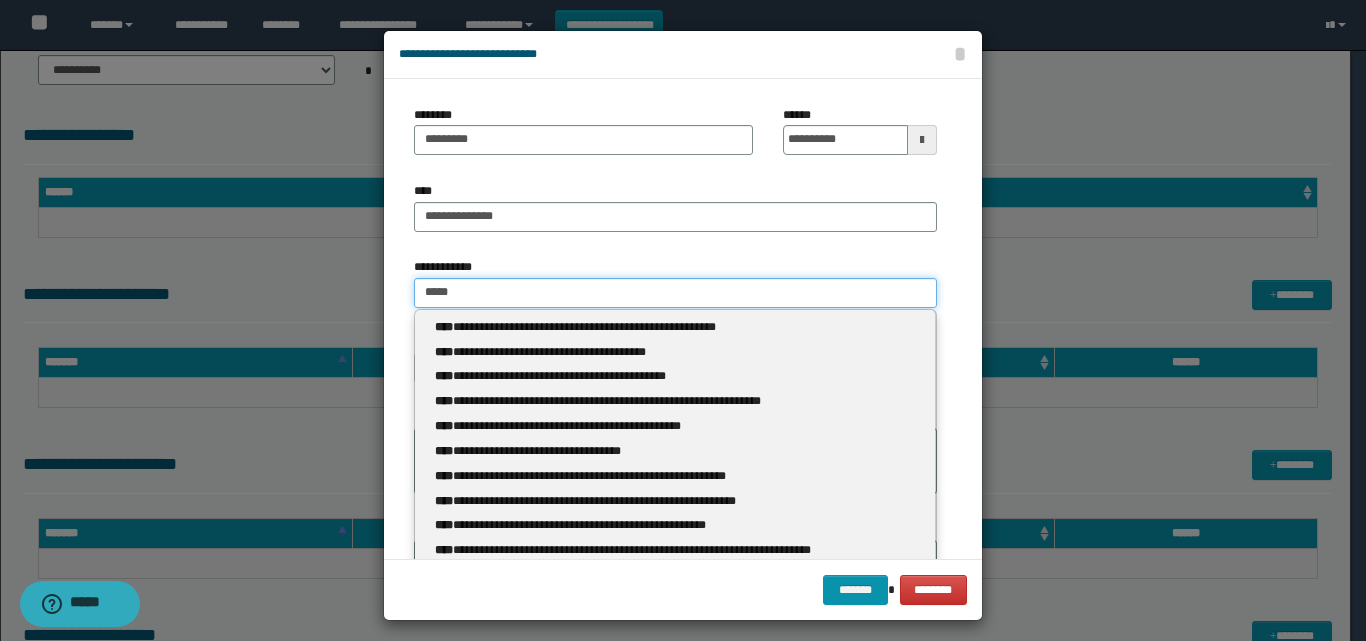 type 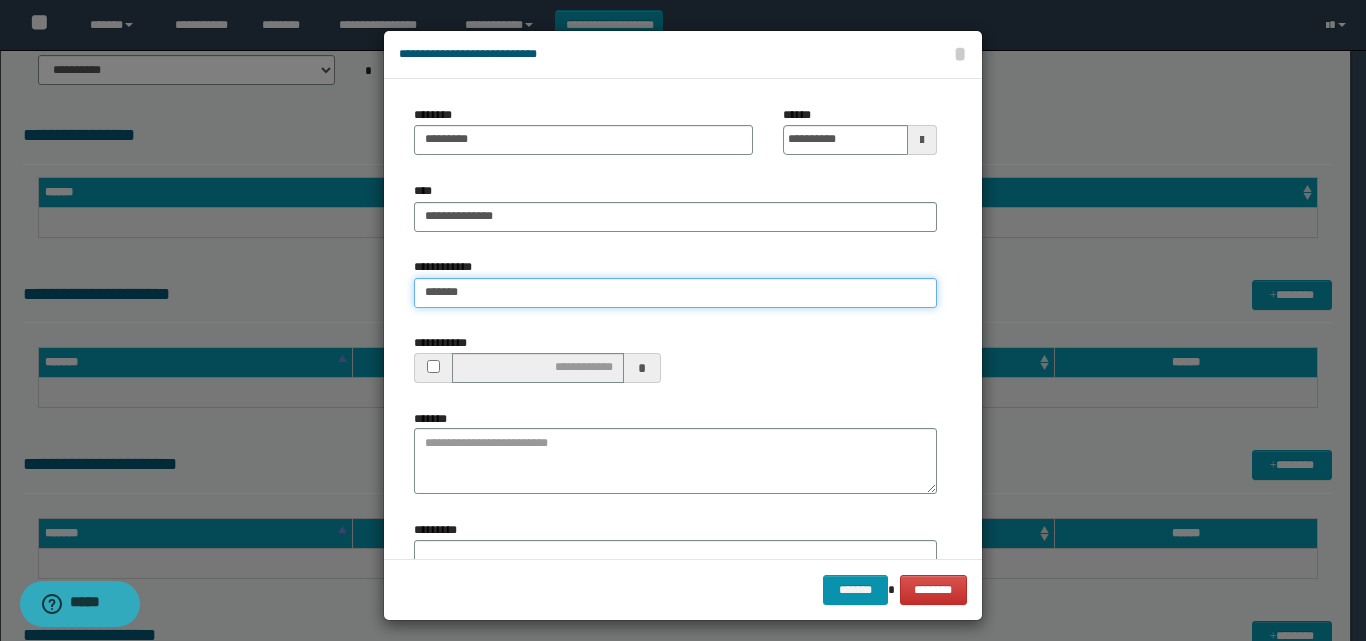type on "********" 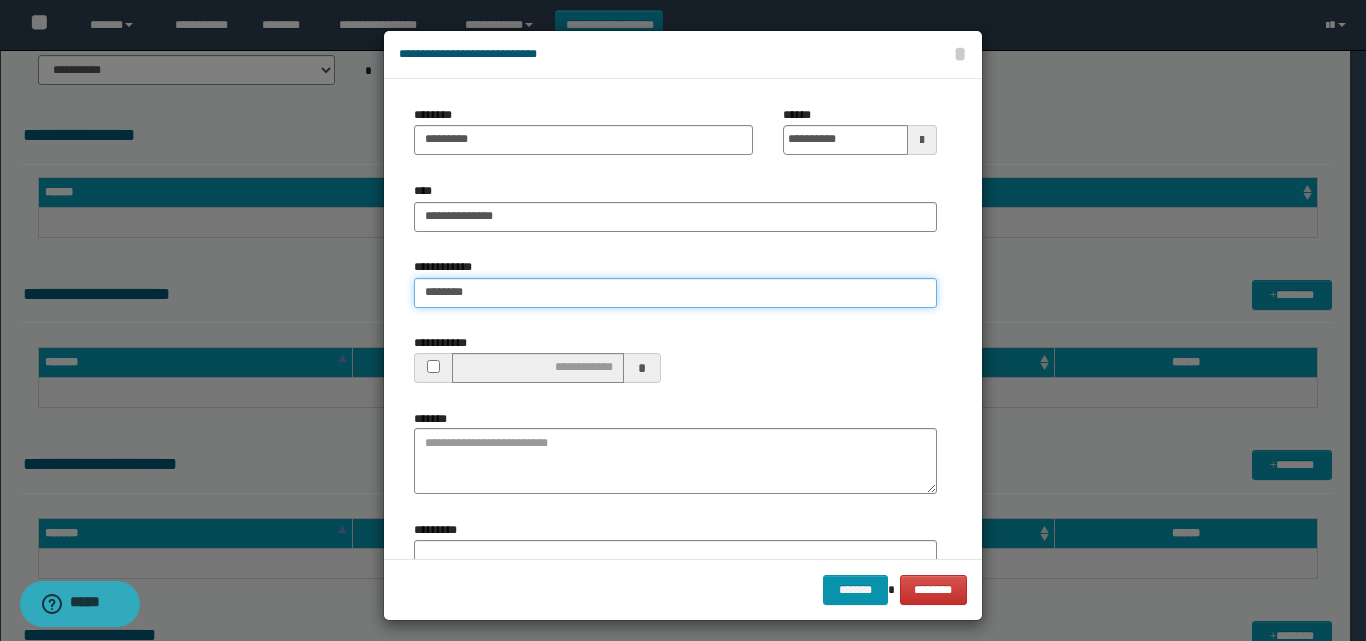 type on "**********" 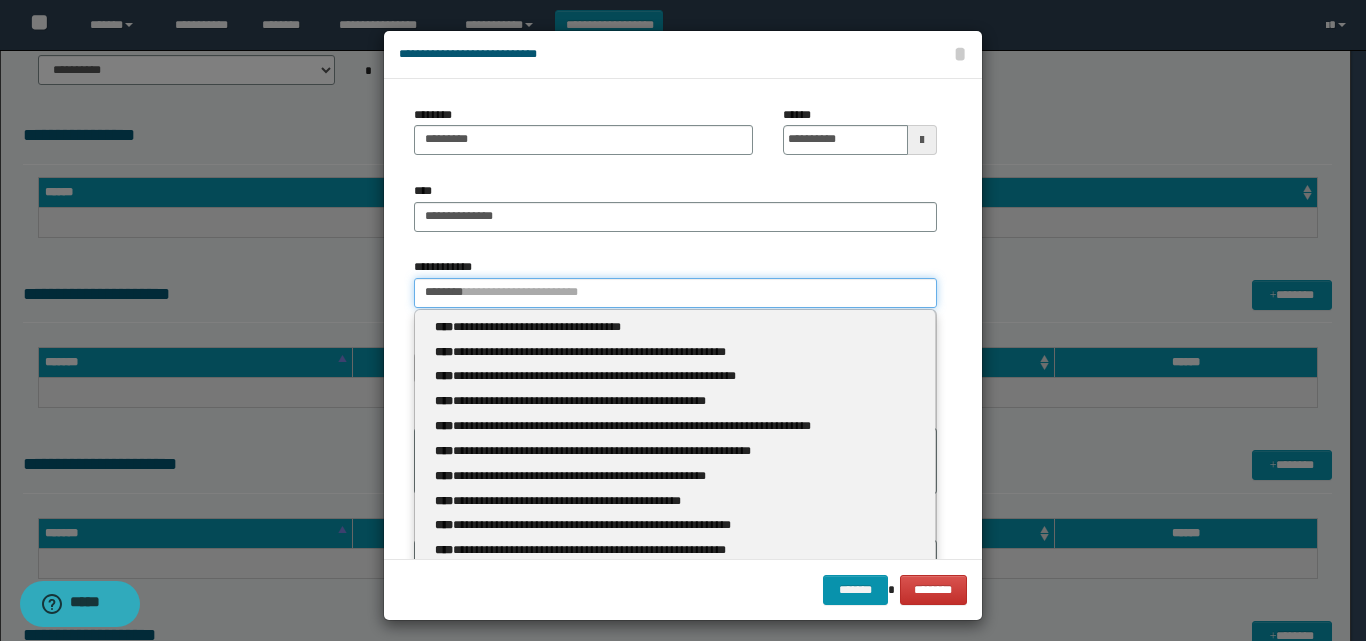 type 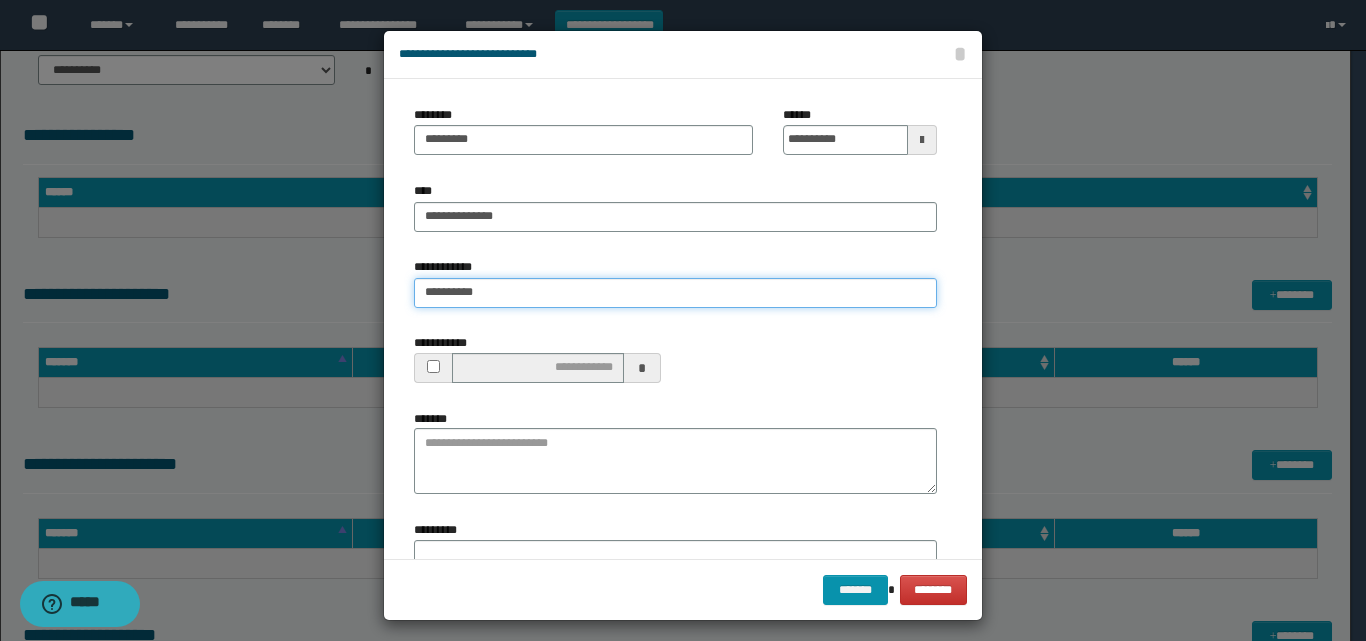 type on "**********" 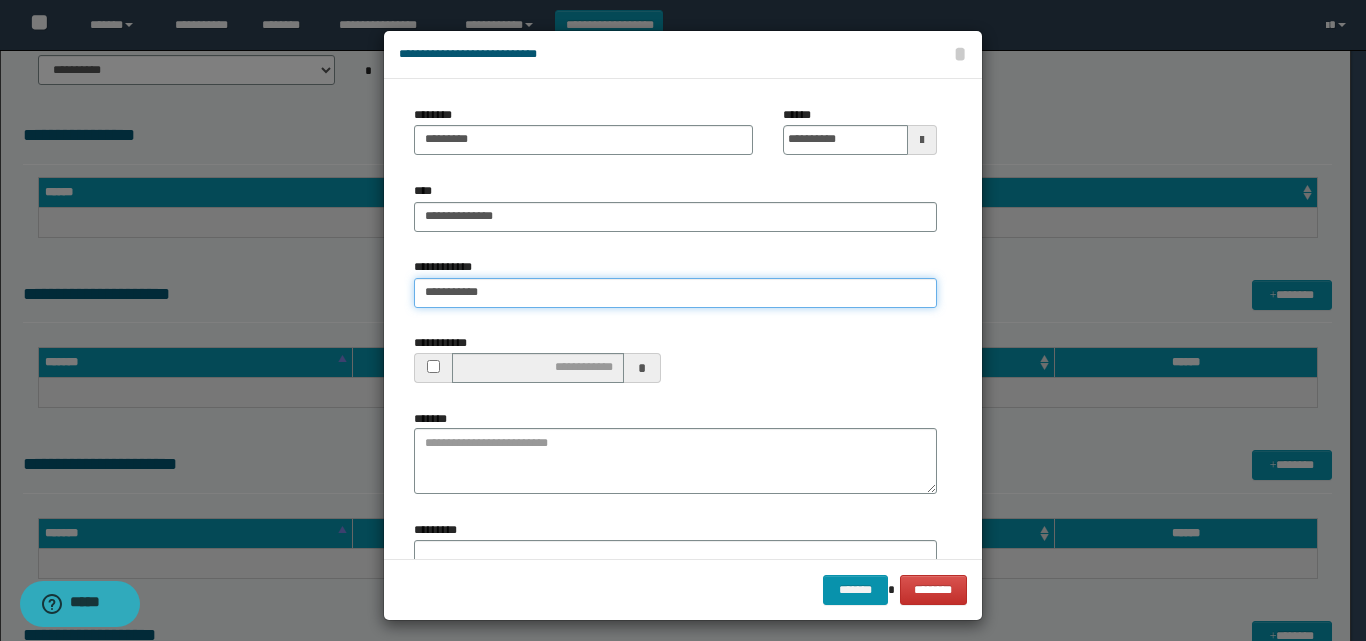 type on "**********" 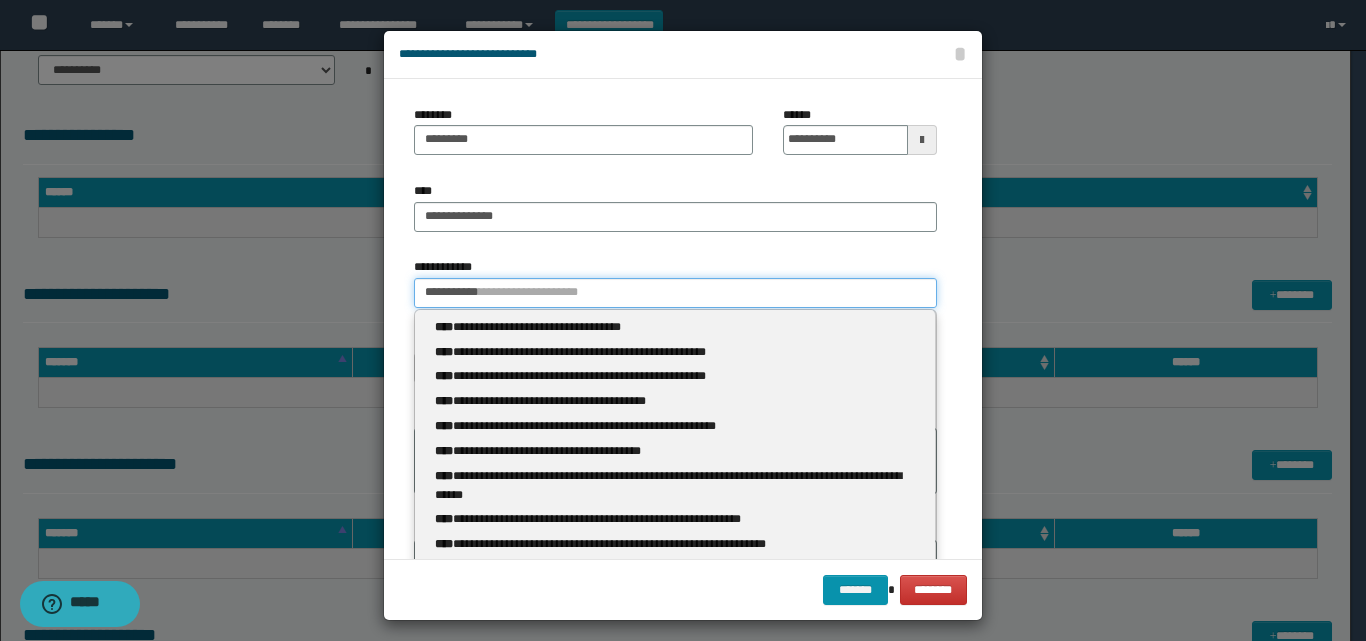 type 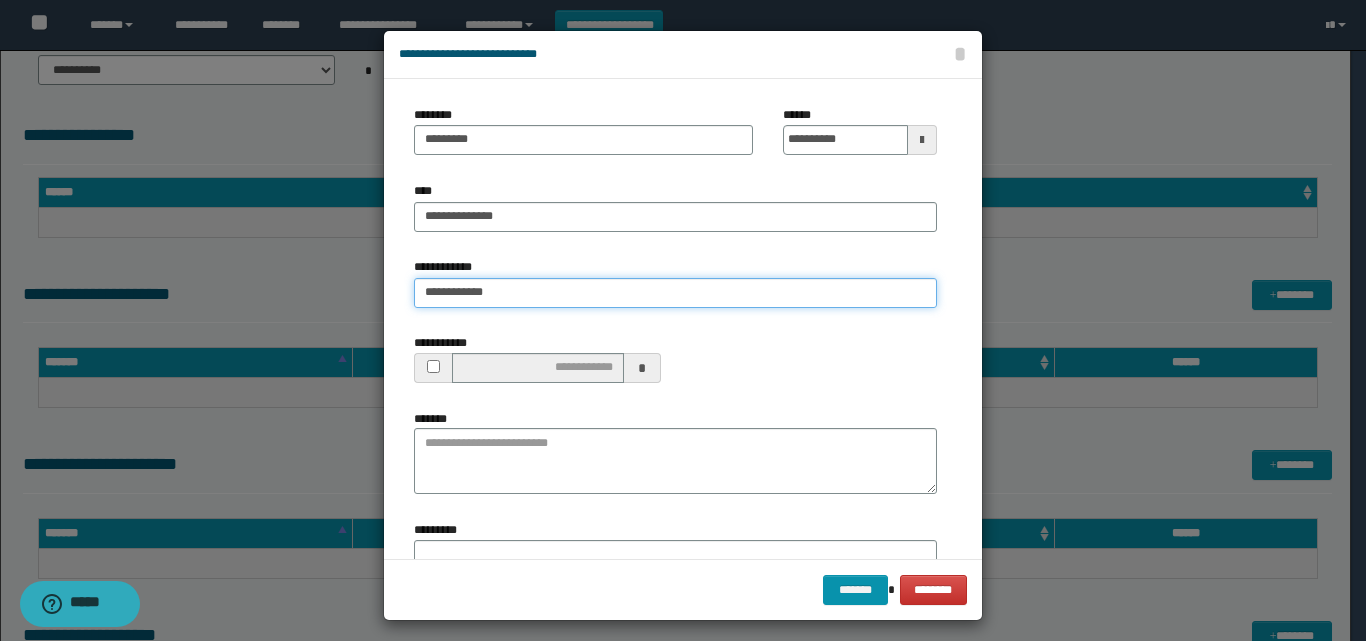 type on "**********" 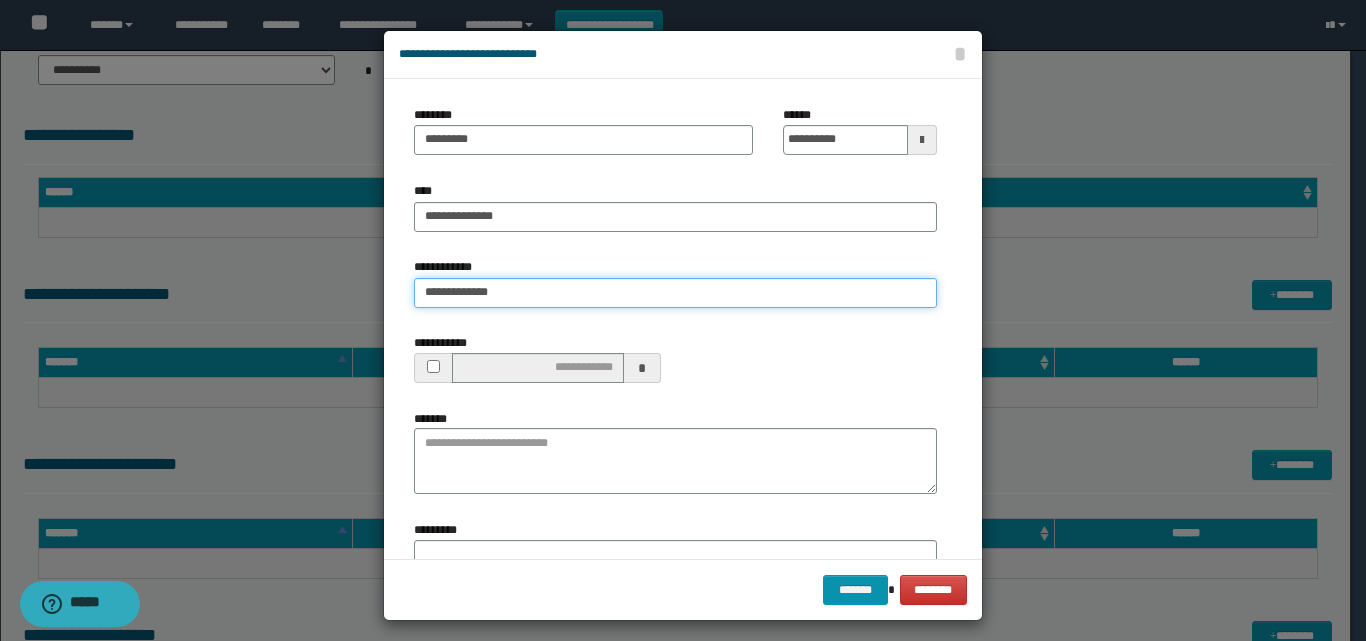 type on "**********" 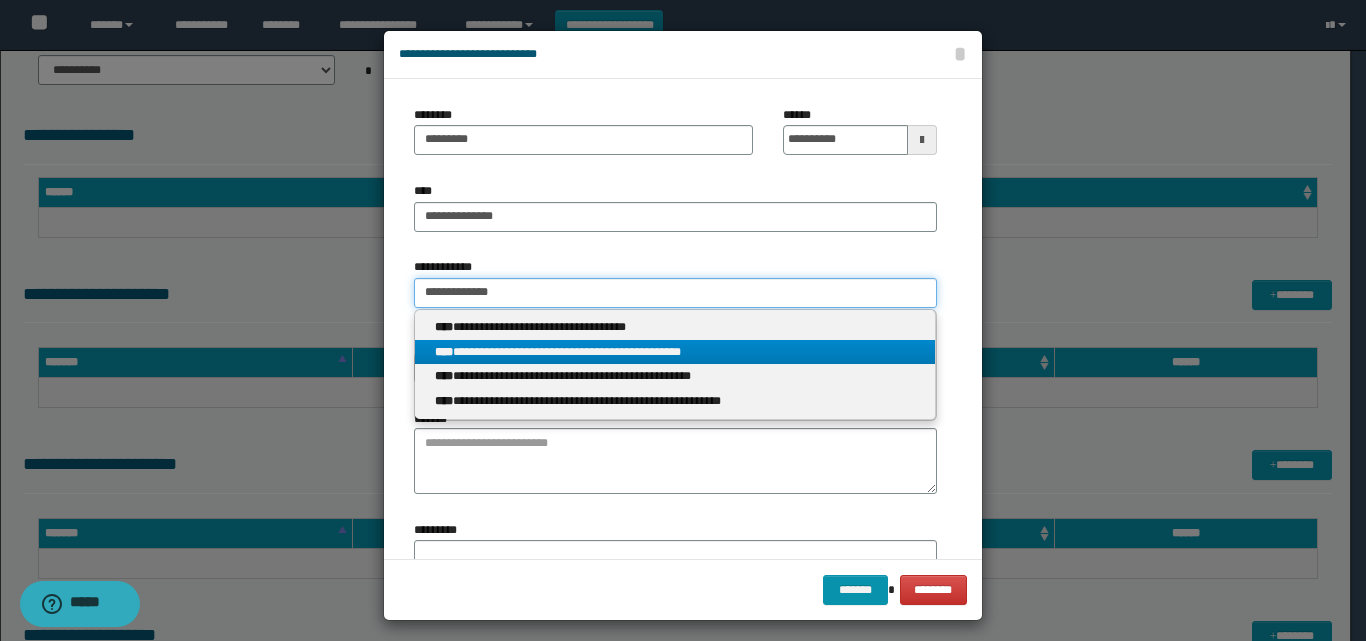 type on "**********" 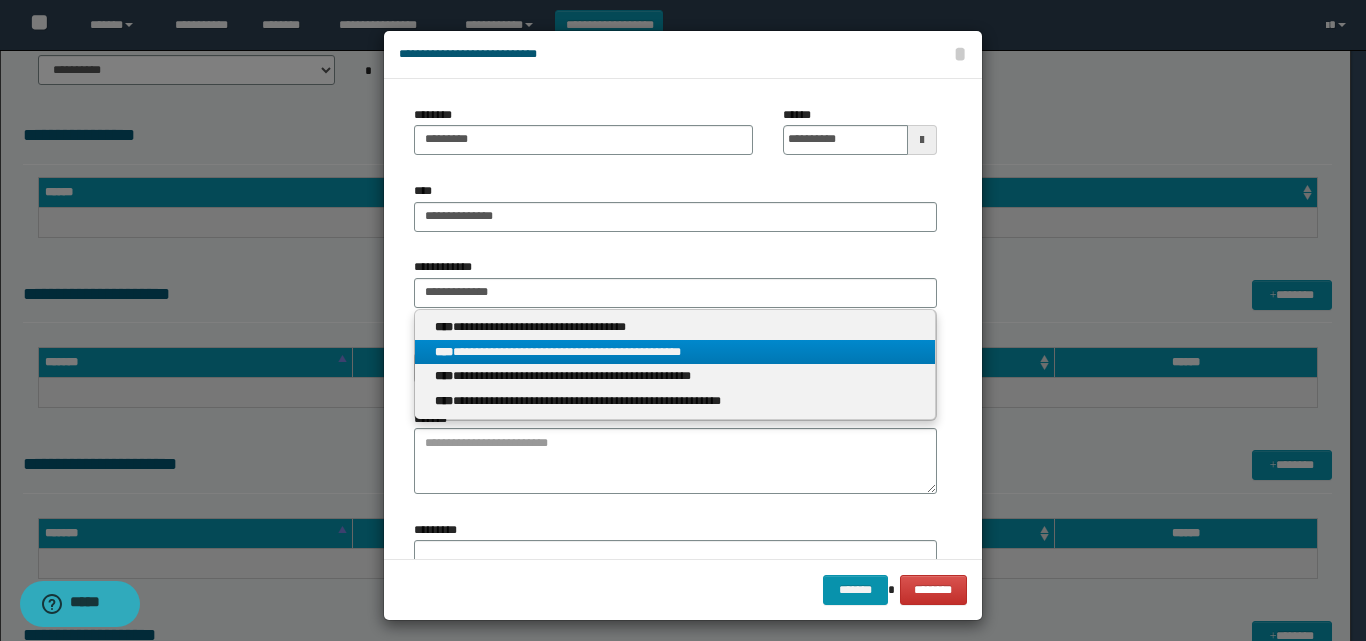 click on "**********" at bounding box center [675, 352] 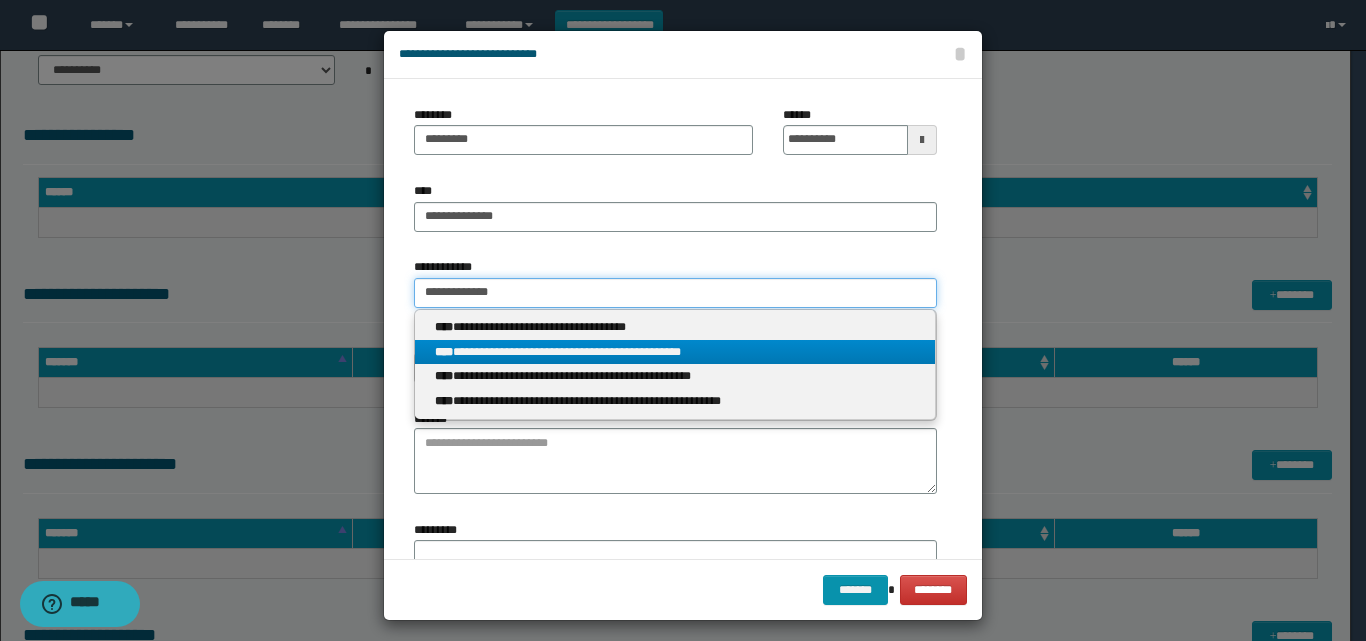 type 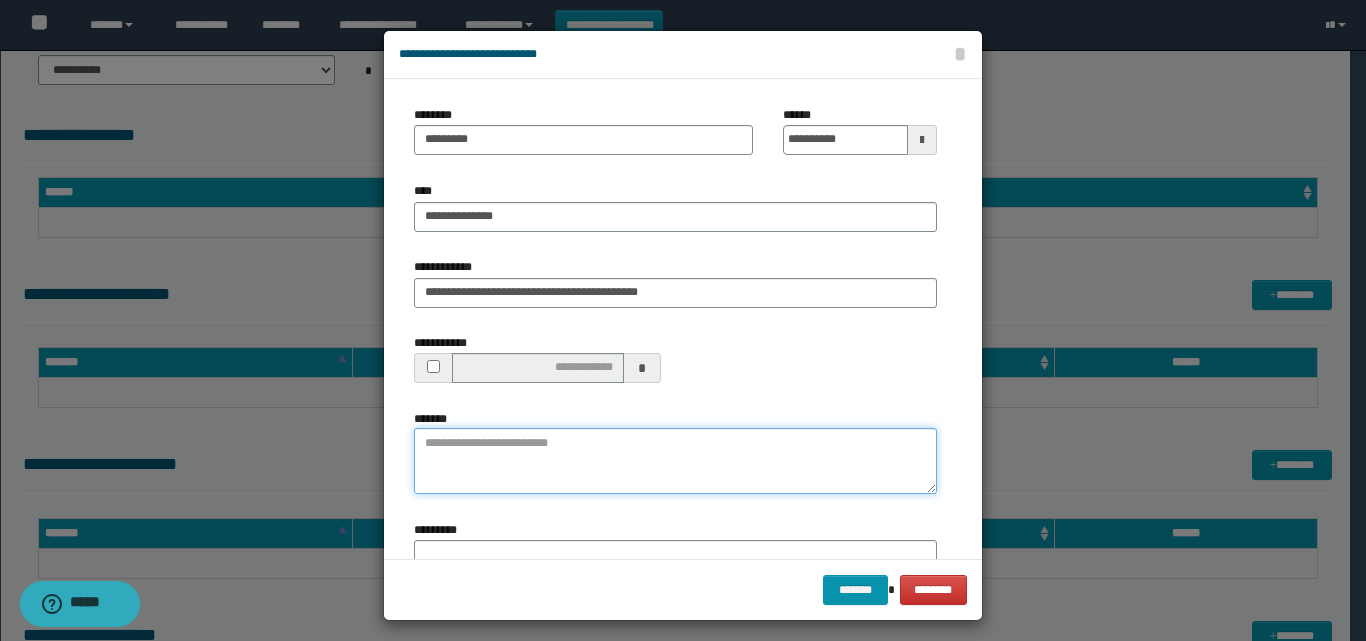 click on "*******" at bounding box center (675, 461) 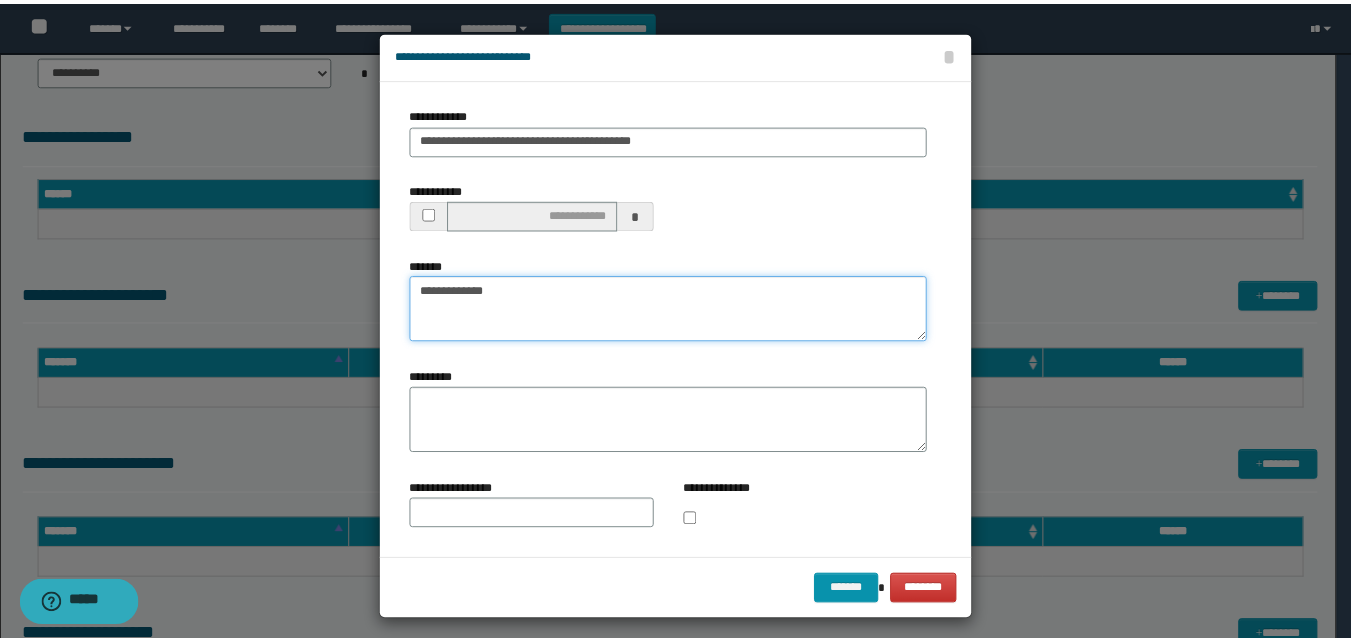 scroll, scrollTop: 170, scrollLeft: 0, axis: vertical 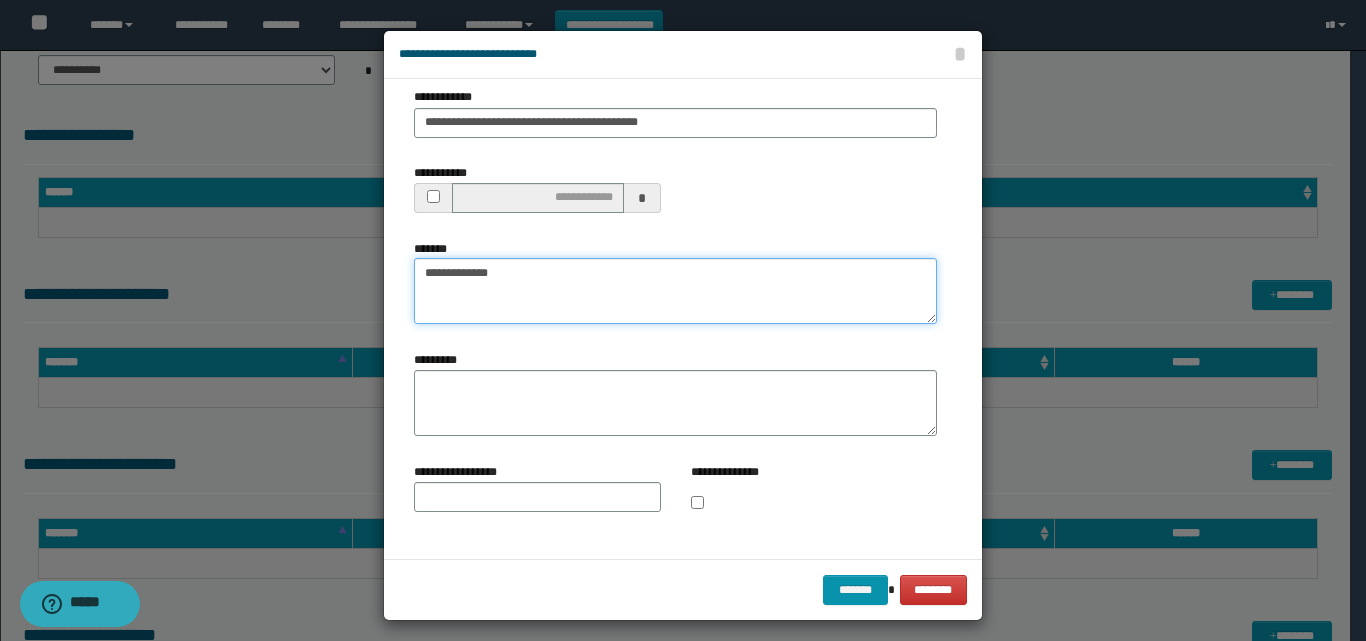 type on "**********" 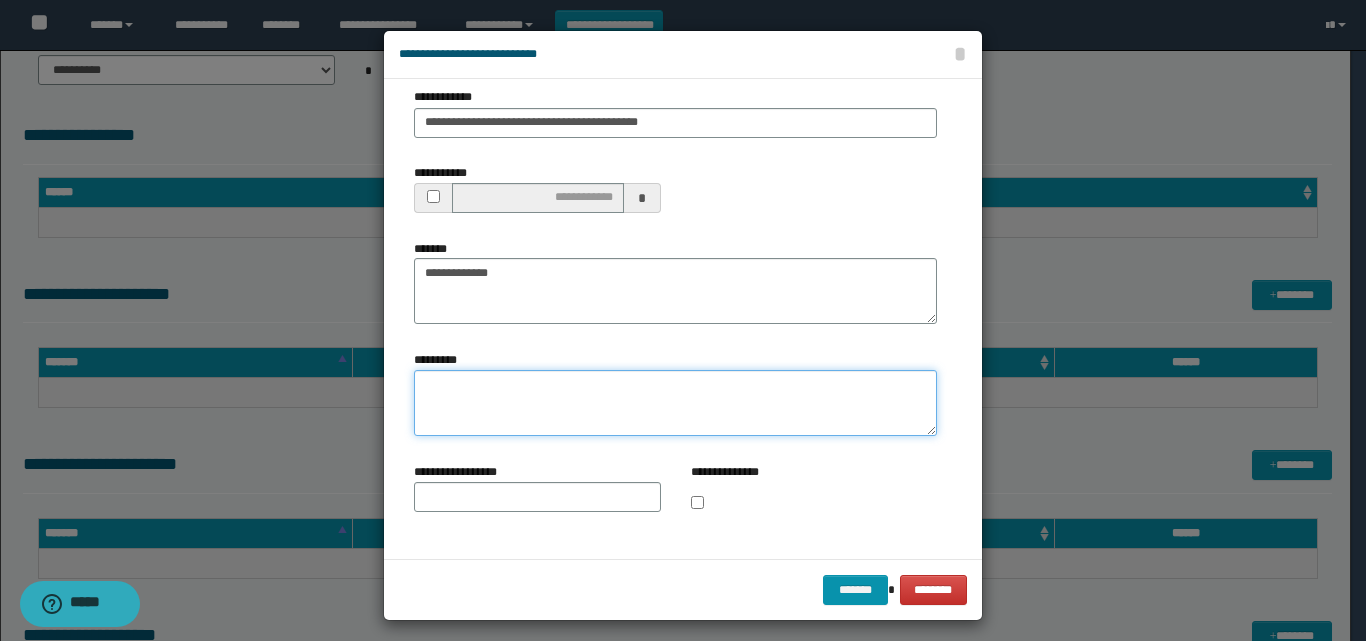 click on "*********" at bounding box center (675, 403) 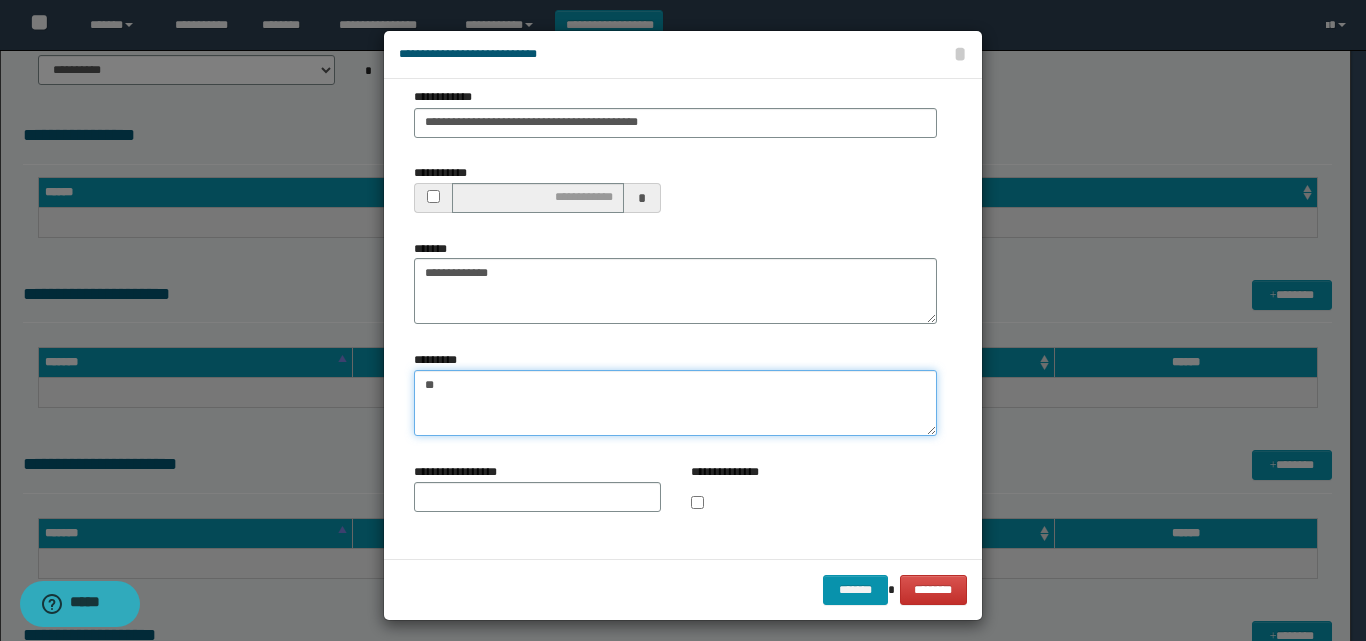 type on "**" 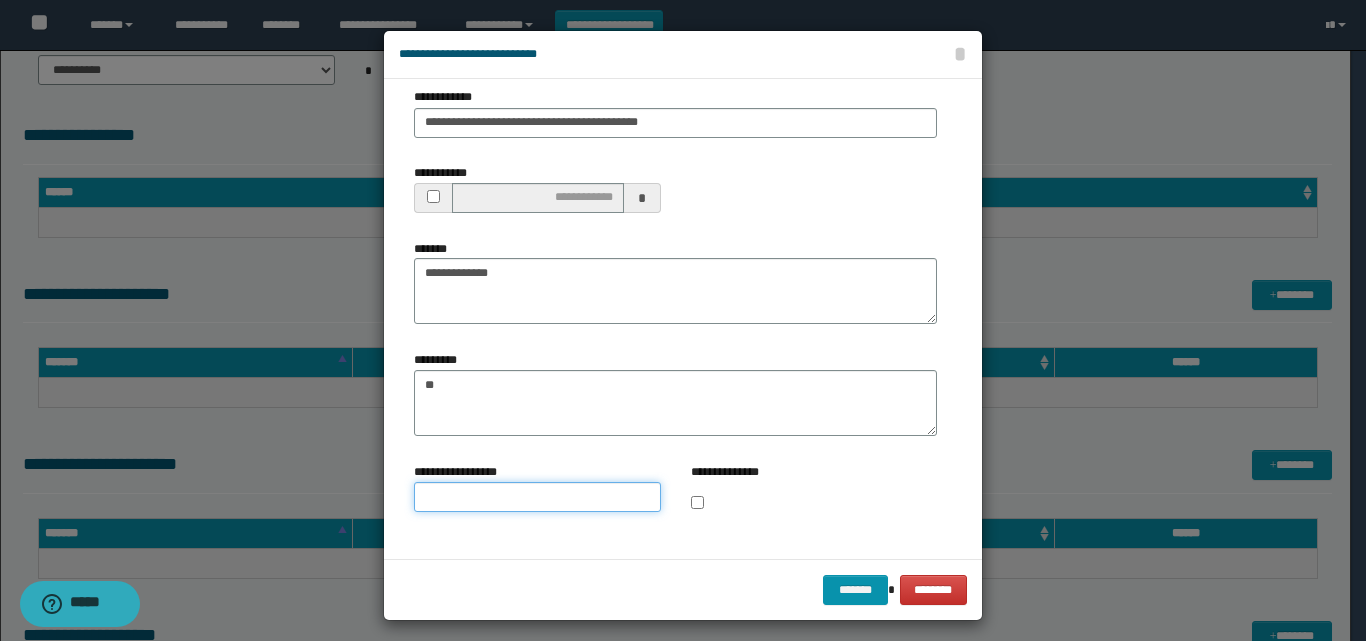 click on "**********" at bounding box center [537, 497] 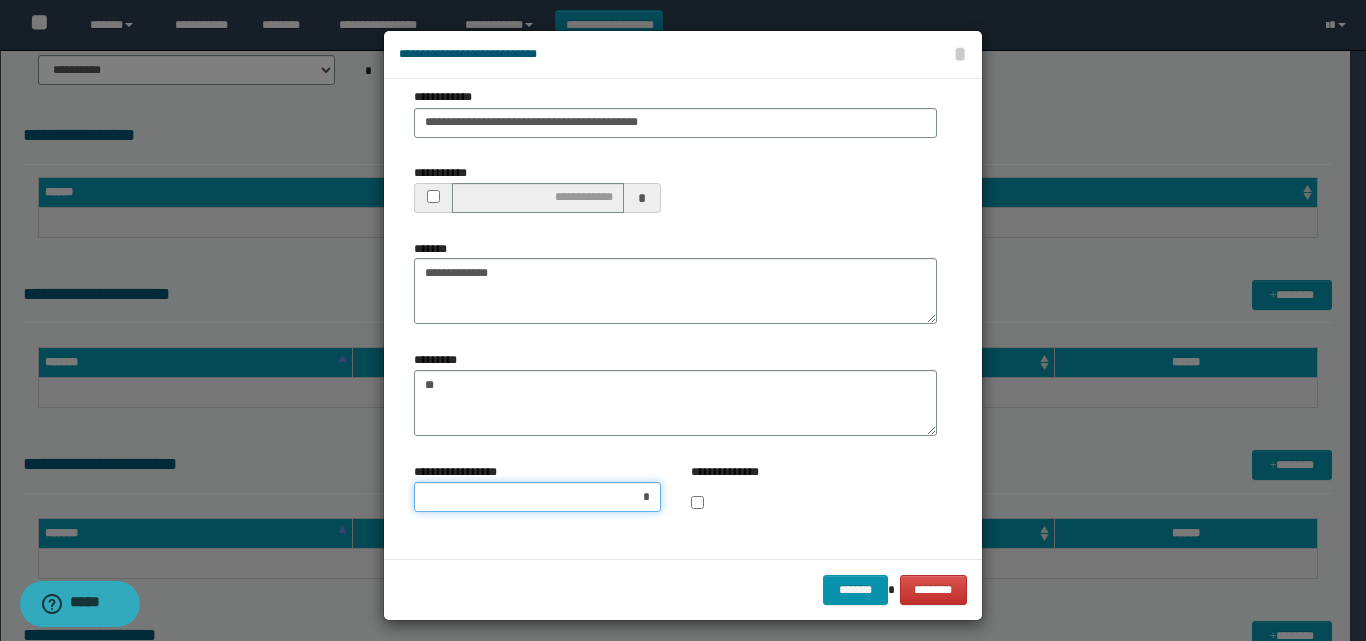 type on "**" 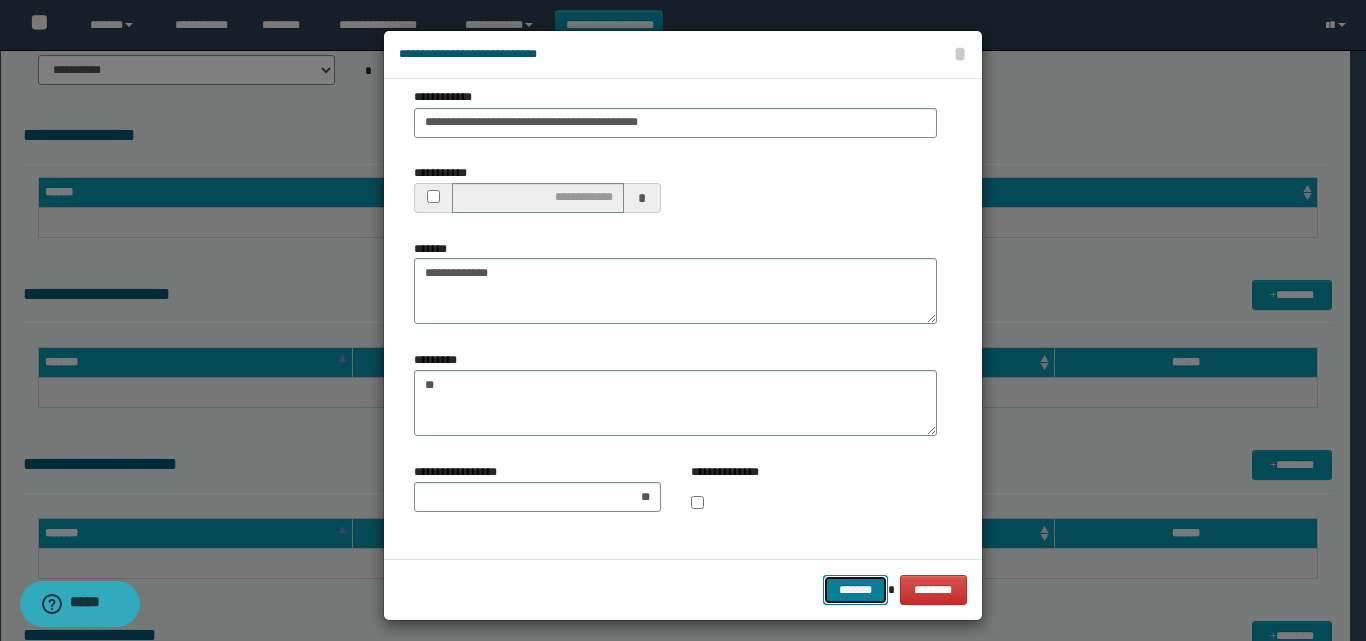 click on "*******" at bounding box center [855, 590] 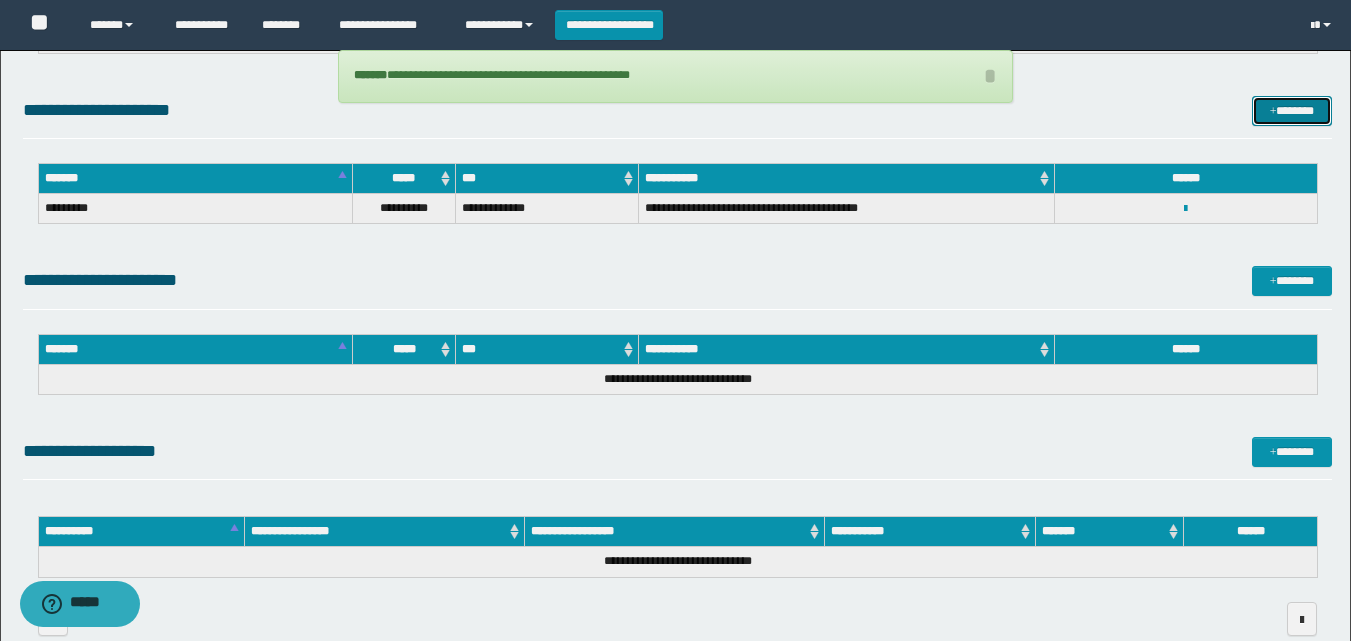 scroll, scrollTop: 1087, scrollLeft: 0, axis: vertical 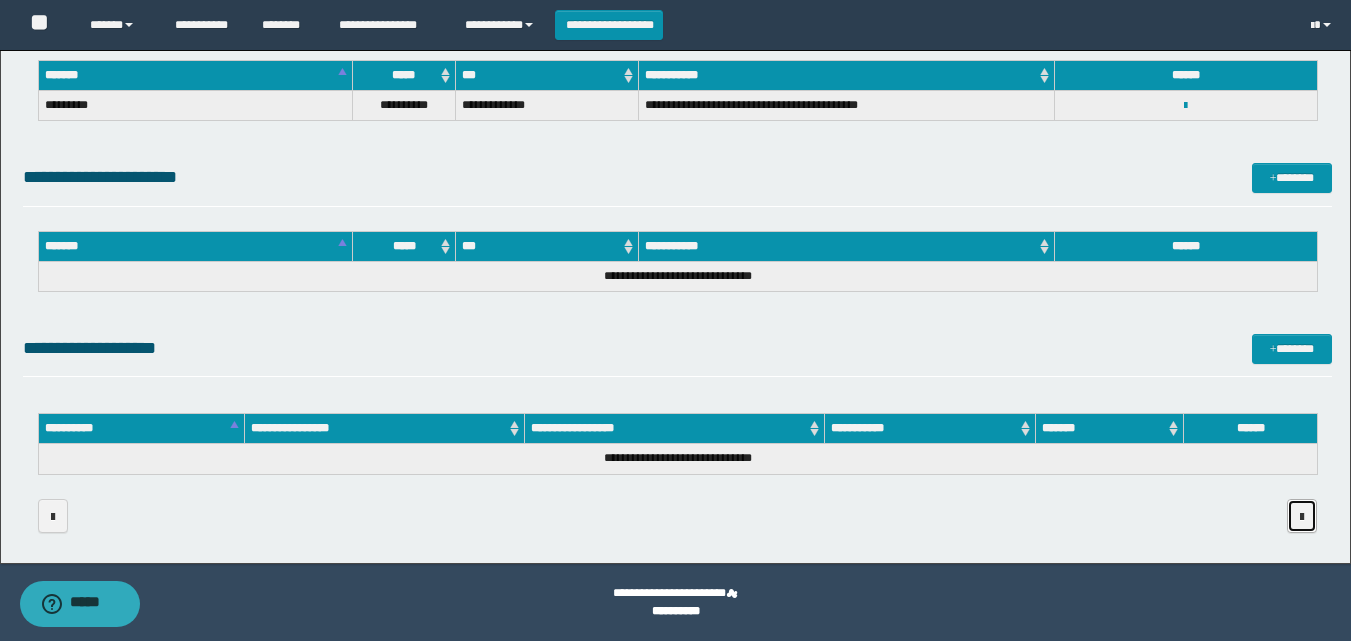 click at bounding box center (1302, 517) 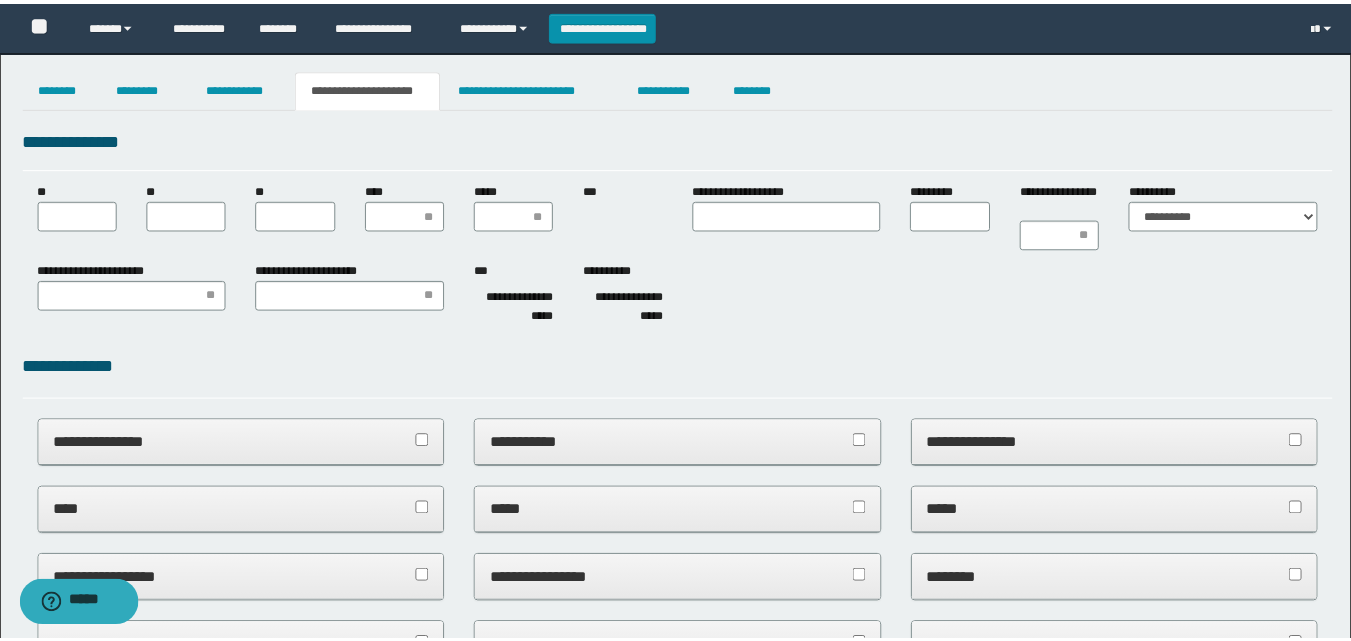 scroll, scrollTop: 0, scrollLeft: 0, axis: both 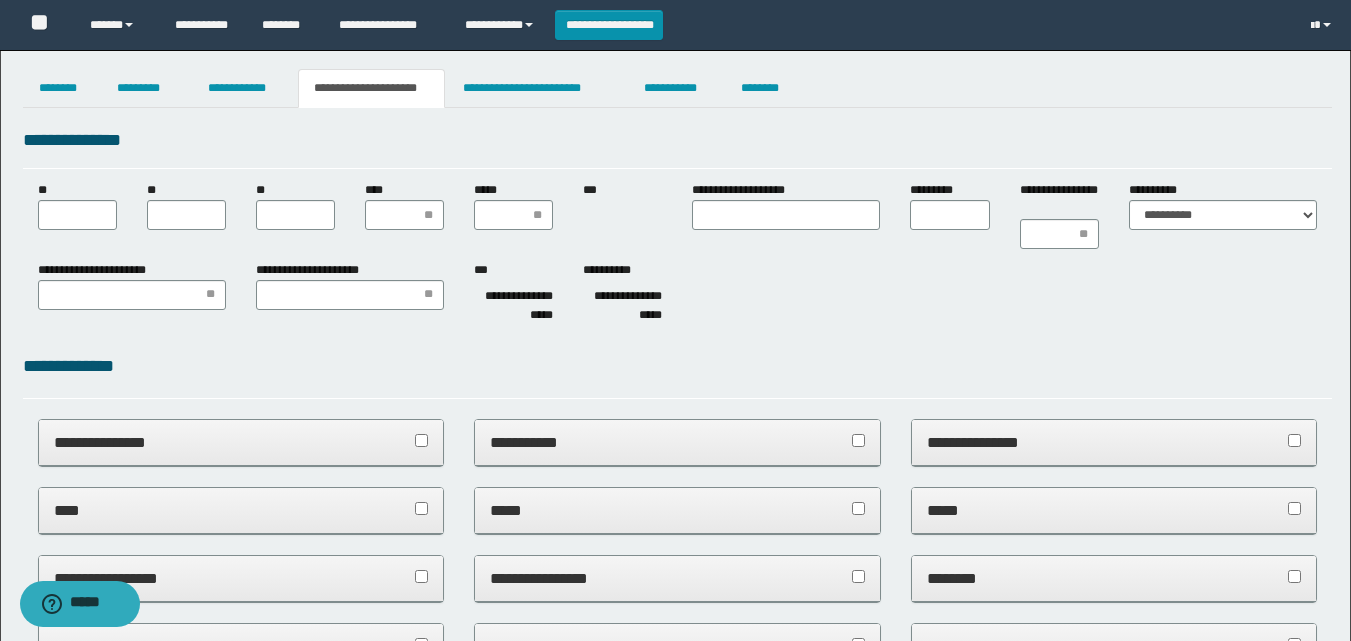 click on "**********" at bounding box center [677, 215] 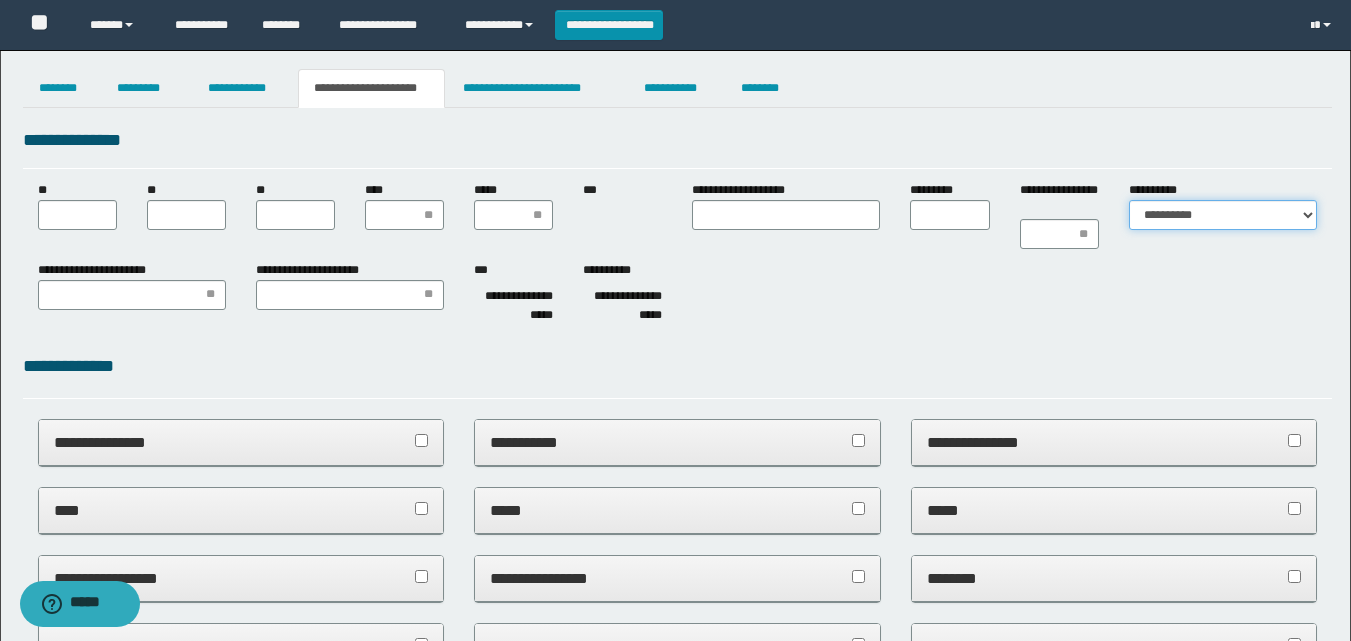 click on "**********" at bounding box center (1223, 215) 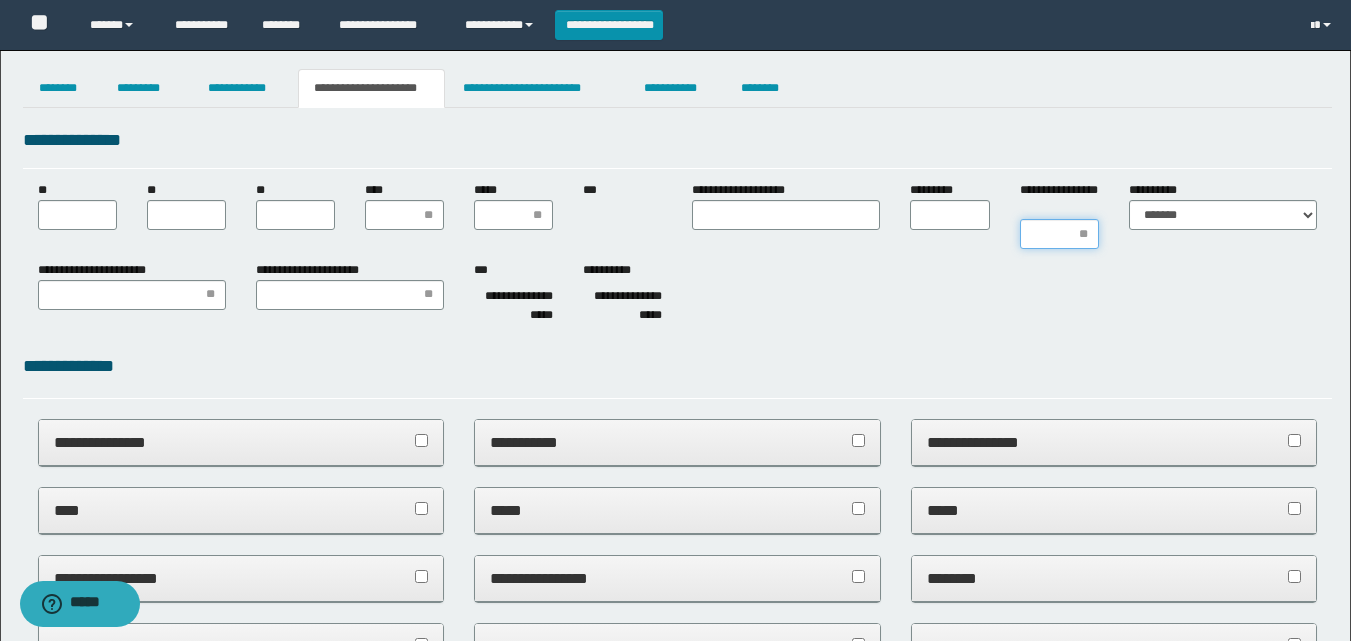 click on "**********" at bounding box center [1059, 234] 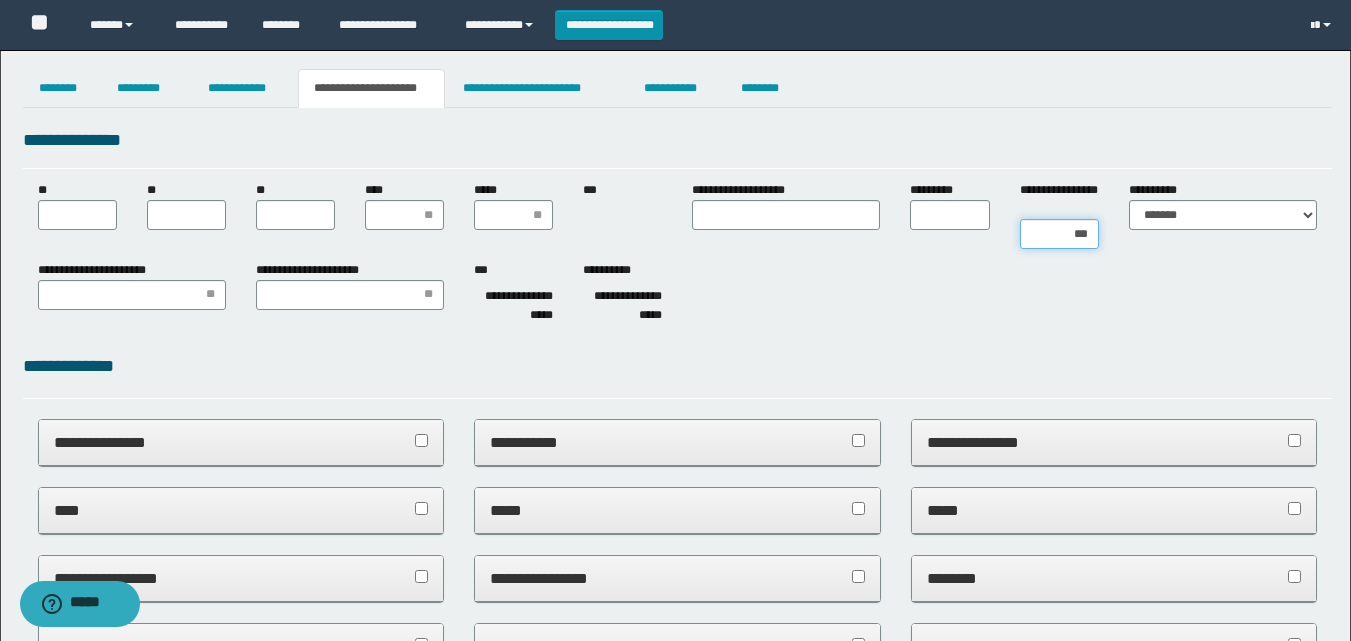 type on "****" 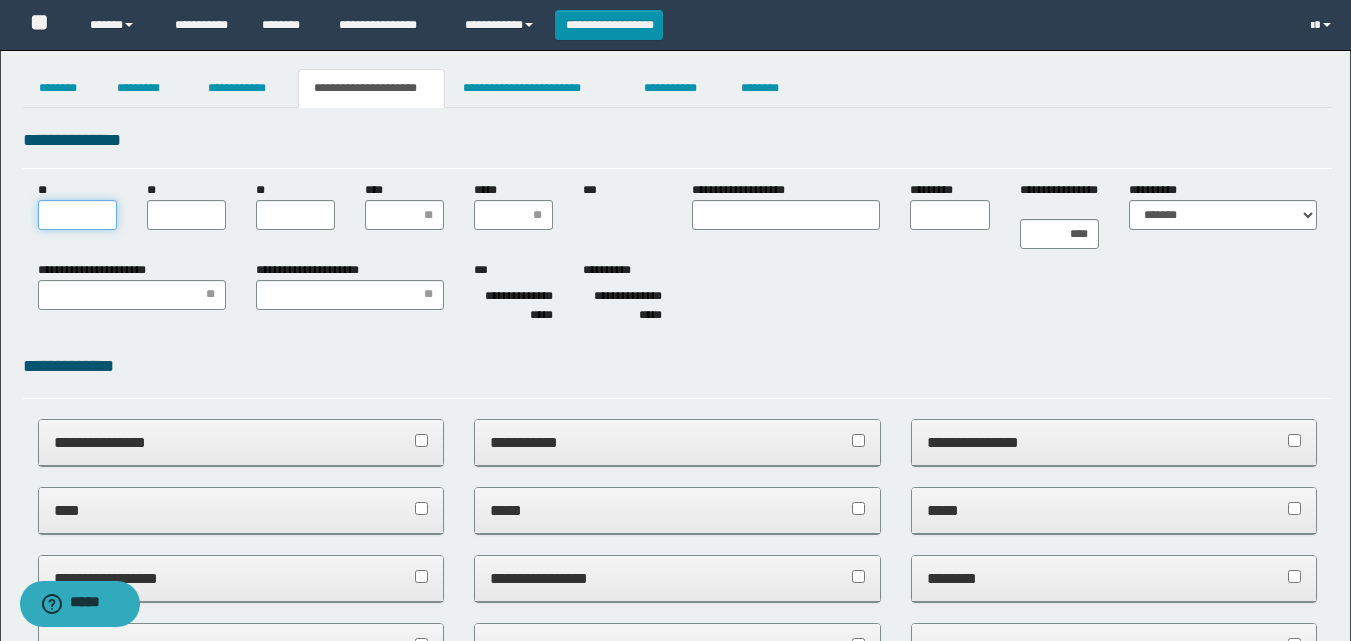 click on "**" at bounding box center [77, 215] 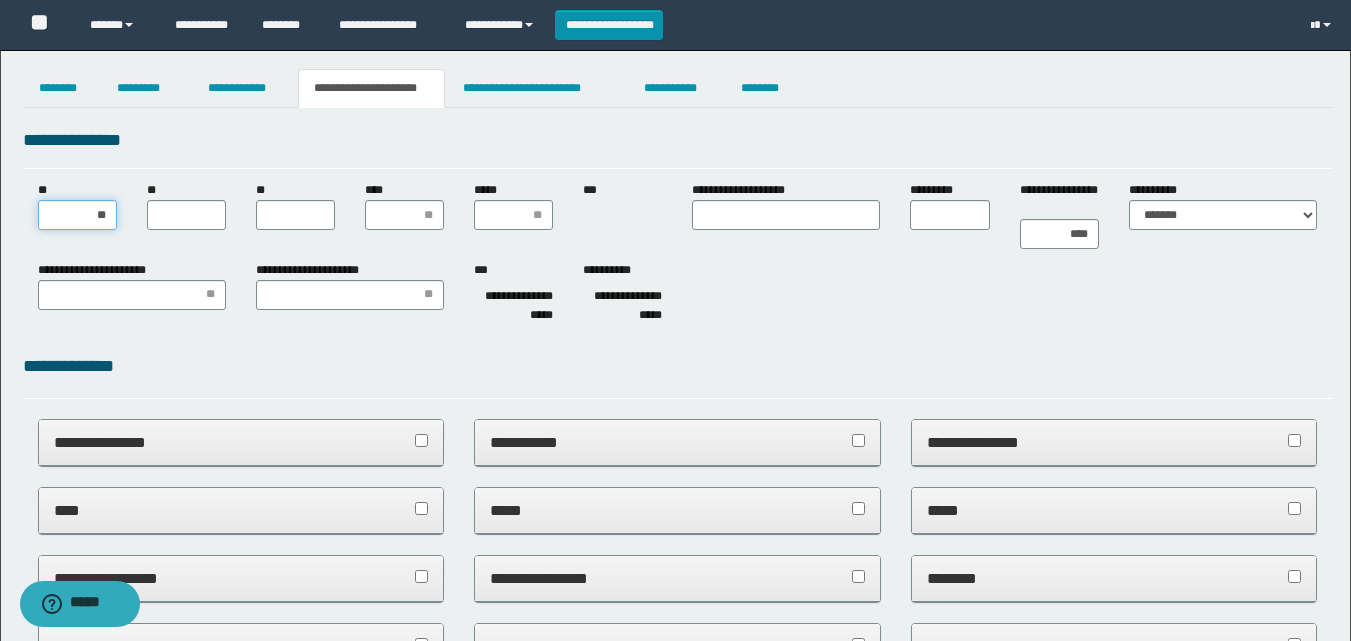 drag, startPoint x: 107, startPoint y: 215, endPoint x: 63, endPoint y: 209, distance: 44.407207 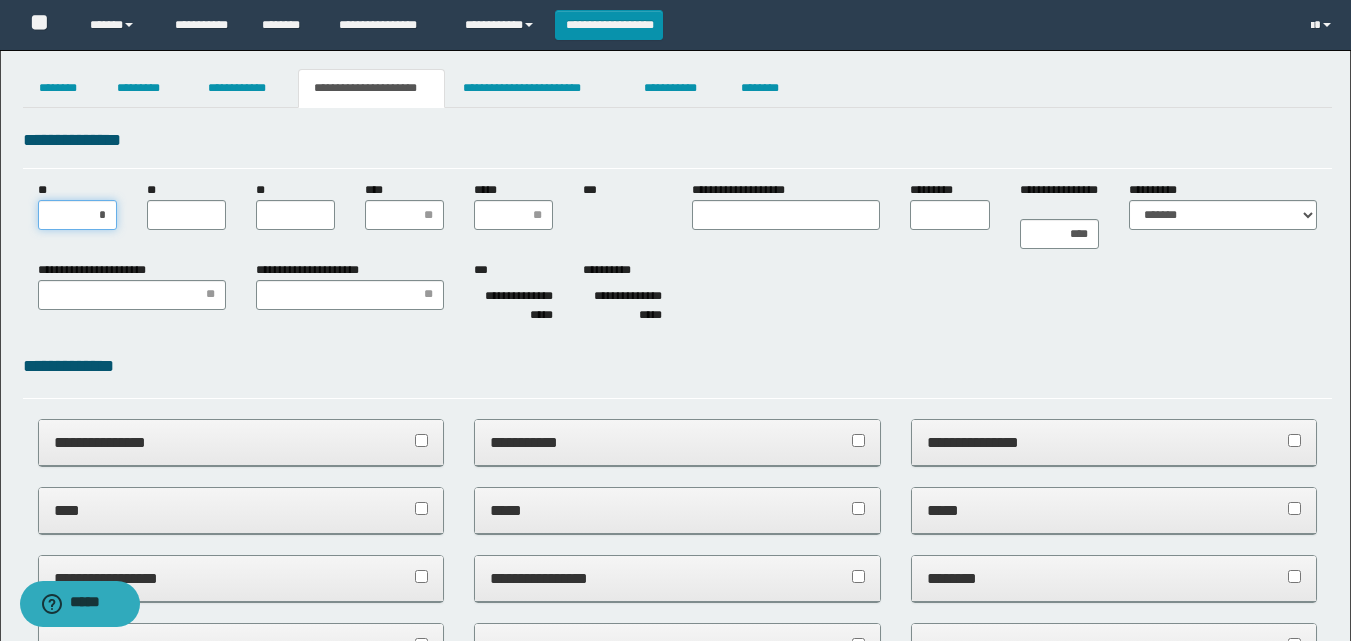 type on "**" 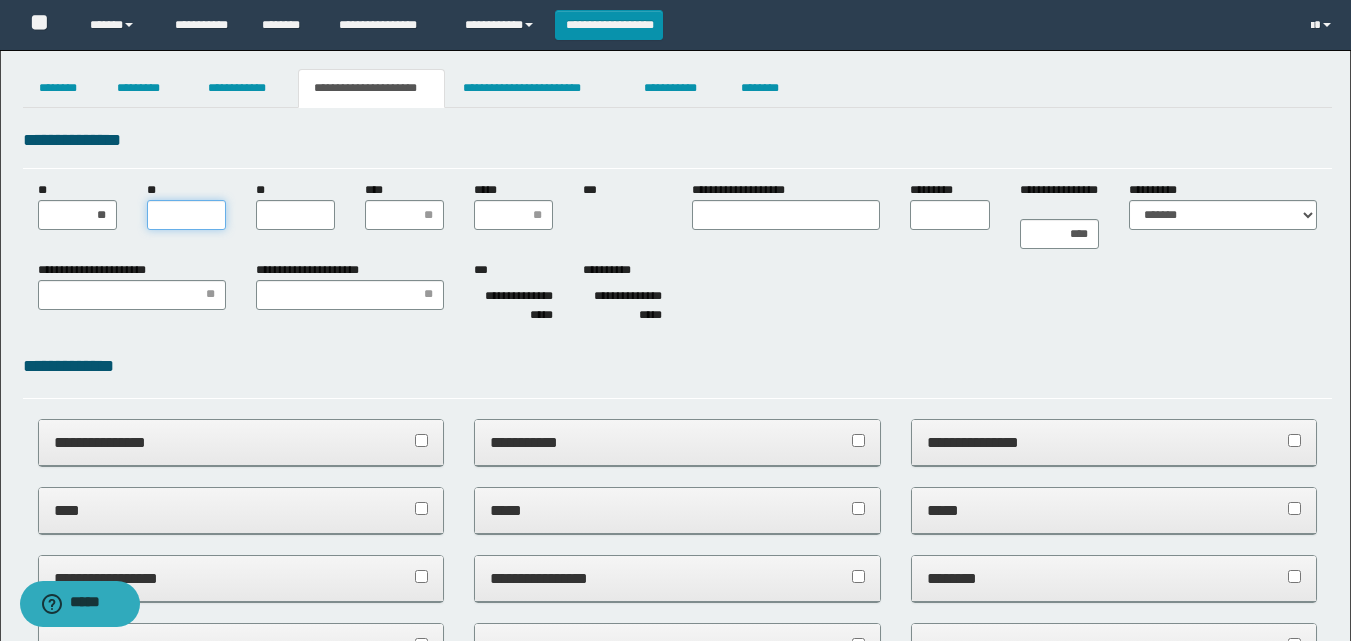 click on "**" at bounding box center (186, 215) 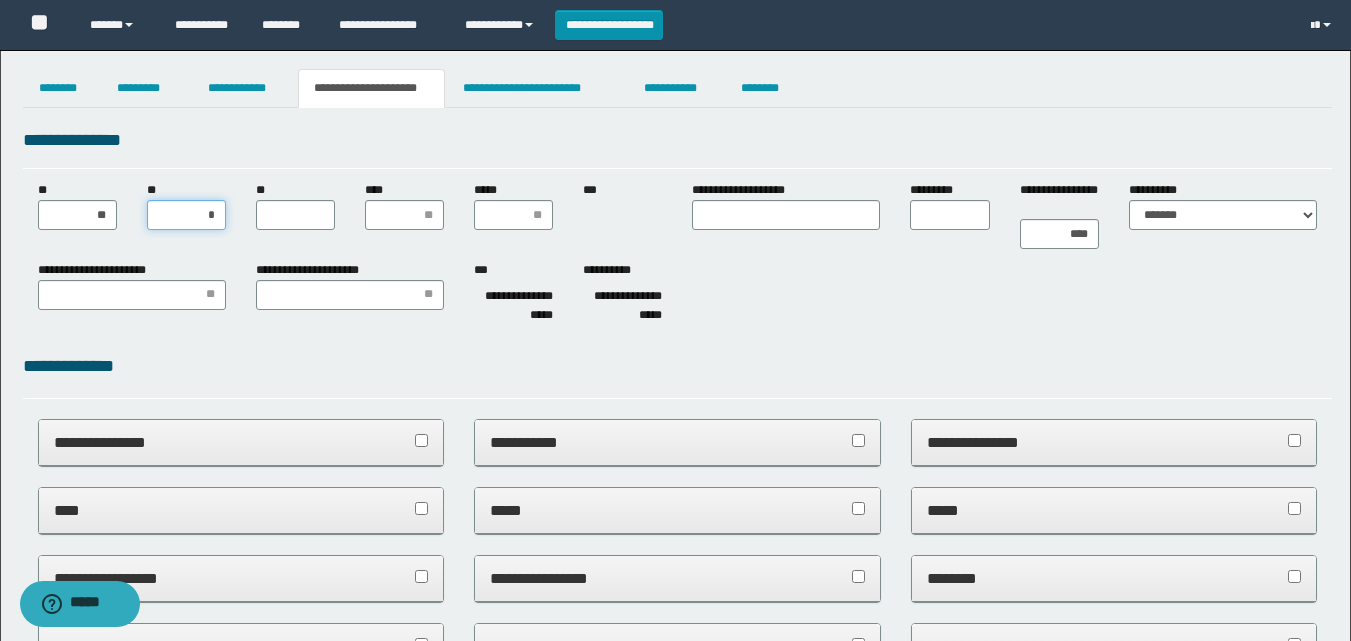 type on "**" 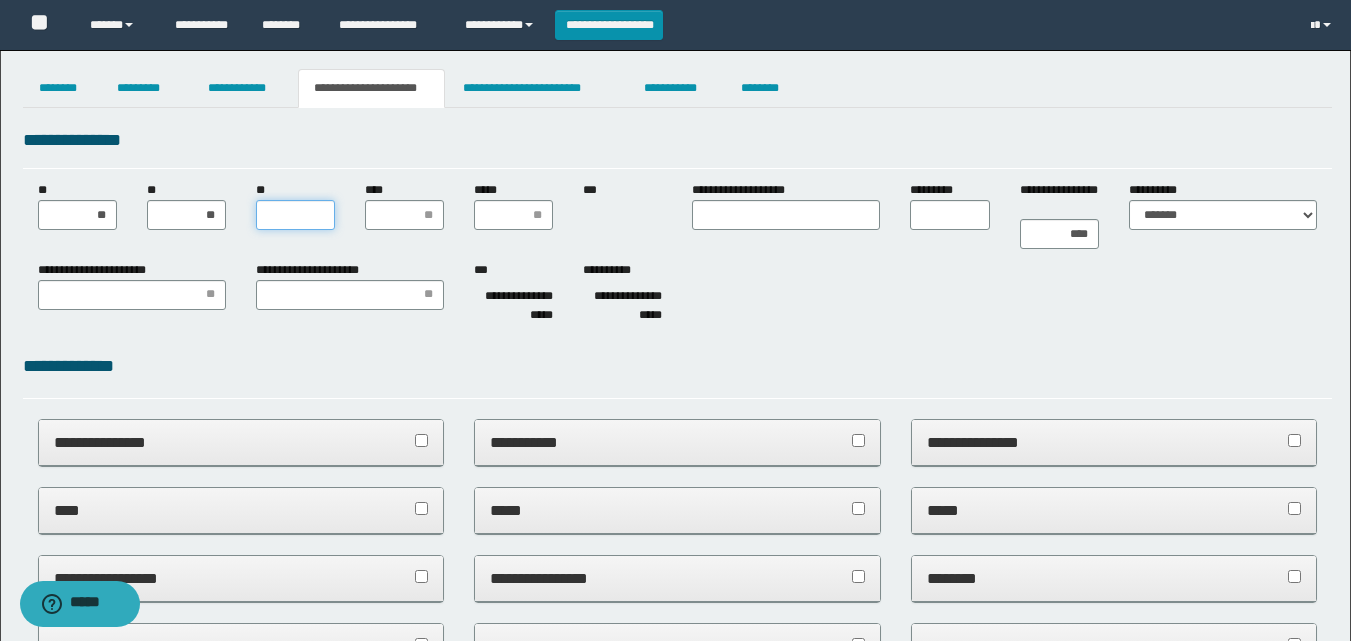 click on "**" at bounding box center [295, 215] 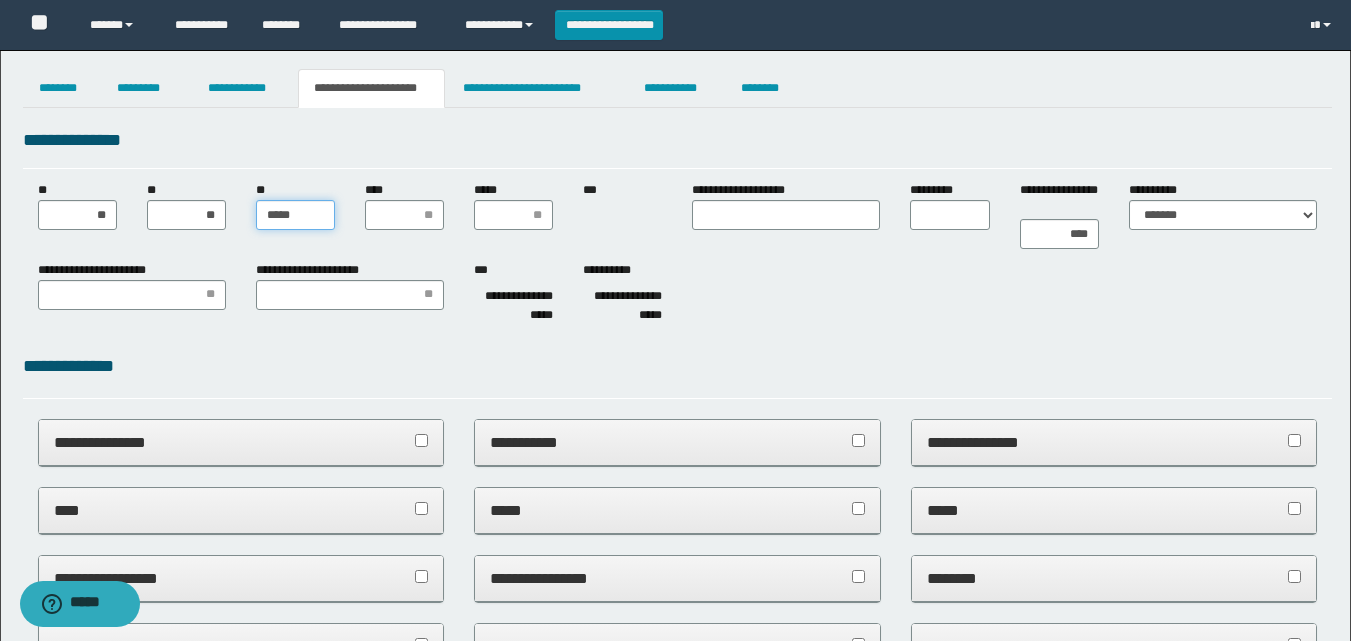 type on "******" 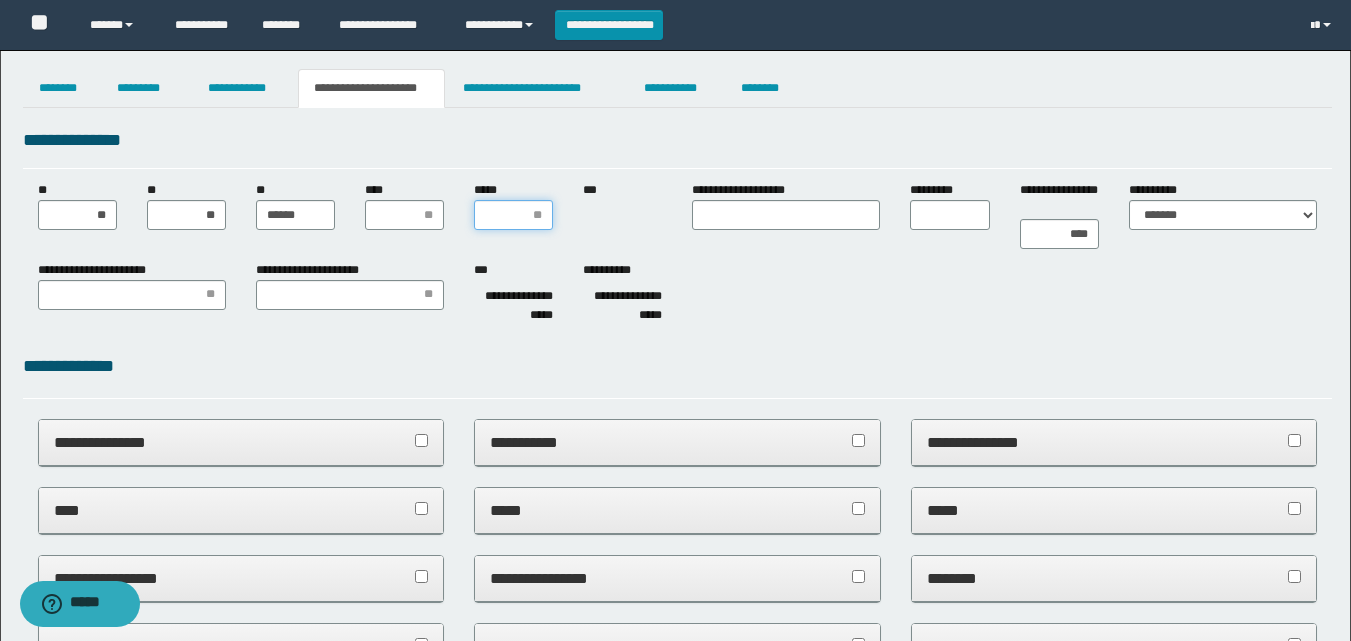 click on "*****" at bounding box center (513, 215) 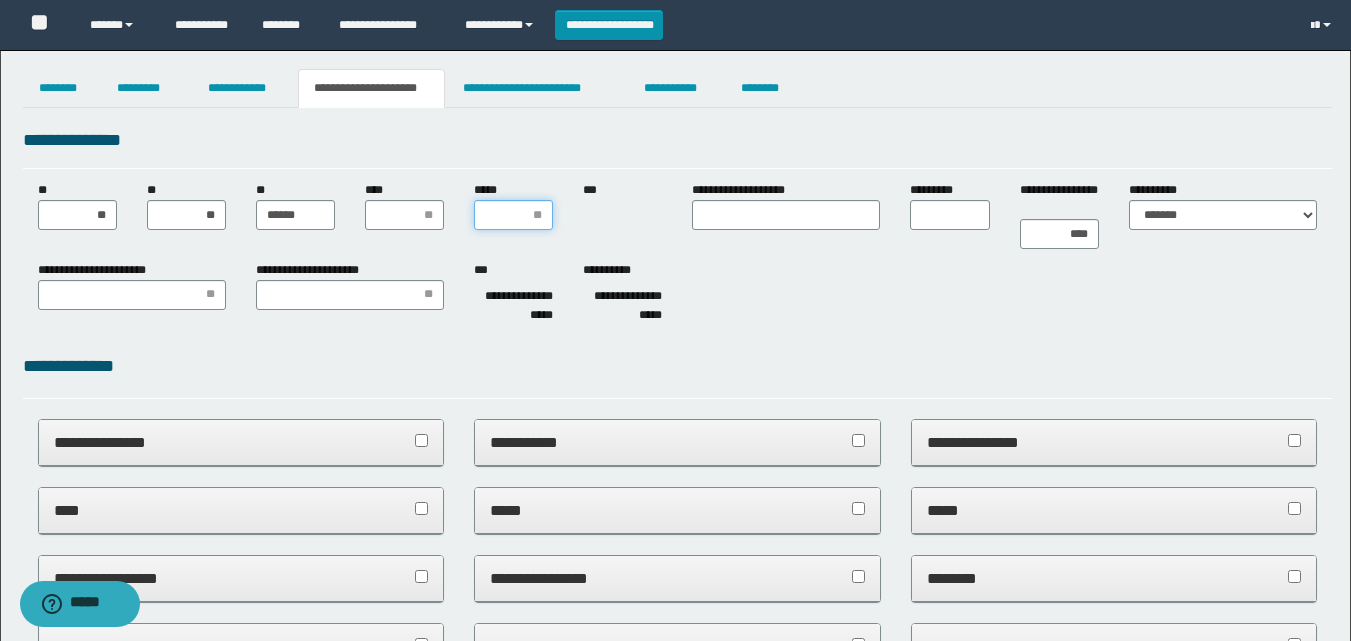 click on "*****" at bounding box center (513, 215) 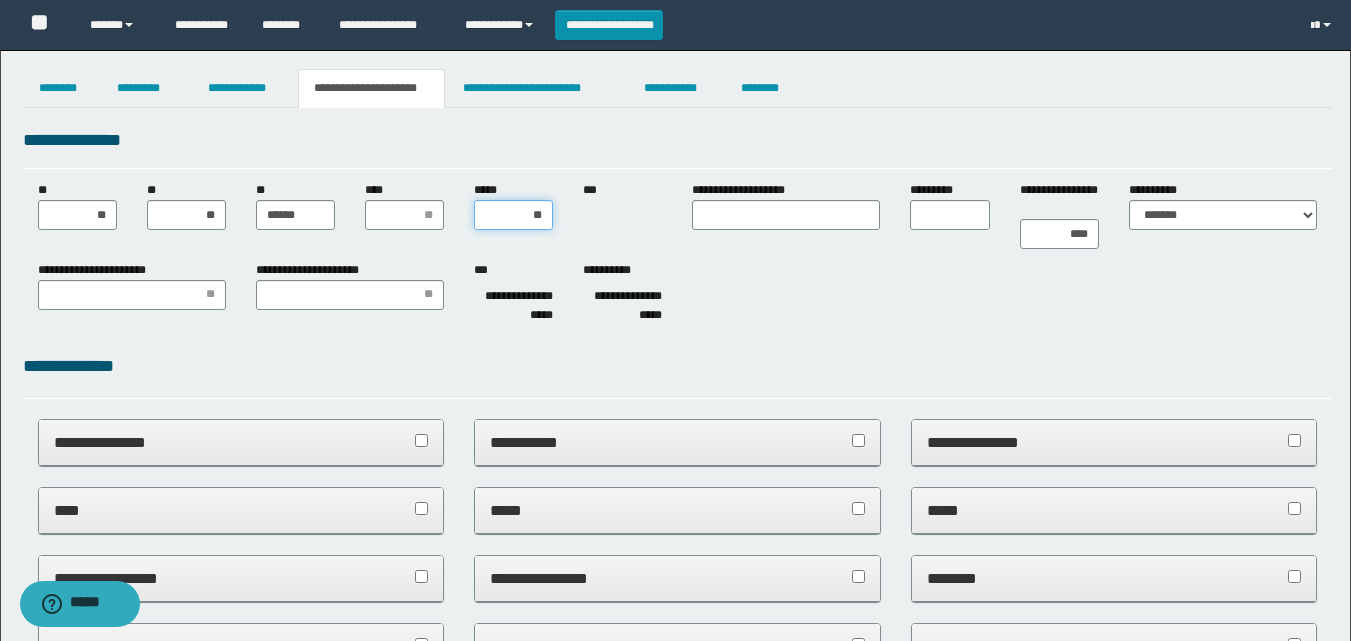 type on "***" 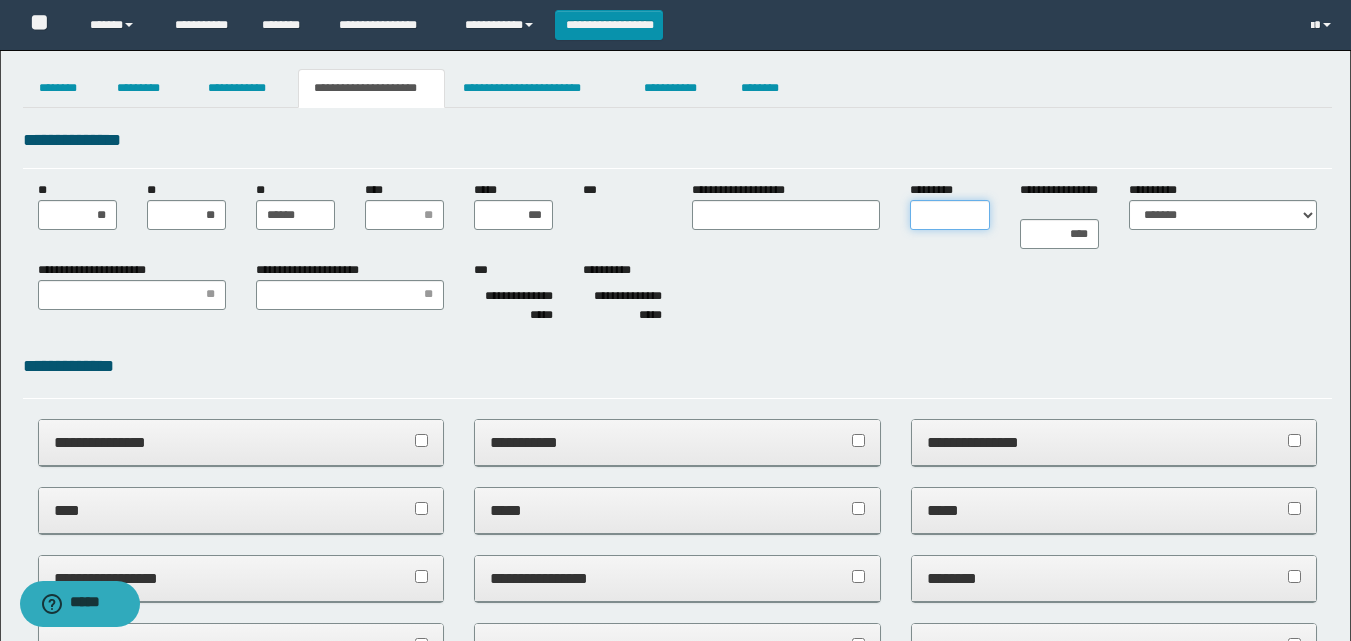 click on "*********" at bounding box center [949, 215] 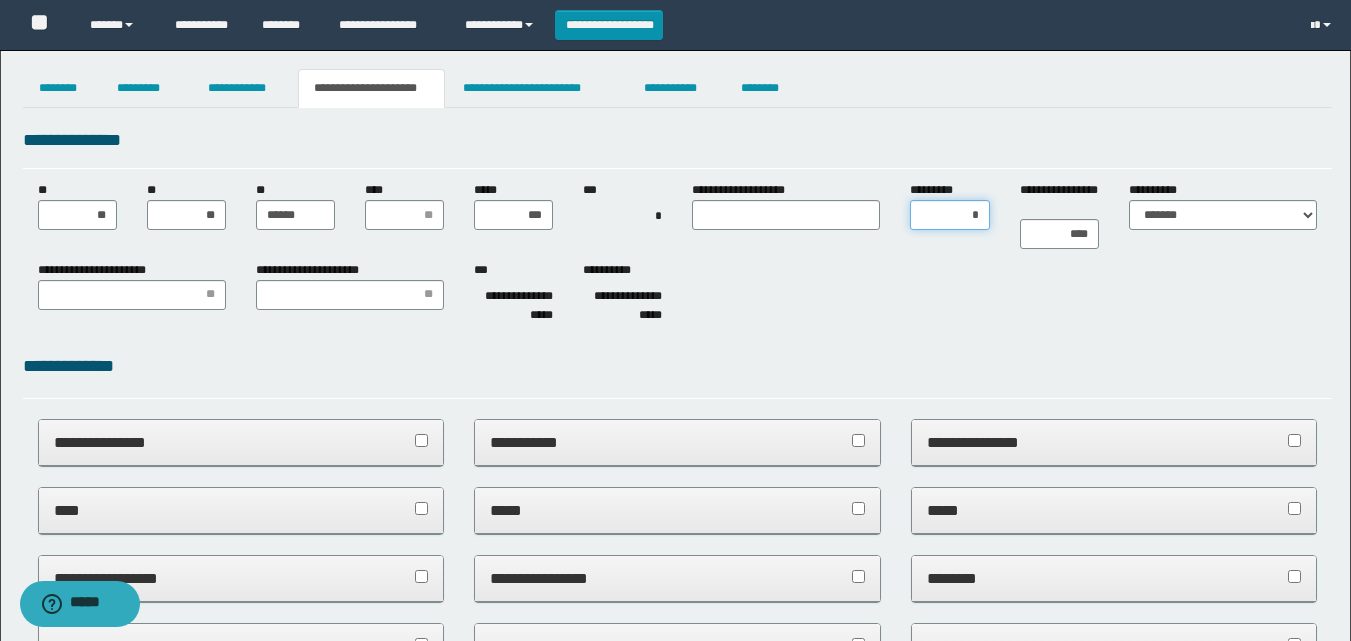 type on "**" 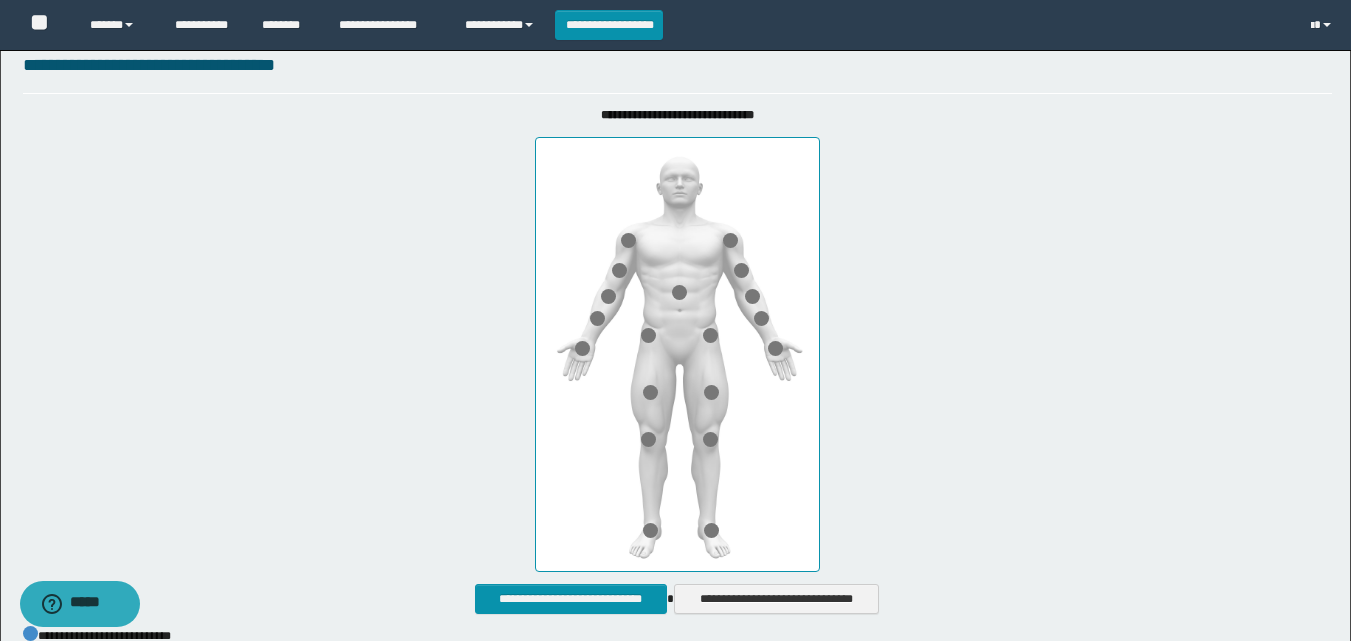 scroll, scrollTop: 900, scrollLeft: 0, axis: vertical 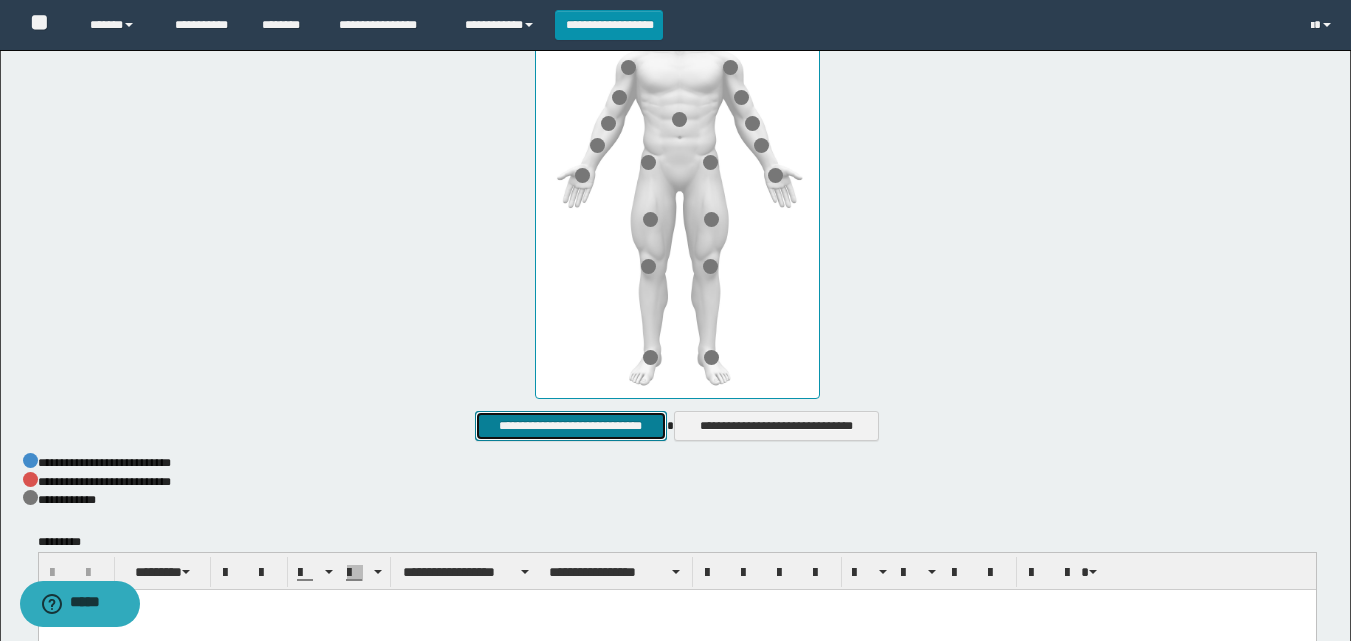 click on "**********" at bounding box center (570, 426) 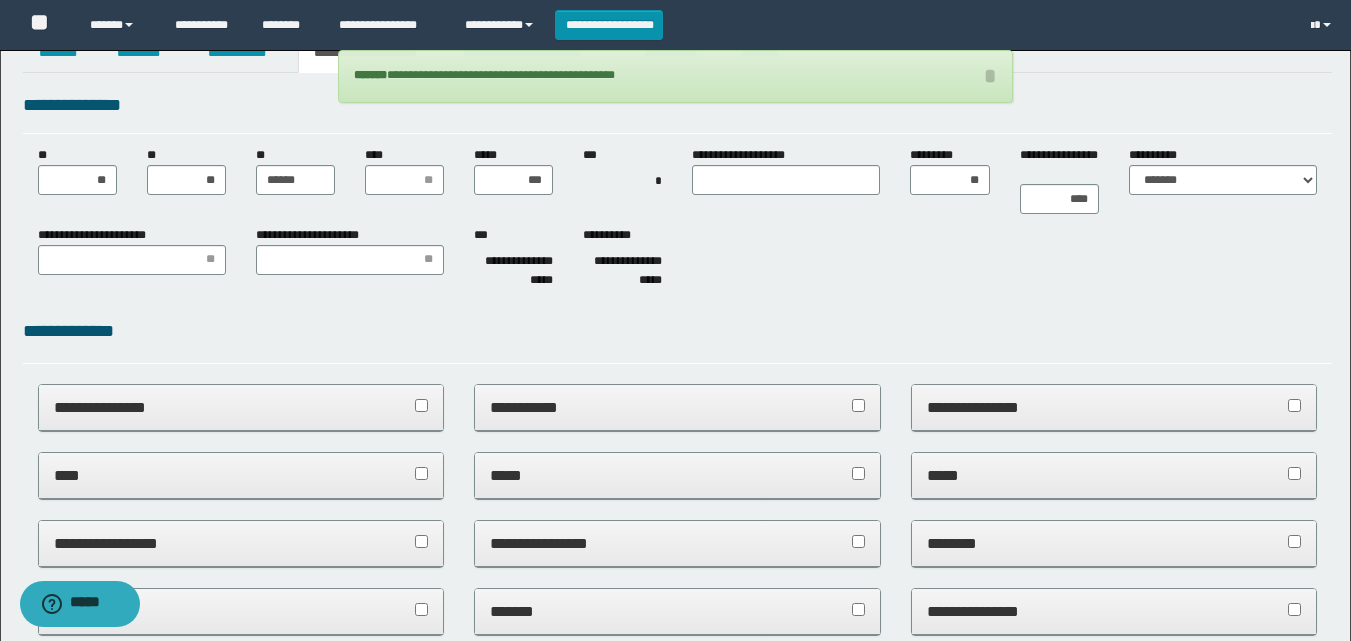 scroll, scrollTop: 0, scrollLeft: 0, axis: both 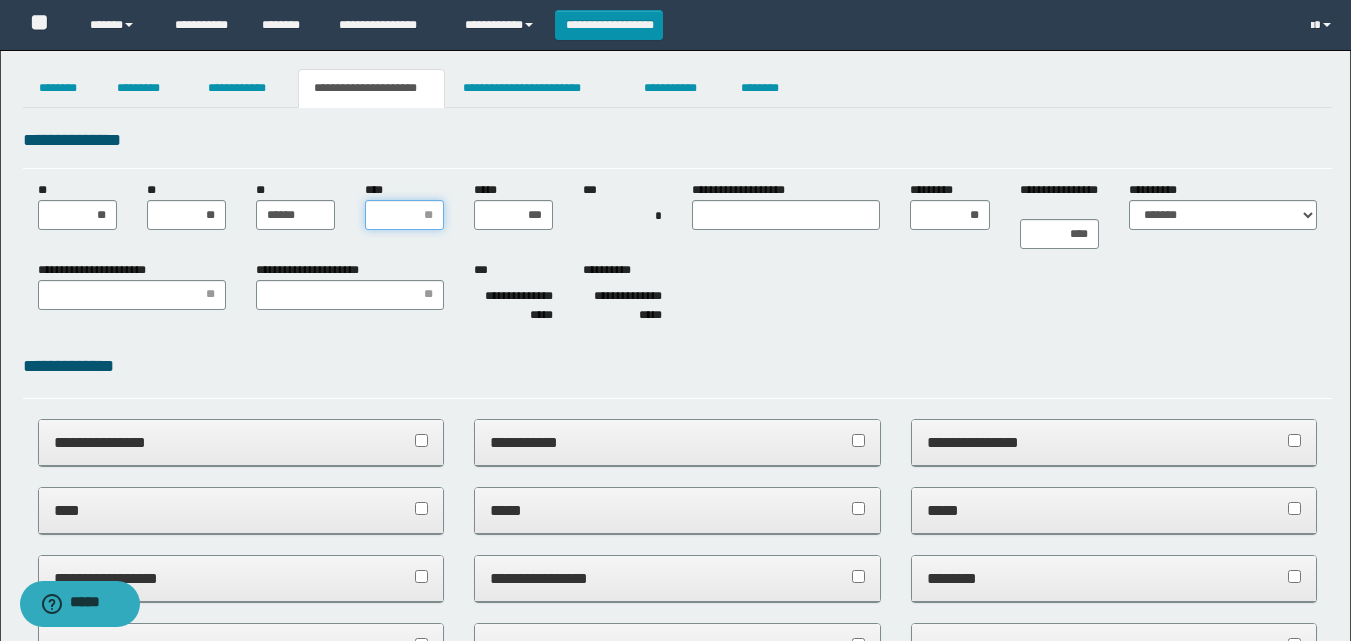 click on "****" at bounding box center [404, 215] 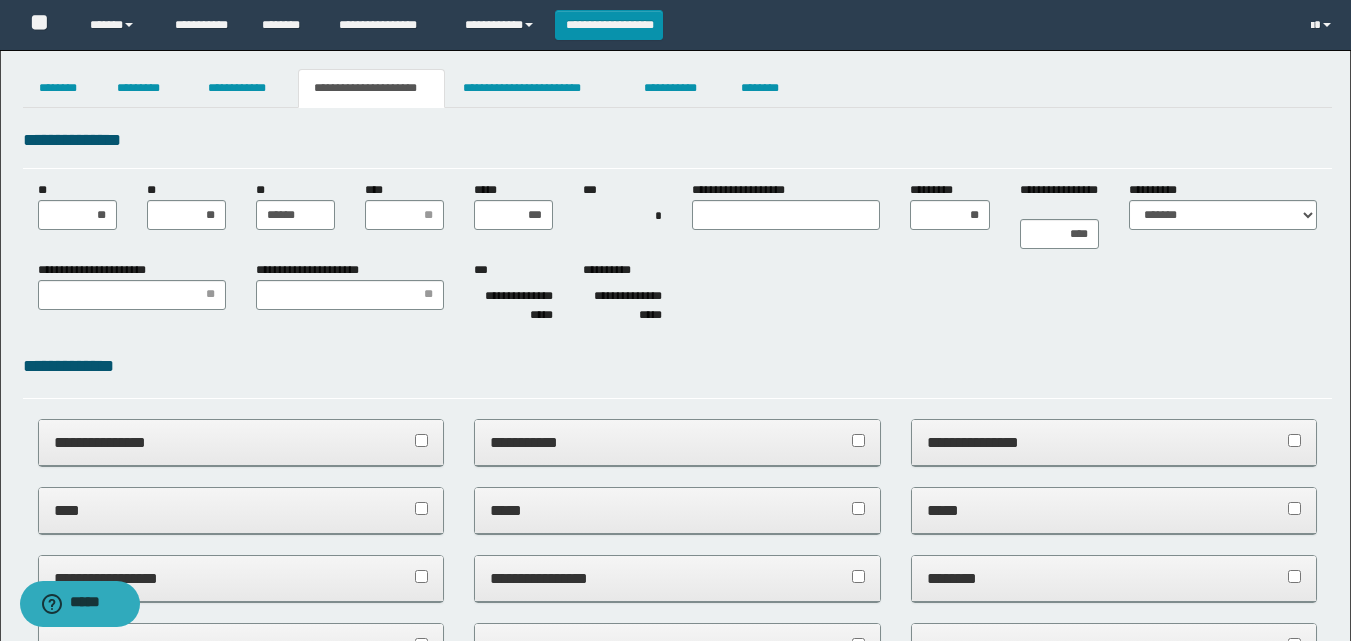 click on "**********" at bounding box center (677, 897) 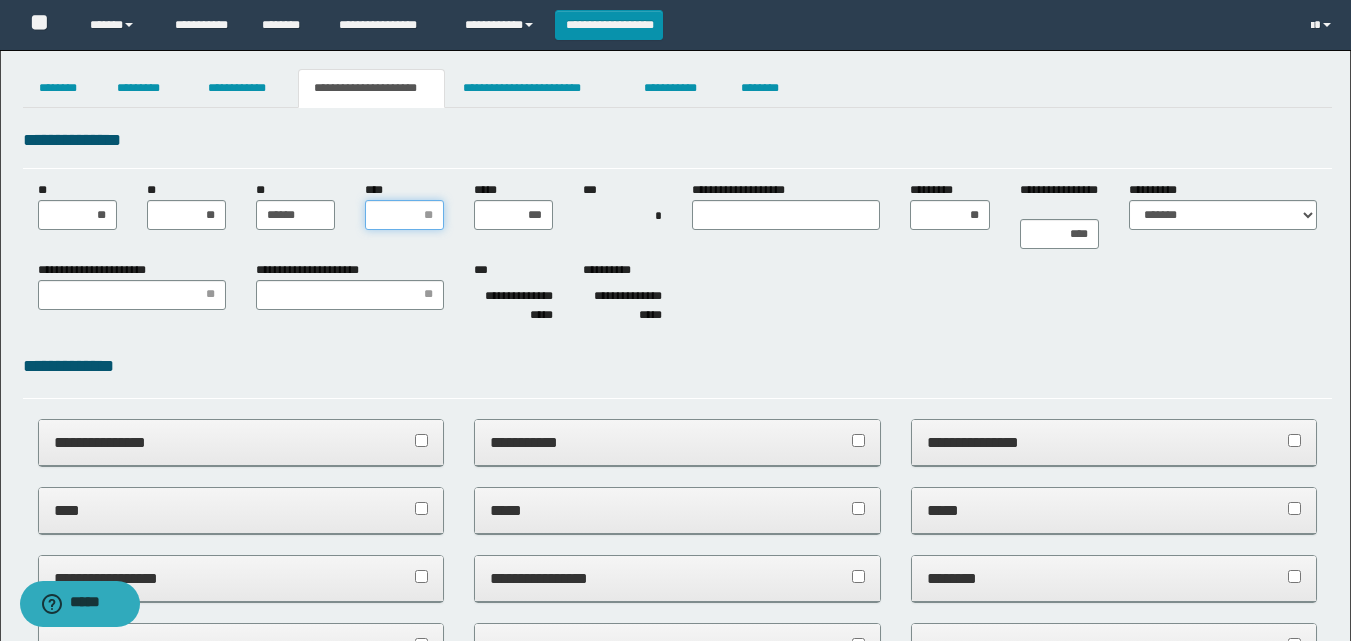 click on "****" at bounding box center (404, 215) 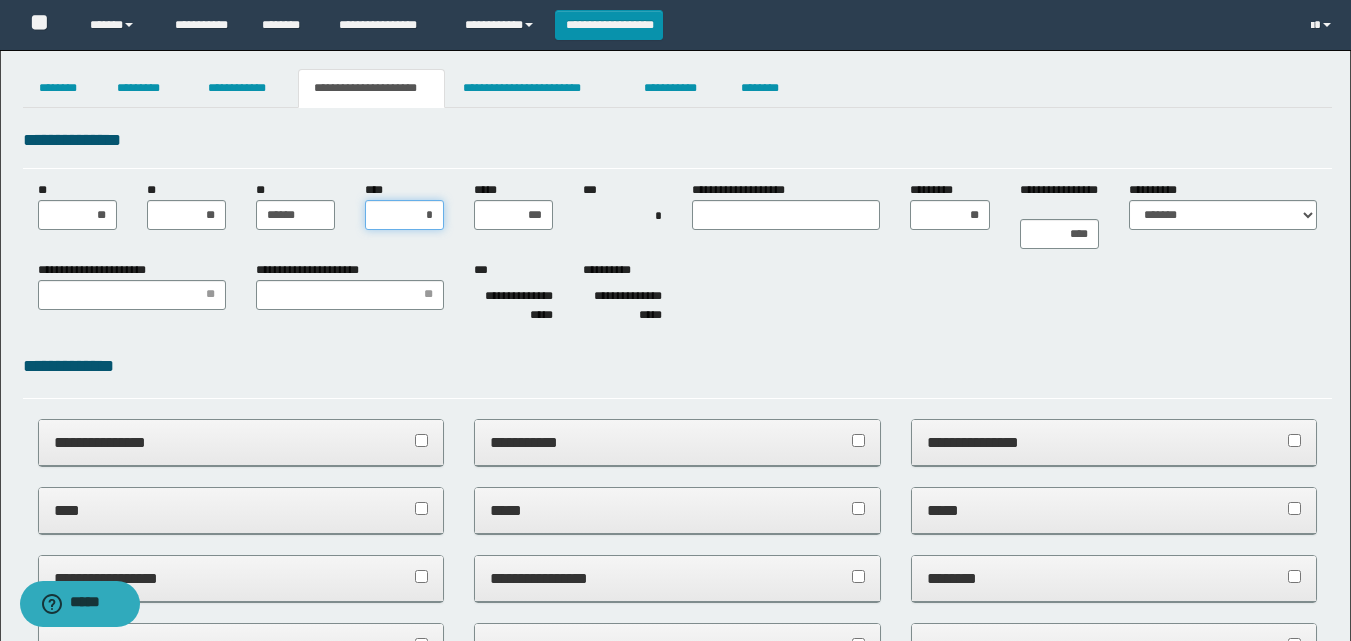 type on "**" 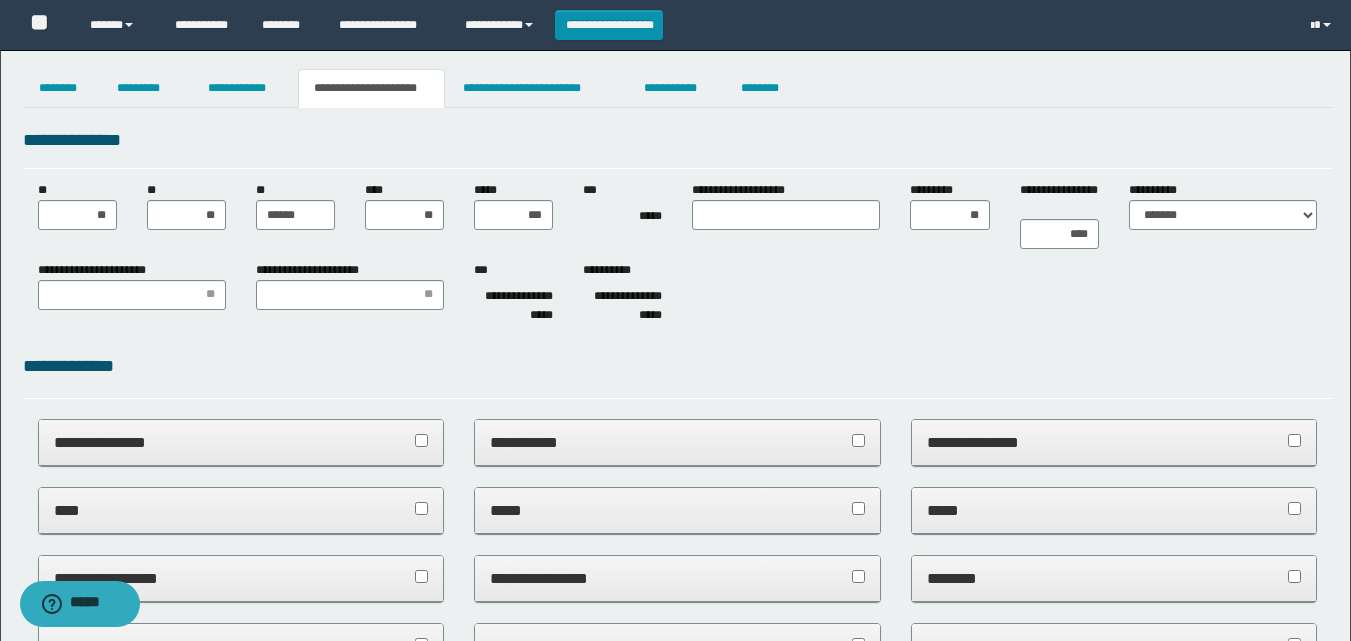 click on "***" at bounding box center [483, 270] 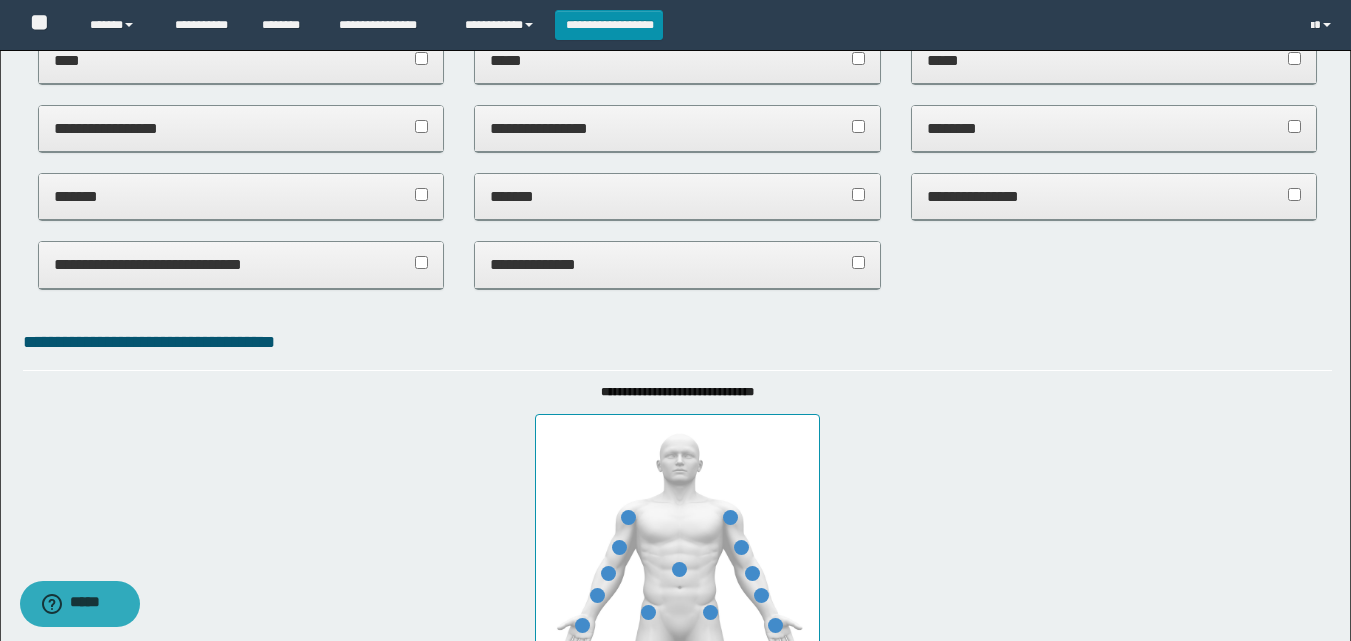 scroll, scrollTop: 511, scrollLeft: 0, axis: vertical 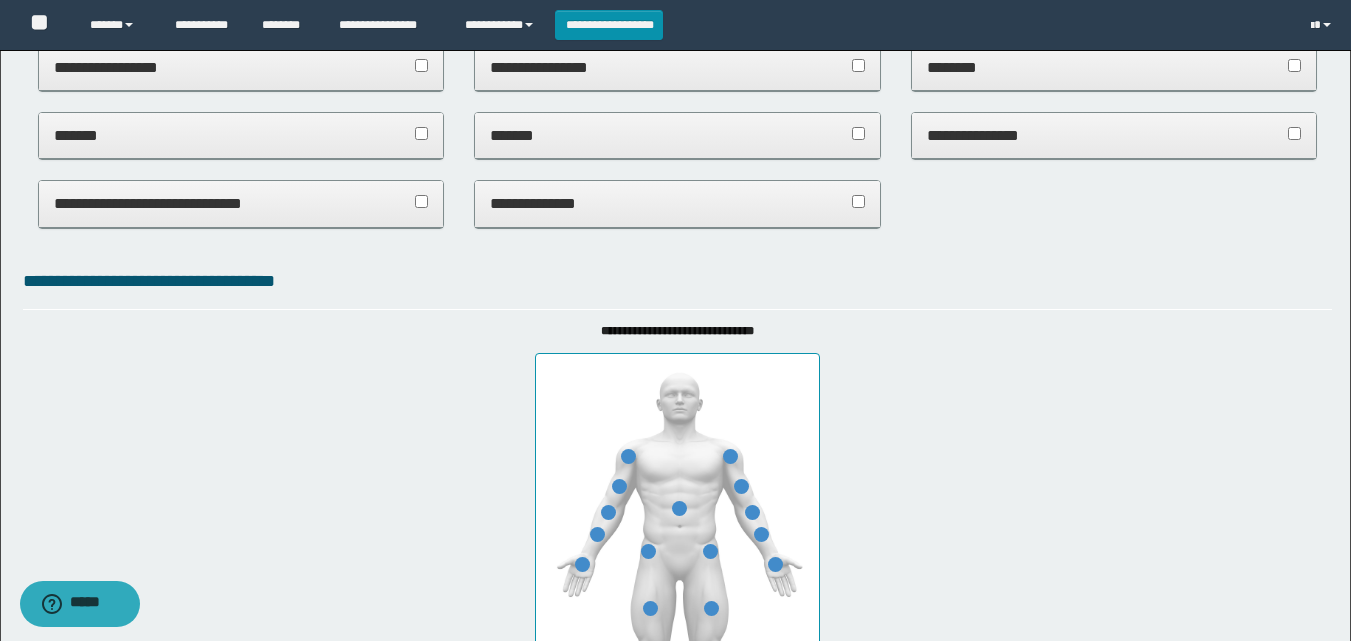drag, startPoint x: 1272, startPoint y: 343, endPoint x: 1274, endPoint y: 407, distance: 64.03124 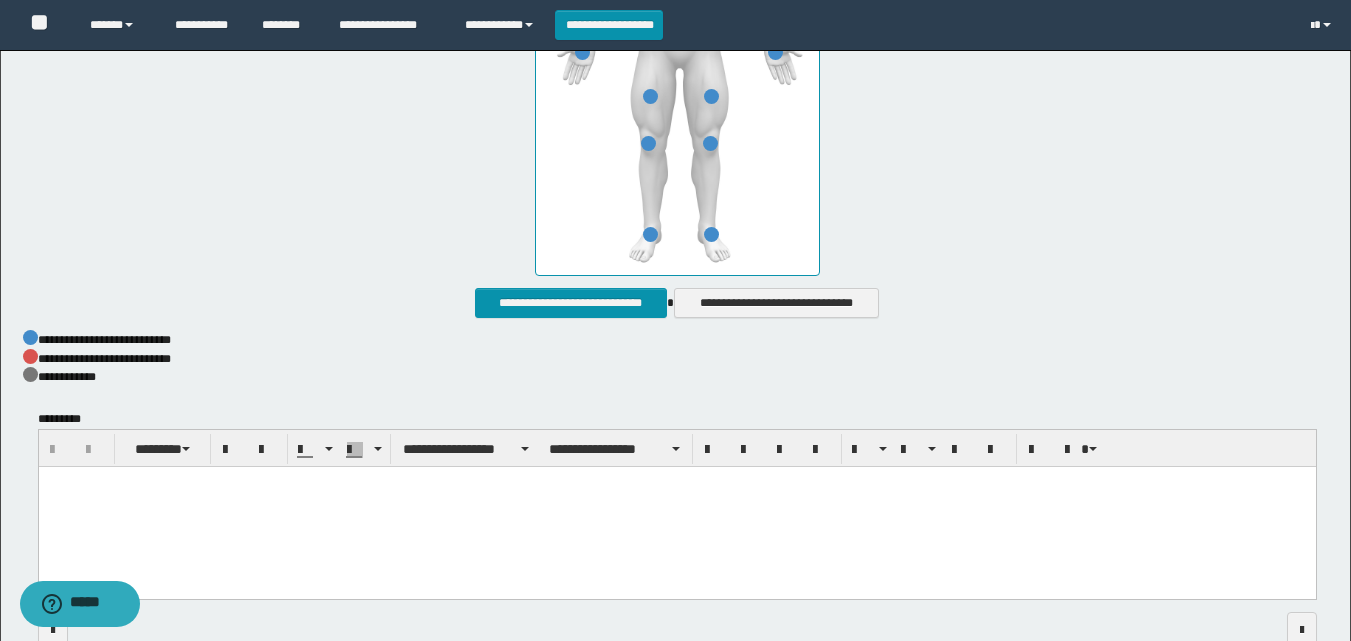 scroll, scrollTop: 1137, scrollLeft: 0, axis: vertical 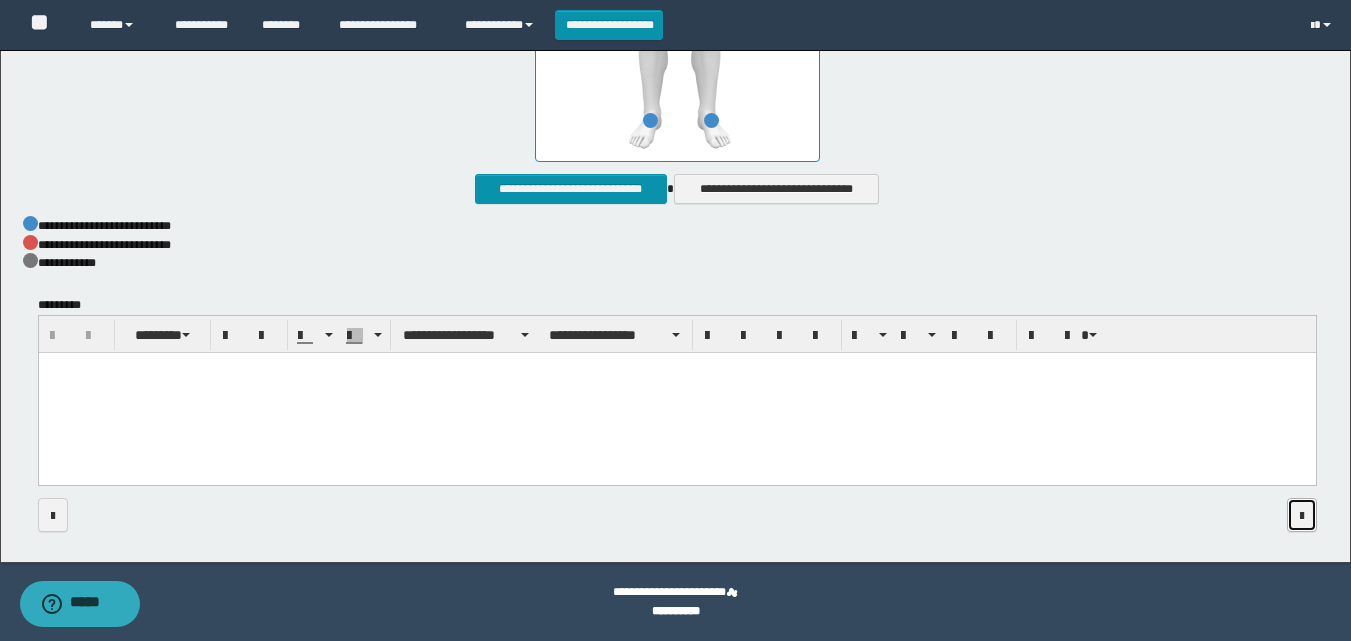 click at bounding box center [1302, 515] 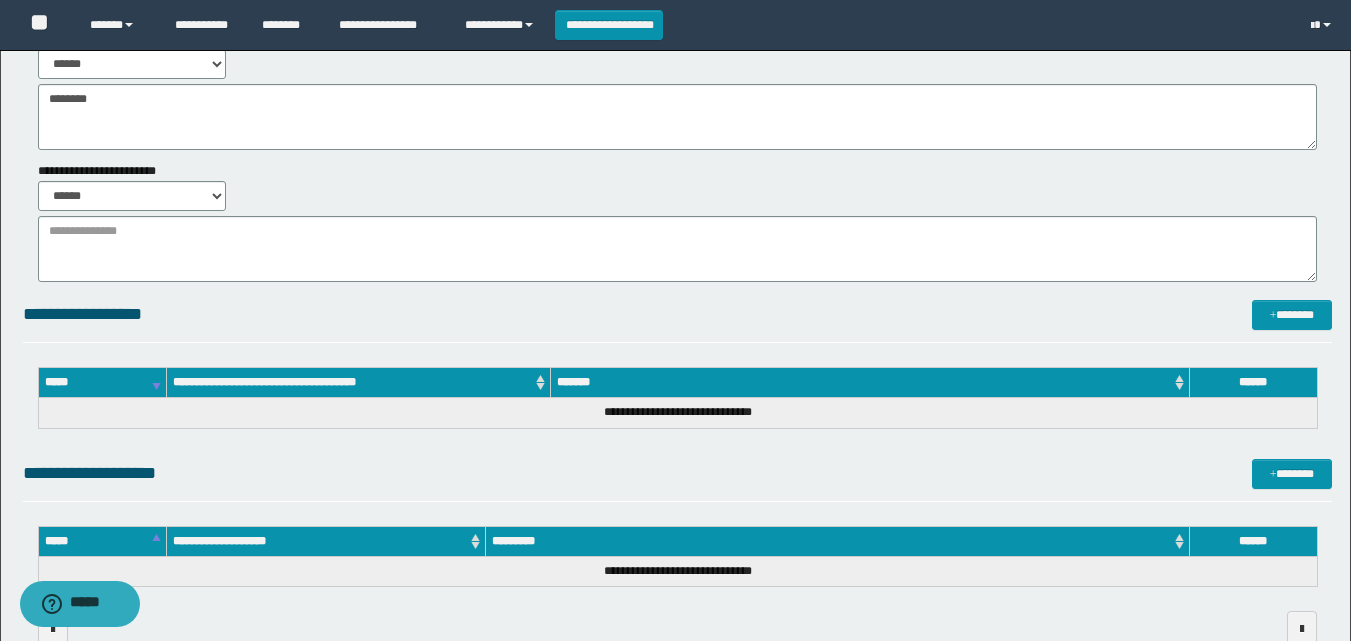 scroll, scrollTop: 396, scrollLeft: 0, axis: vertical 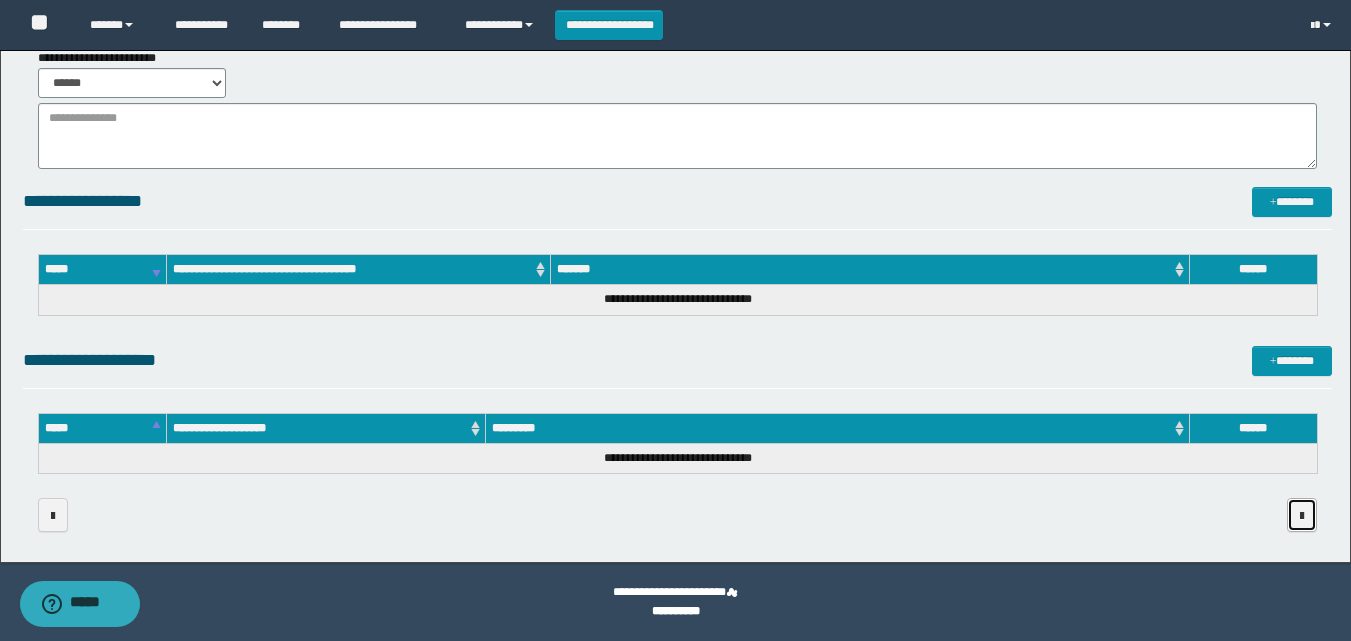 click at bounding box center [1302, 516] 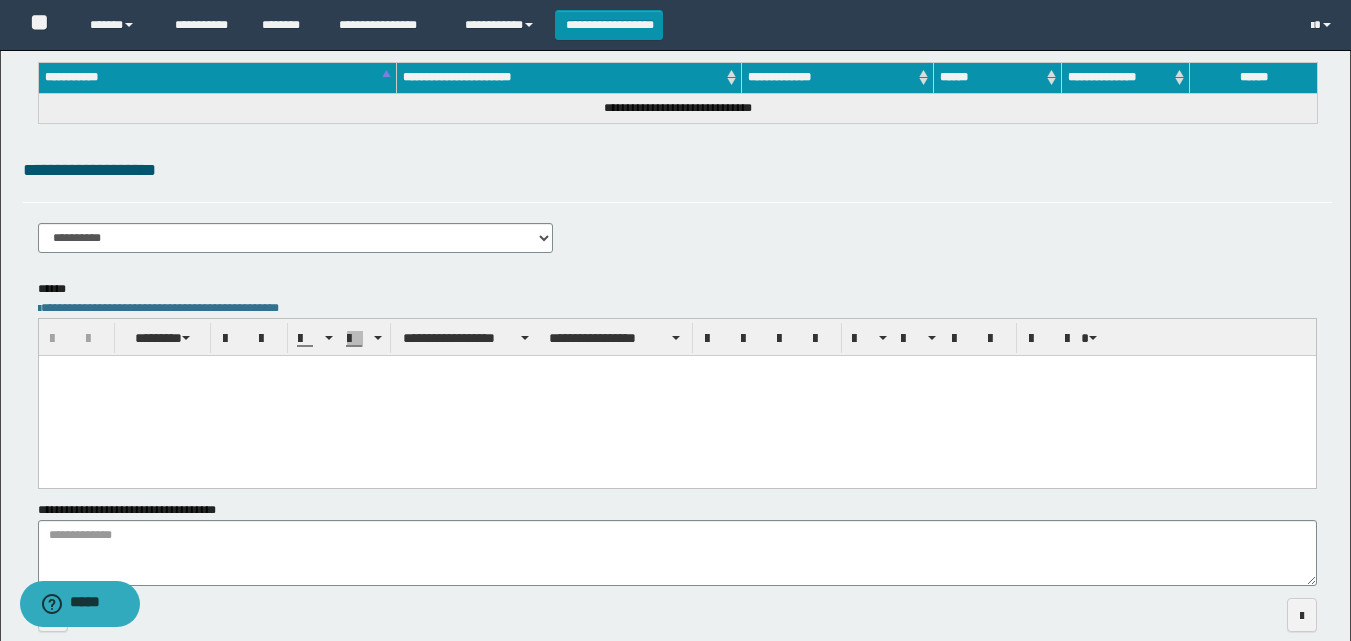 scroll, scrollTop: 242, scrollLeft: 0, axis: vertical 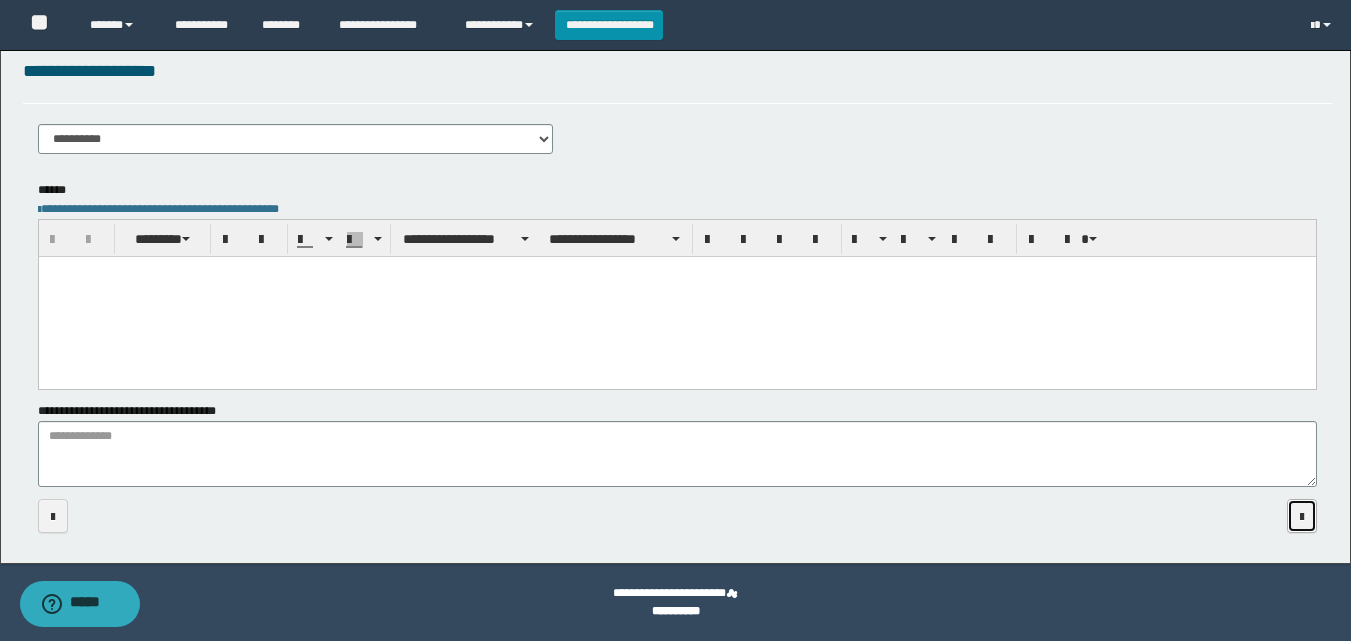 click at bounding box center (1302, 516) 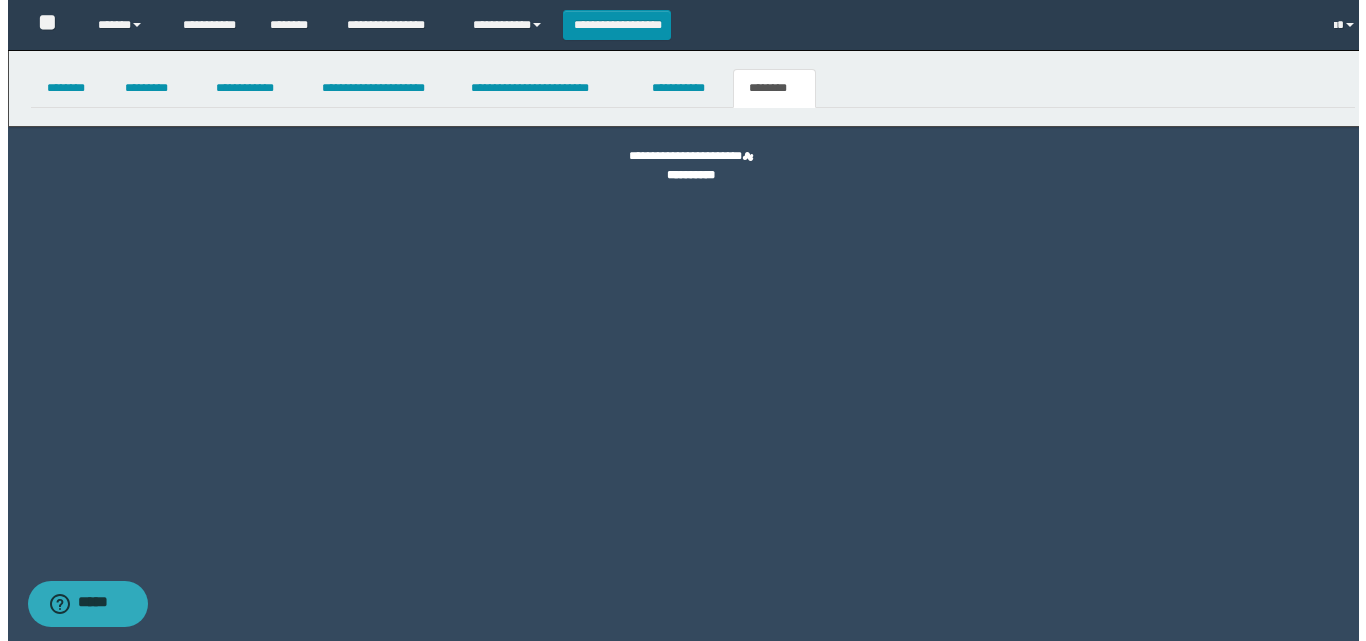 scroll, scrollTop: 0, scrollLeft: 0, axis: both 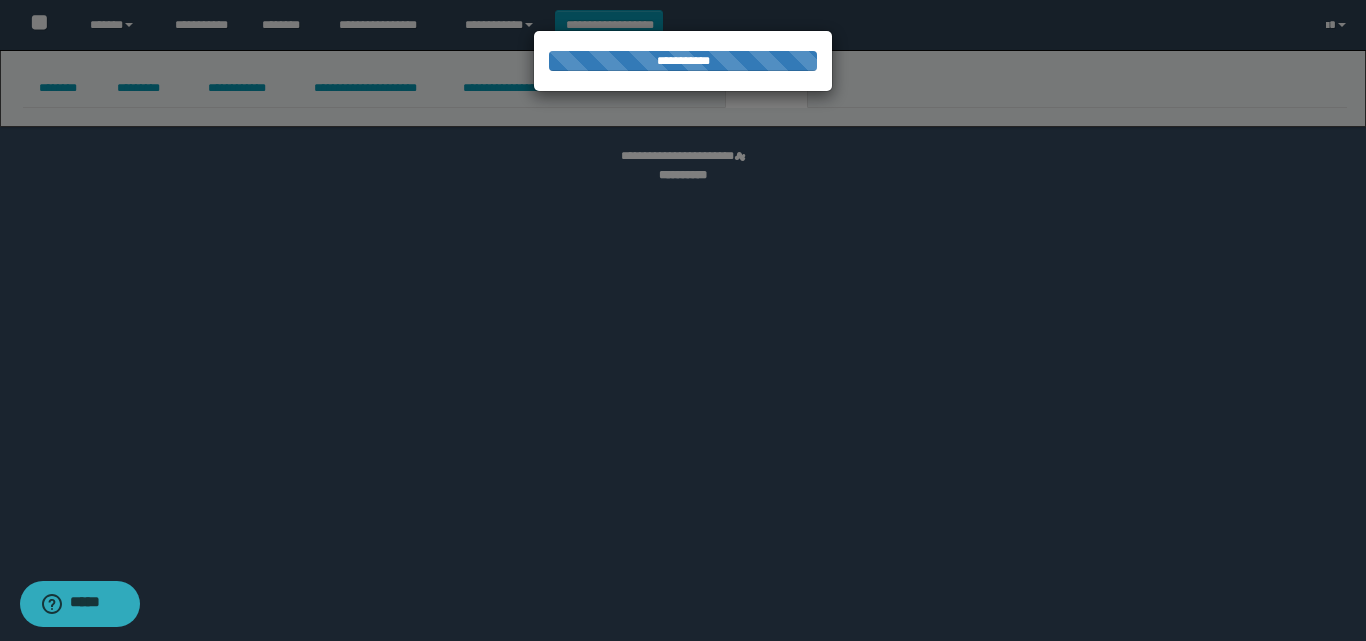 select 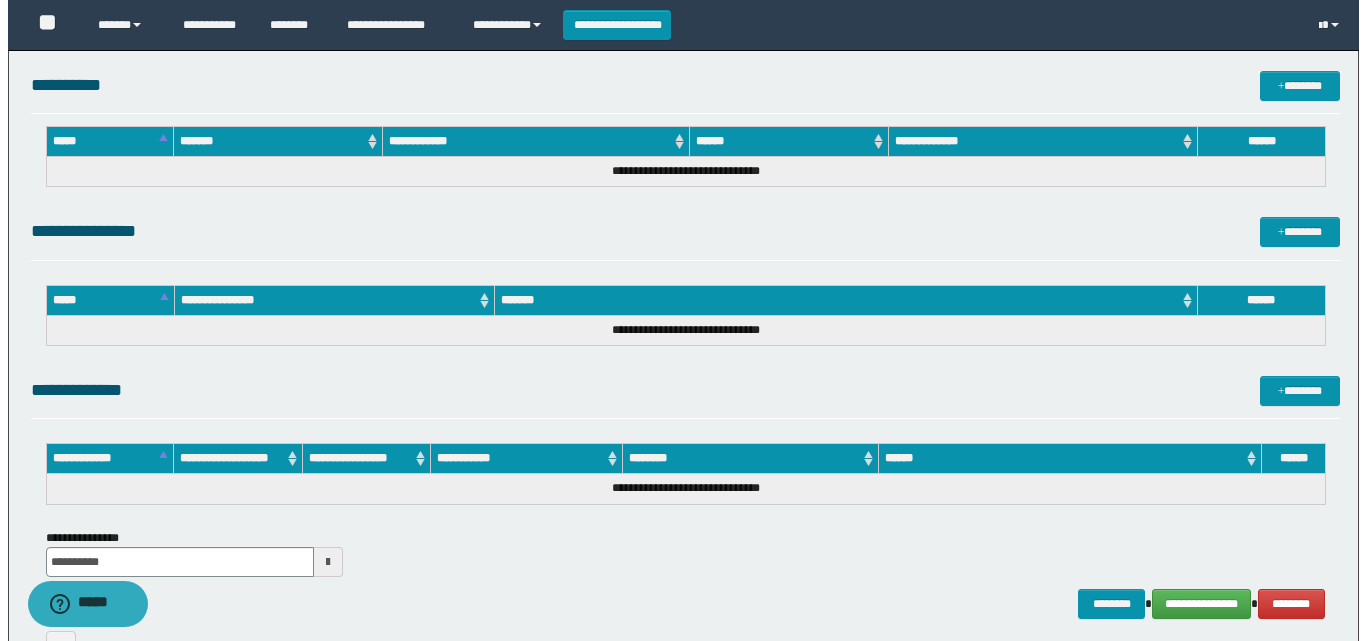 scroll, scrollTop: 990, scrollLeft: 0, axis: vertical 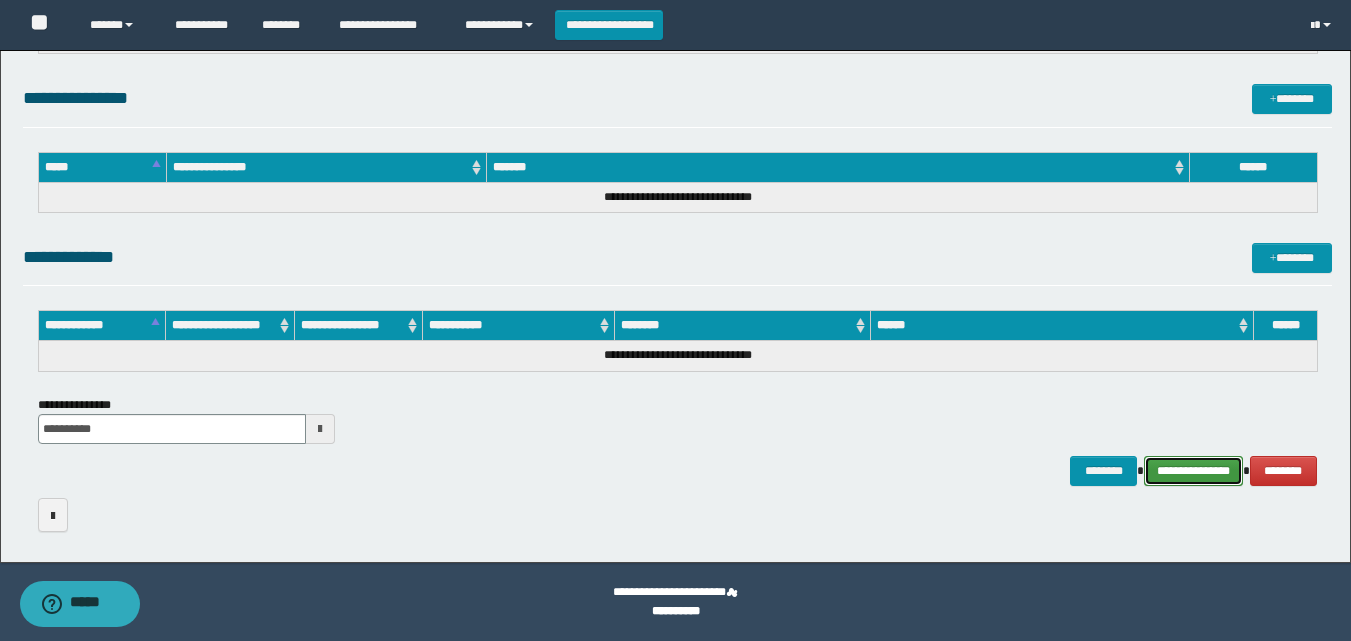 click on "**********" at bounding box center (1193, 471) 